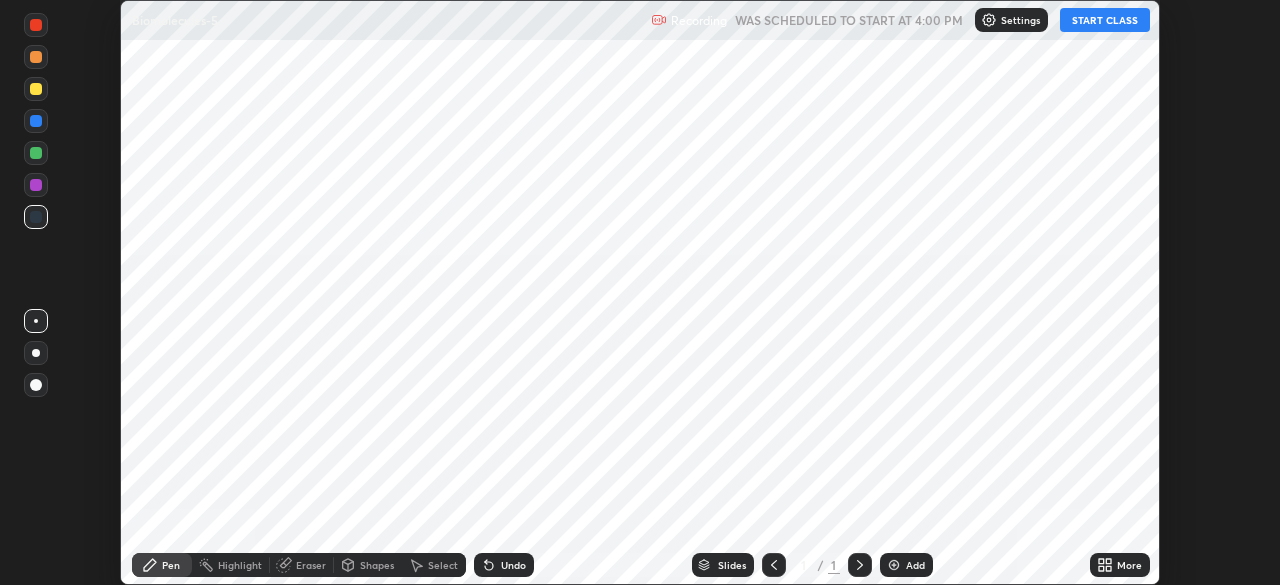 scroll, scrollTop: 0, scrollLeft: 0, axis: both 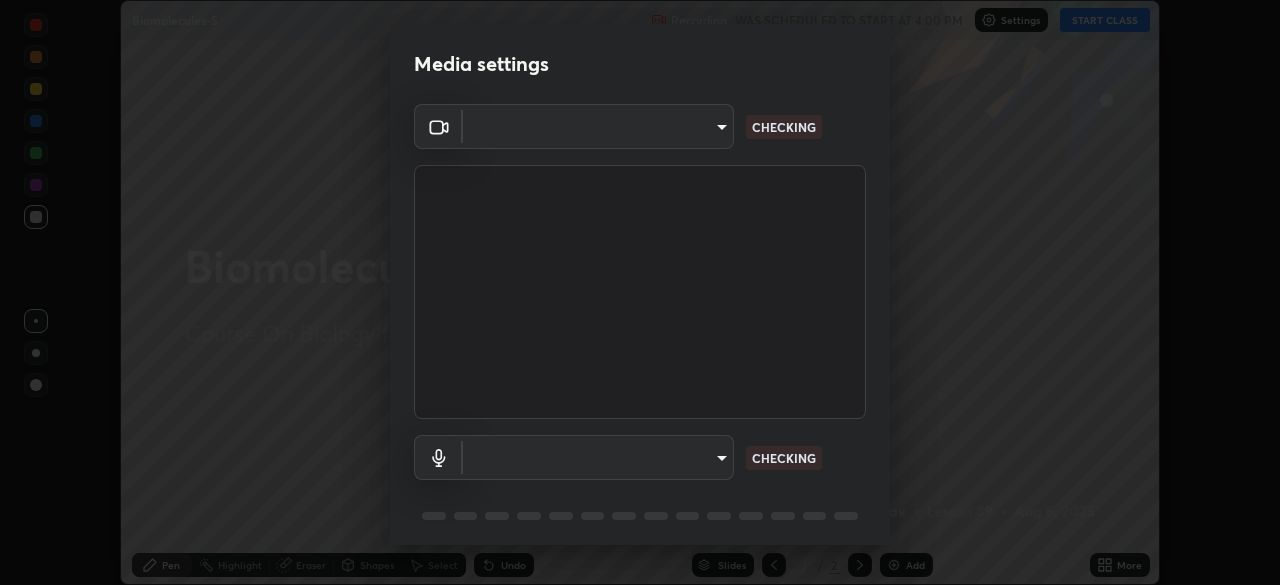type on "8a74efeab2e4f09bf44349e7dfcafaaeb107e84d122f1606cf7d741cc266b630" 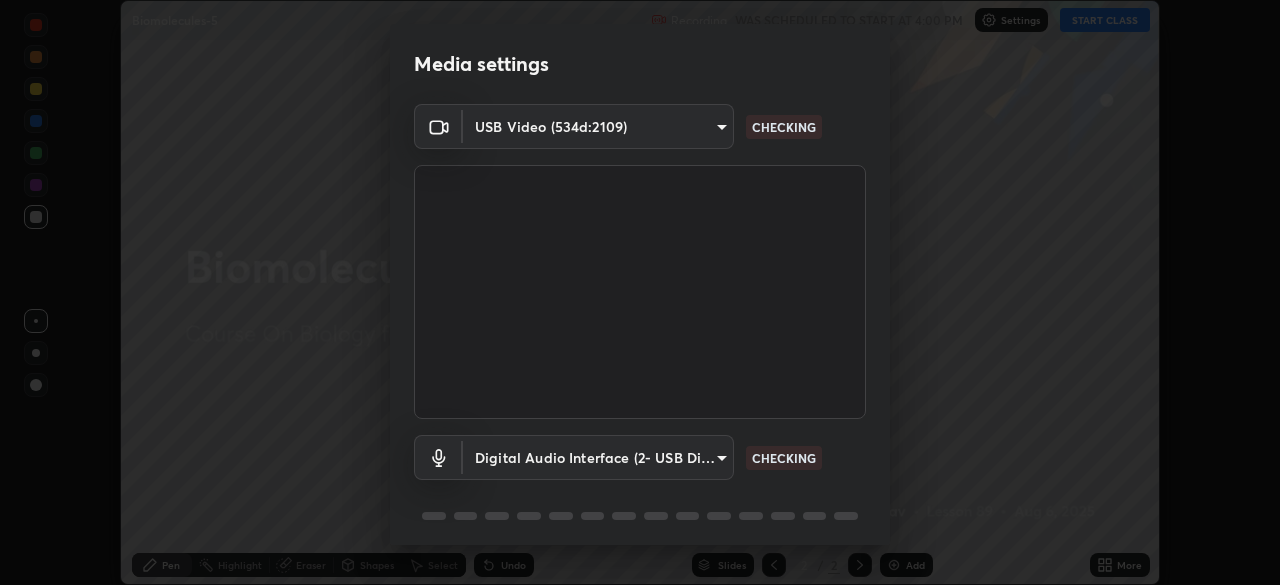 scroll, scrollTop: 71, scrollLeft: 0, axis: vertical 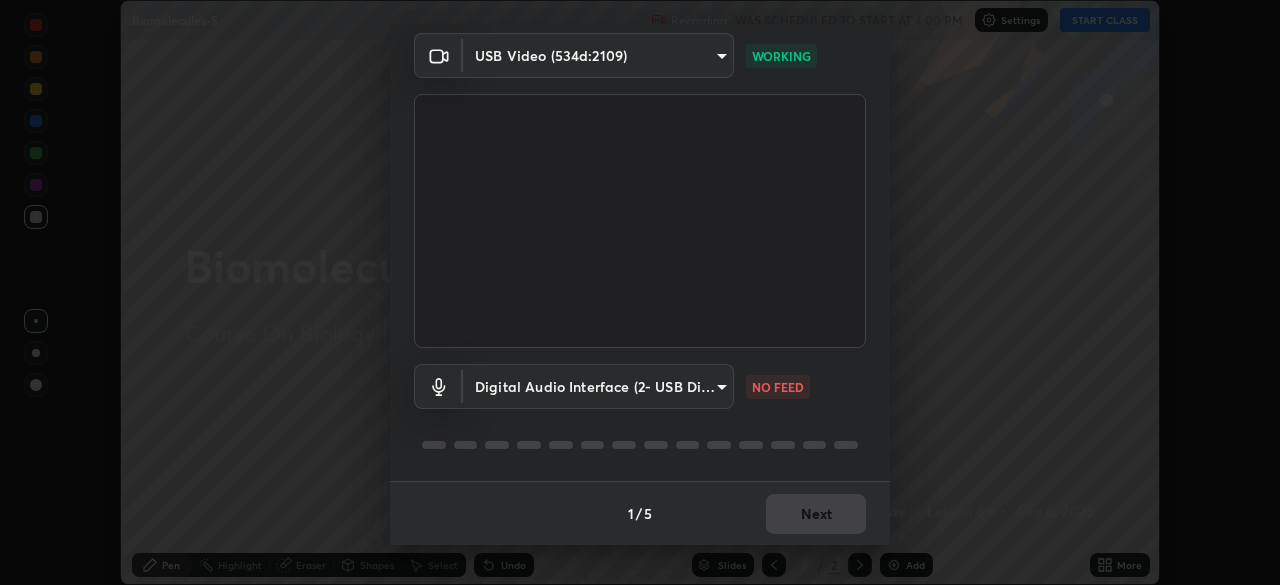 click on "Erase all Biomolecules-5 Recording WAS SCHEDULED TO START AT  4:00 PM Settings START CLASS Setting up your live class Biomolecules-5 • L89 of Course On Biology for NEET Growth 1 2027 [FIRST] [LAST] Pen Highlight Eraser Shapes Select Undo Slides 2 / 2 Add More No doubts shared Encourage your learners to ask a doubt for better clarity Report an issue Reason for reporting Buffering Chat not working Audio - Video sync issue Educator video quality low ​ Attach an image Report Media settings USB Video (534d:2109) 8a74efeab2e4f09bf44349e7dfcafaaeb107e84d122f1606cd18 WORKING Digital Audio Interface (2- USB Digital Audio) 9558f56d7143cc7735321dd93a0d65b7282ac3c3e8edd4e9272f0da21ff54cec NO FEED 1 / 5 Next" at bounding box center (640, 292) 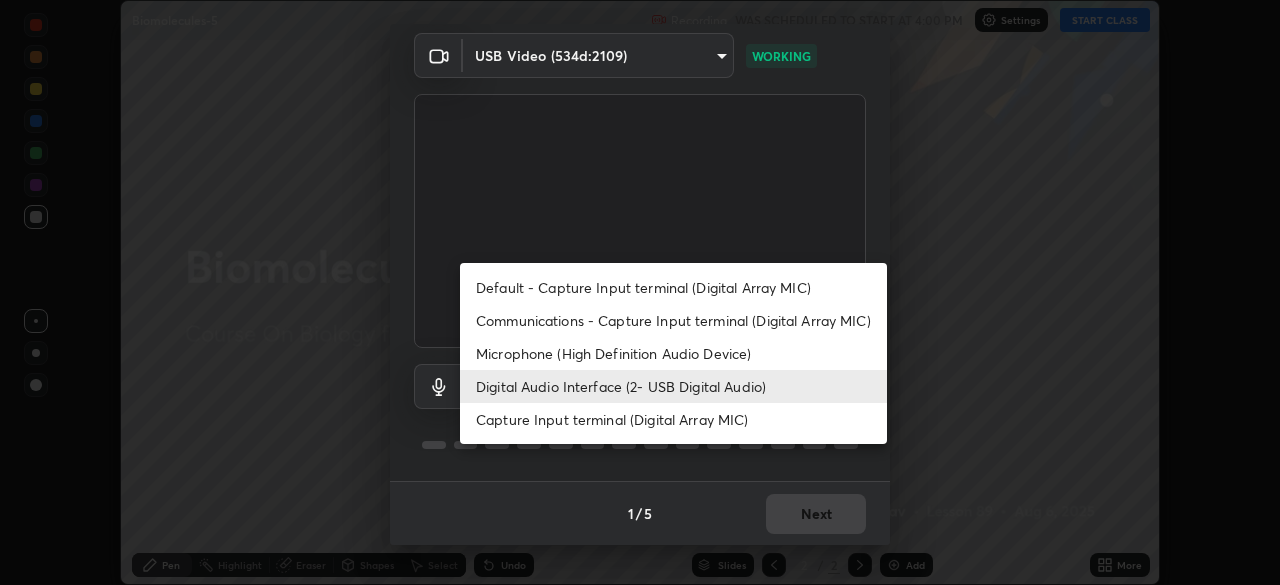 click on "Microphone (High Definition Audio Device)" at bounding box center [673, 353] 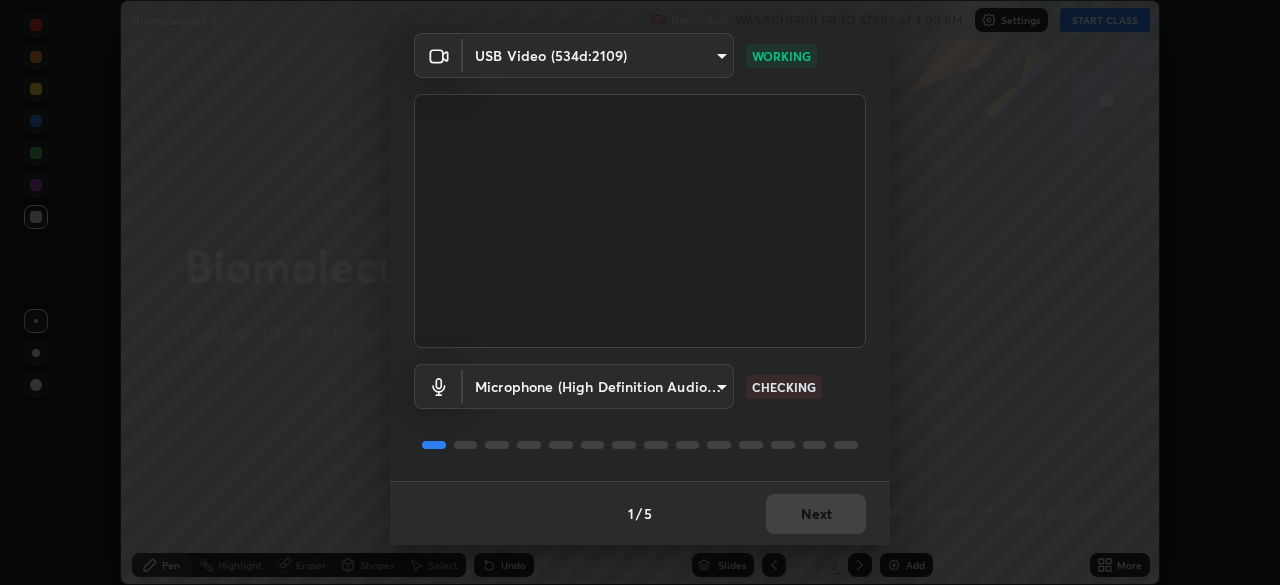 click on "Erase all Biomolecules-5 Recording WAS SCHEDULED TO START AT  4:00 PM Settings START CLASS Setting up your live class Biomolecules-5 • L89 of Course On Biology for NEET Growth 1 2027 [FIRST] [LAST] Pen Highlight Eraser Shapes Select Undo Slides 2 / 2 Add More No doubts shared Encourage your learners to ask a doubt for better clarity Report an issue Reason for reporting Buffering Chat not working Audio - Video sync issue Educator video quality low ​ Attach an image Report Media settings USB Video (534d:2109) 8a74efeab2e4f09bf44349e7dfcafaaeb107e84d122f1606cd18 WORKING Microphone (High Definition Audio Device) 675a2913c686dc55e5066b27176489fc45a5831559b715dd667829c6ab76cd18 CHECKING 1 / 5 Next" at bounding box center (640, 292) 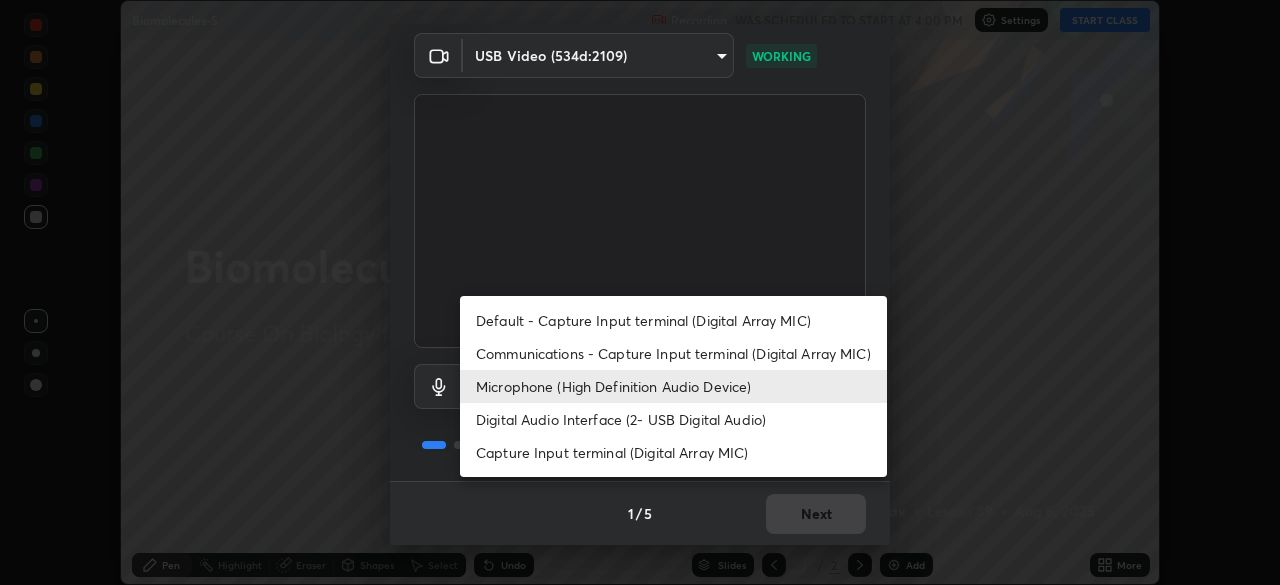 click on "Digital Audio Interface (2- USB Digital Audio)" at bounding box center [673, 419] 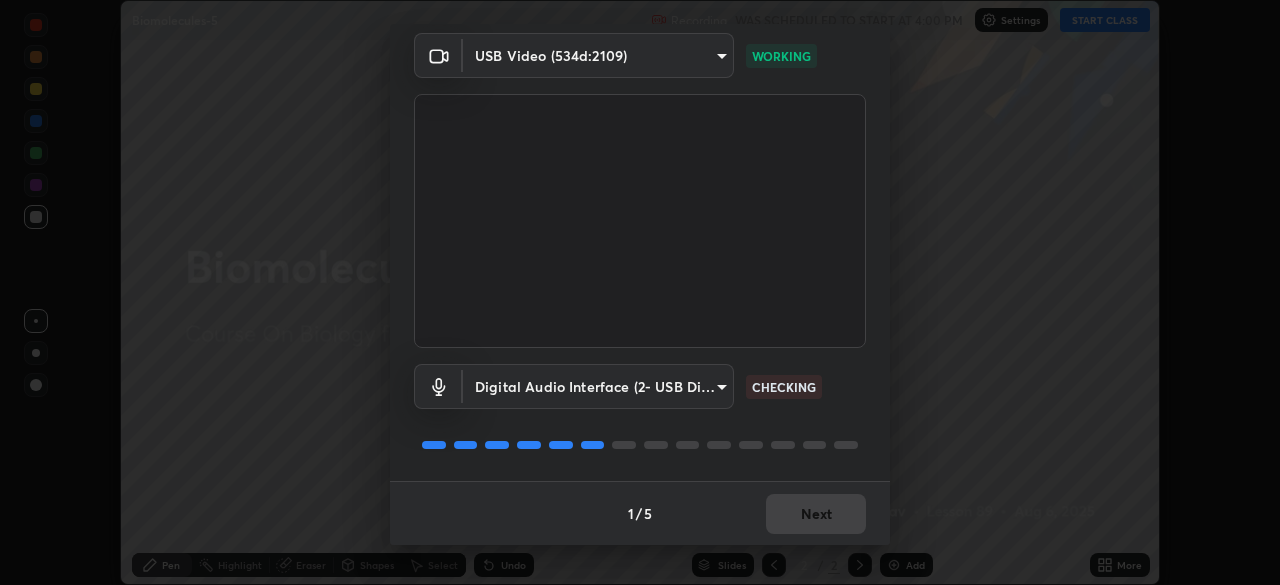 click on "1 / 5 Next" at bounding box center (640, 513) 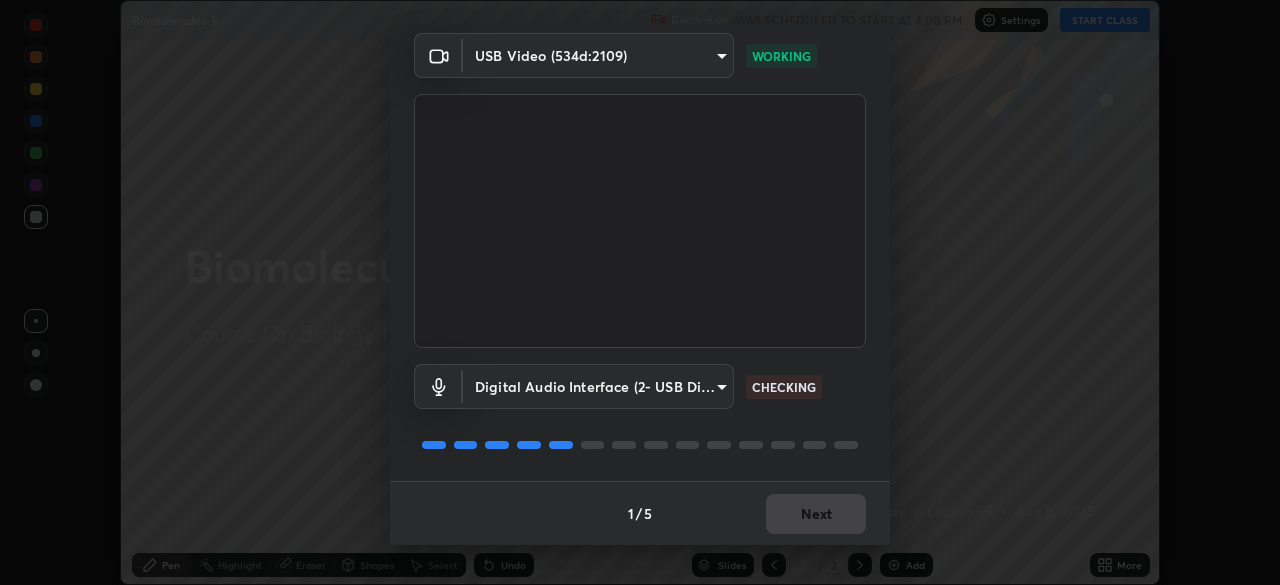 click on "1 / 5 Next" at bounding box center (640, 513) 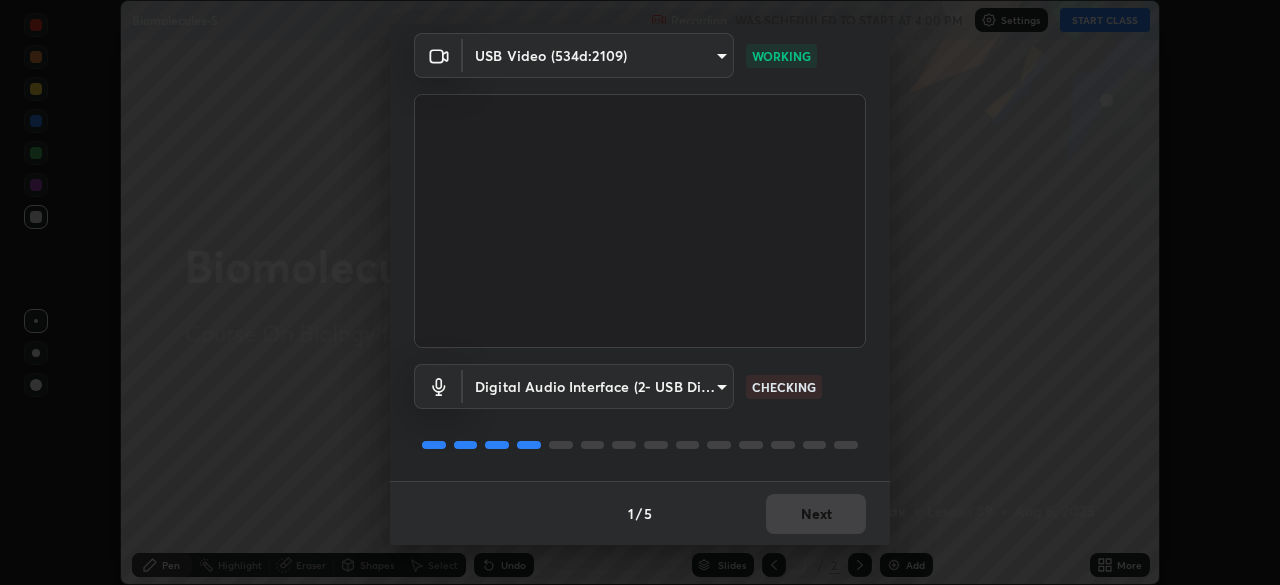 click on "1 / 5 Next" at bounding box center (640, 513) 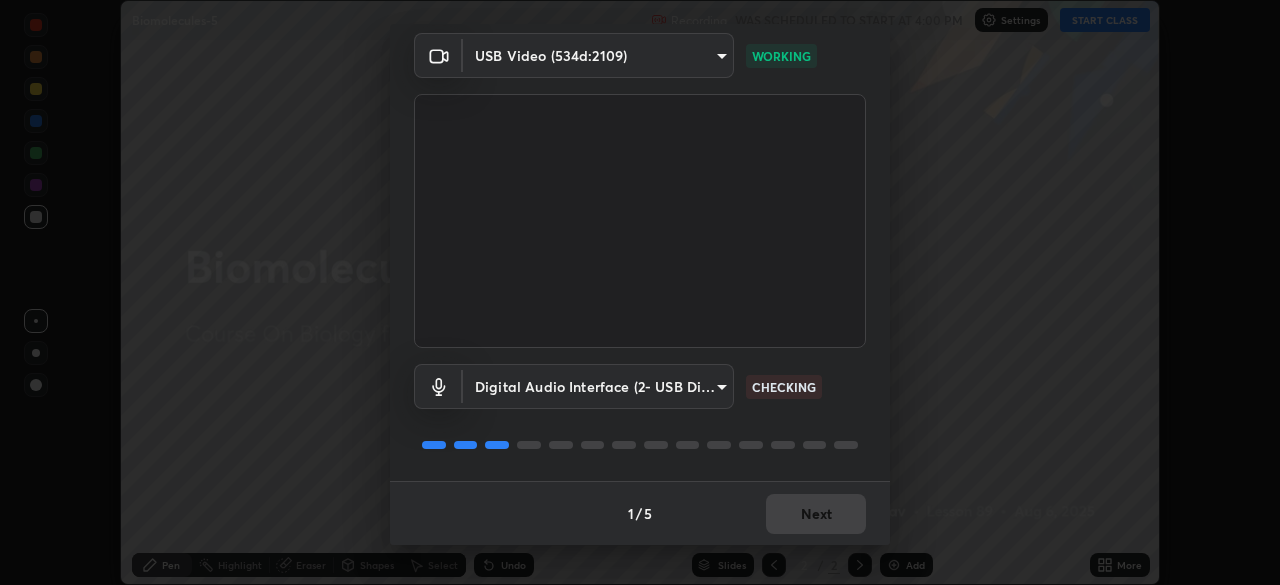 click on "1 / 5 Next" at bounding box center [640, 513] 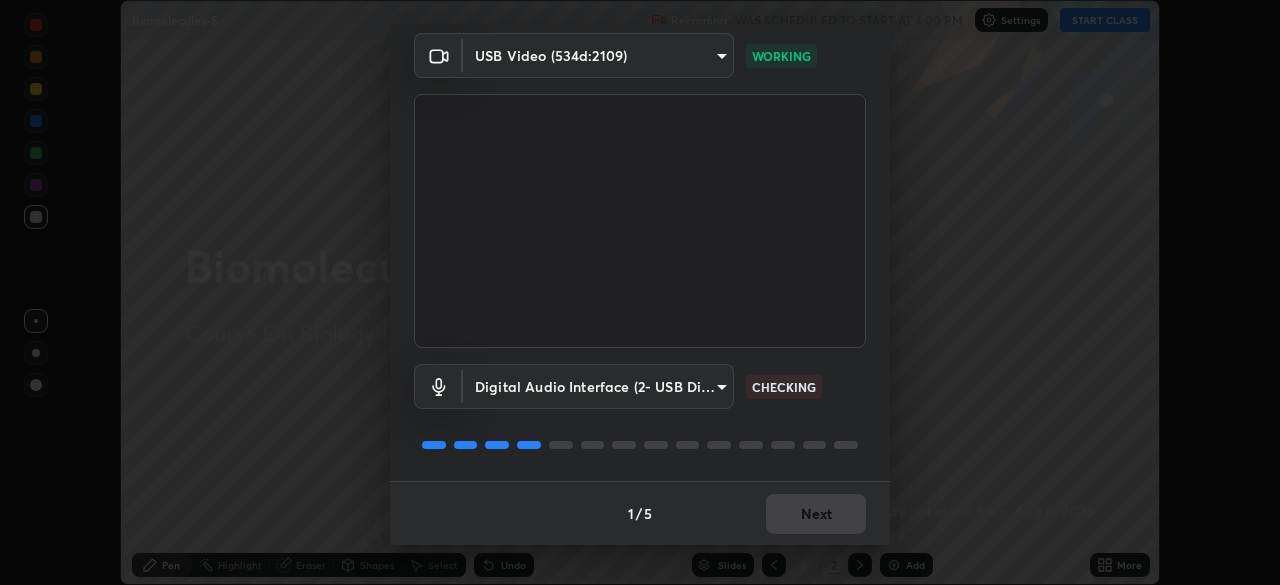 click on "1 / 5 Next" at bounding box center [640, 513] 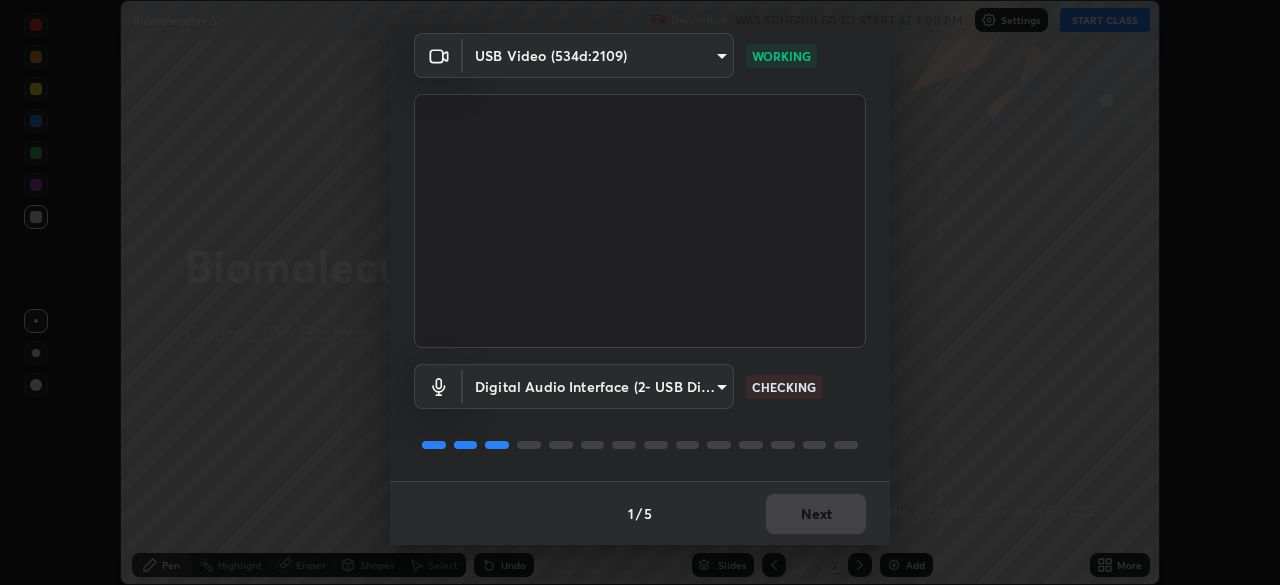 click on "1 / 5 Next" at bounding box center [640, 513] 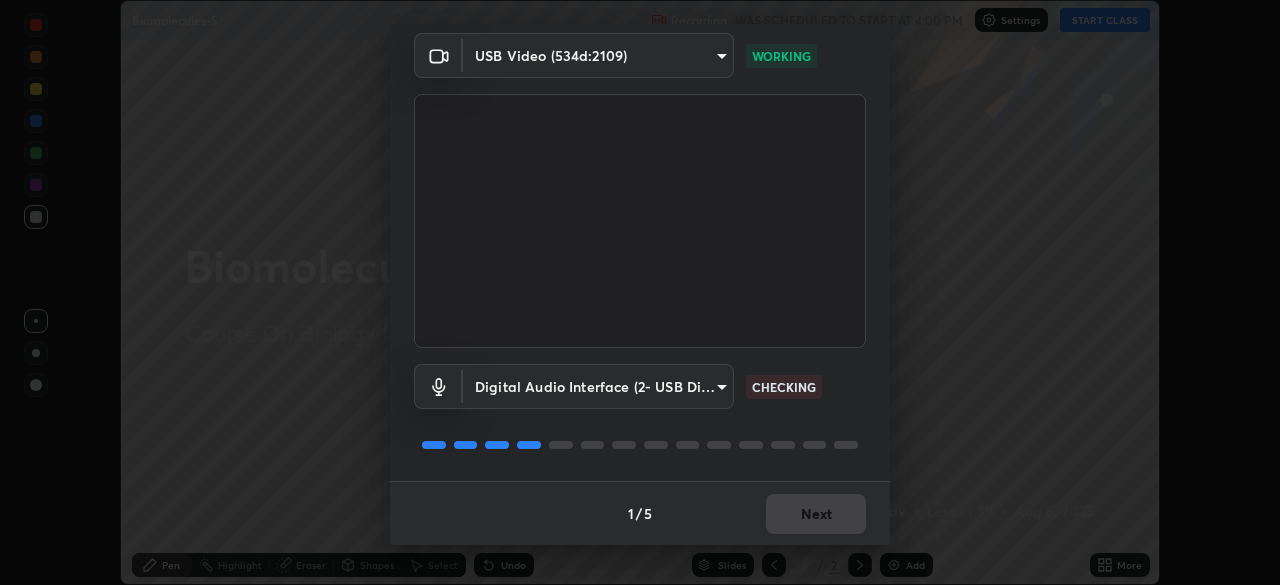 click on "1 / 5 Next" at bounding box center (640, 513) 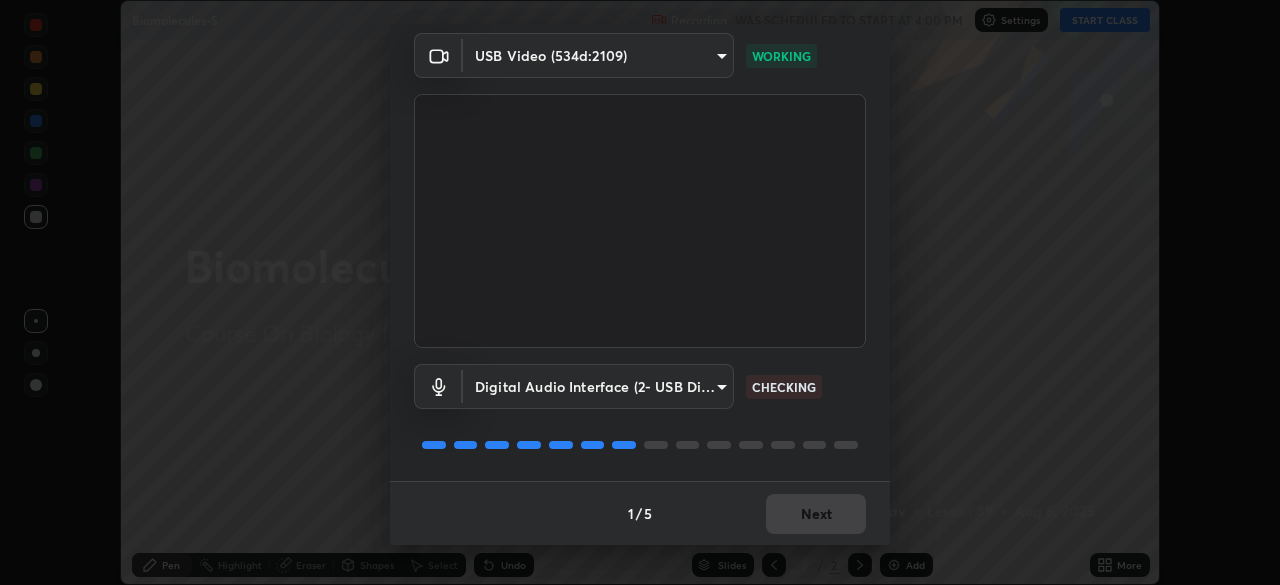 click on "1 / 5 Next" at bounding box center (640, 513) 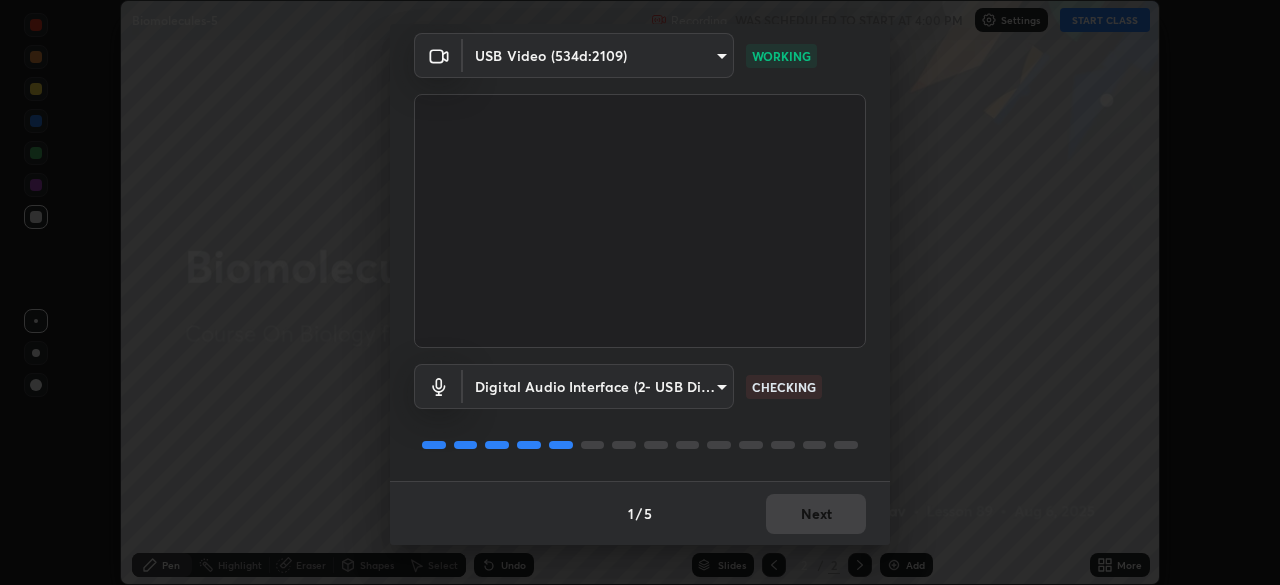 click on "1 / 5 Next" at bounding box center (640, 513) 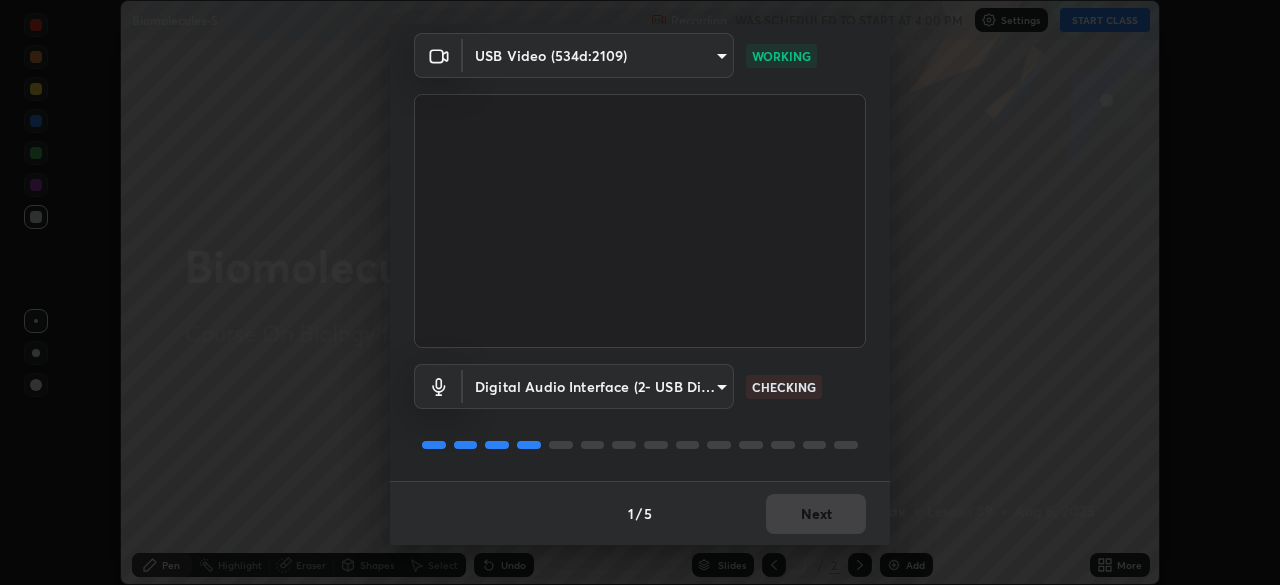 click on "1 / 5 Next" at bounding box center [640, 513] 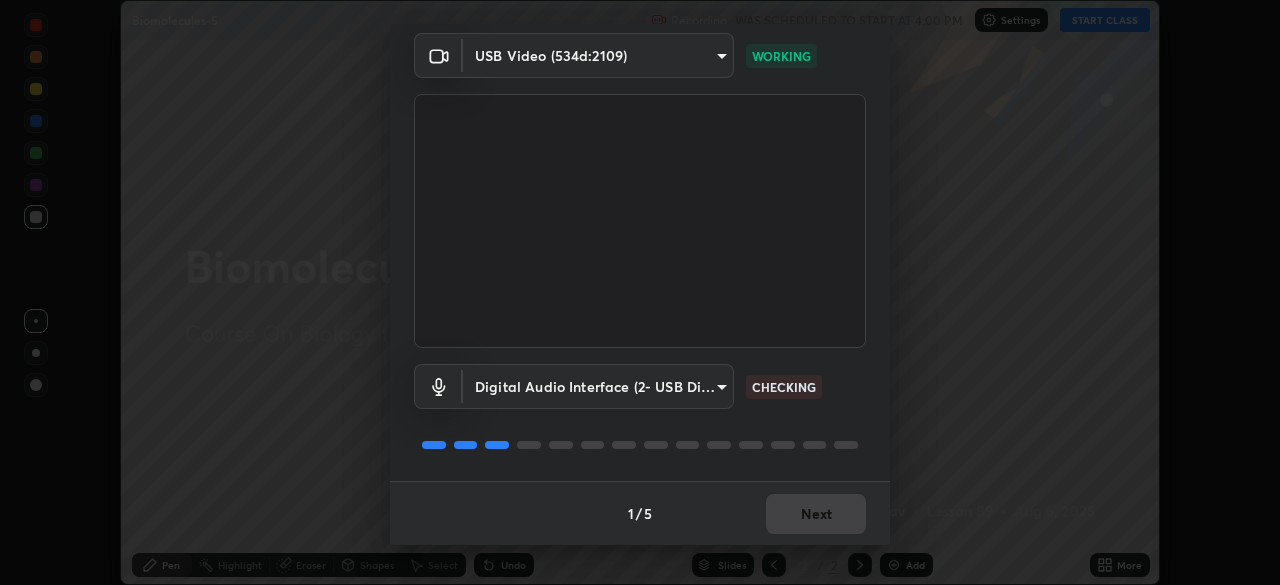 click on "1 / 5 Next" at bounding box center (640, 513) 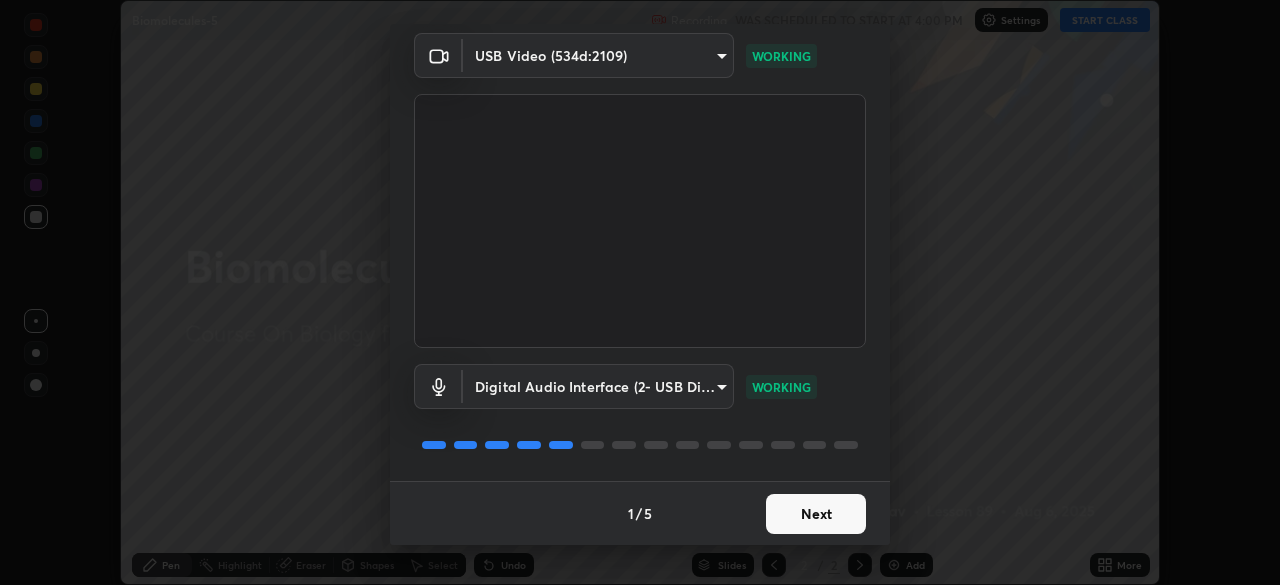 click on "Next" at bounding box center (816, 514) 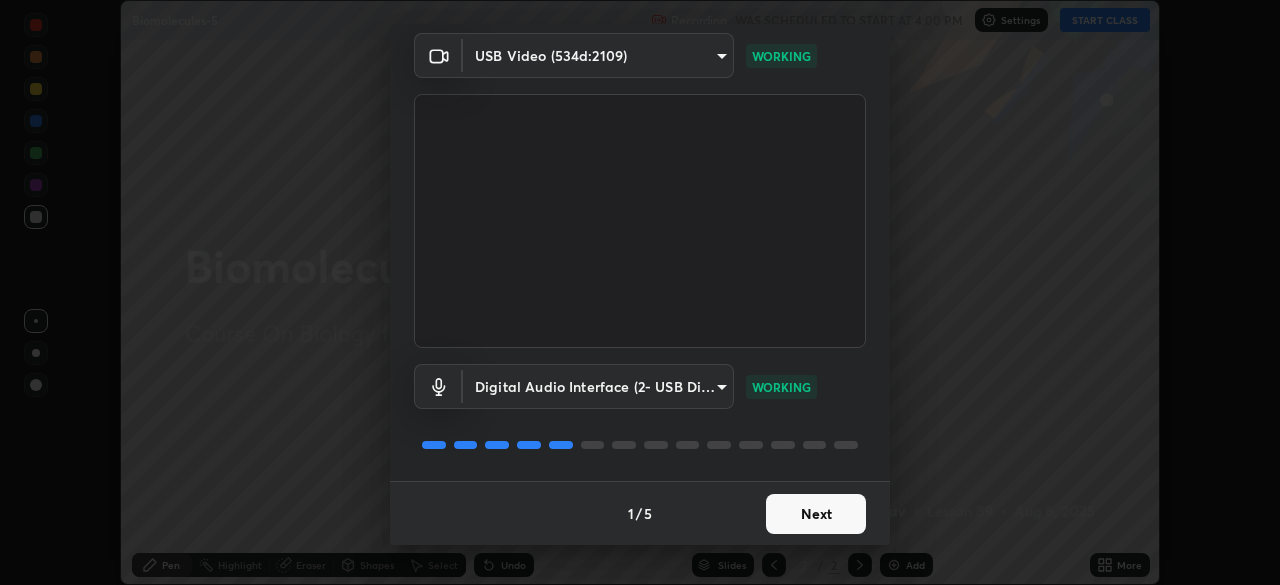 scroll, scrollTop: 0, scrollLeft: 0, axis: both 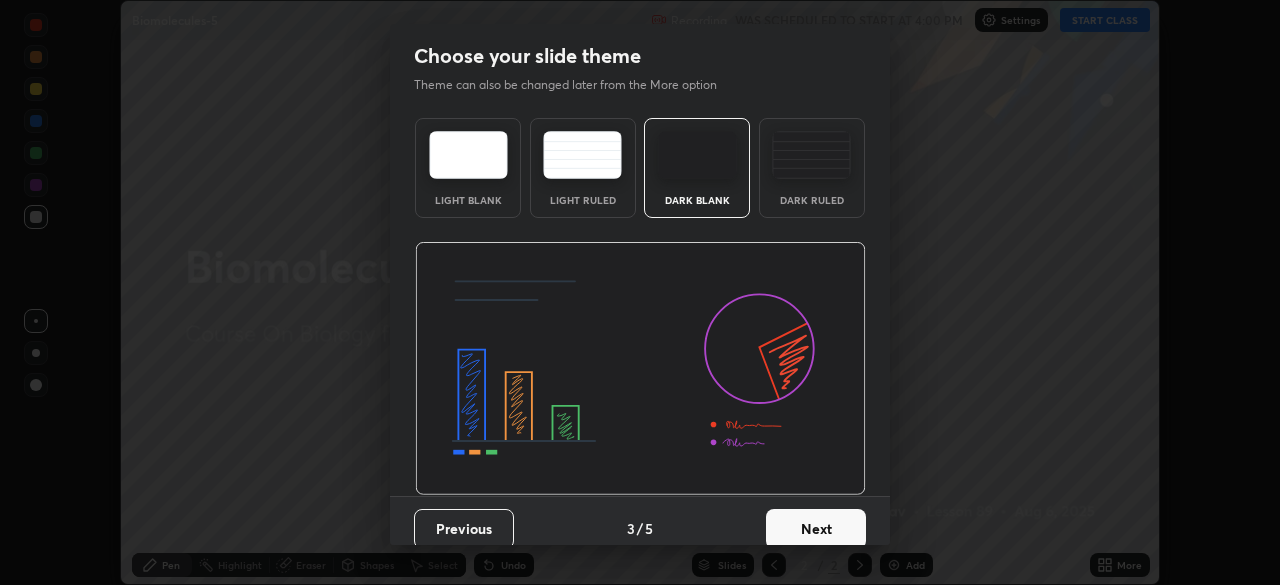 click on "Next" at bounding box center [816, 529] 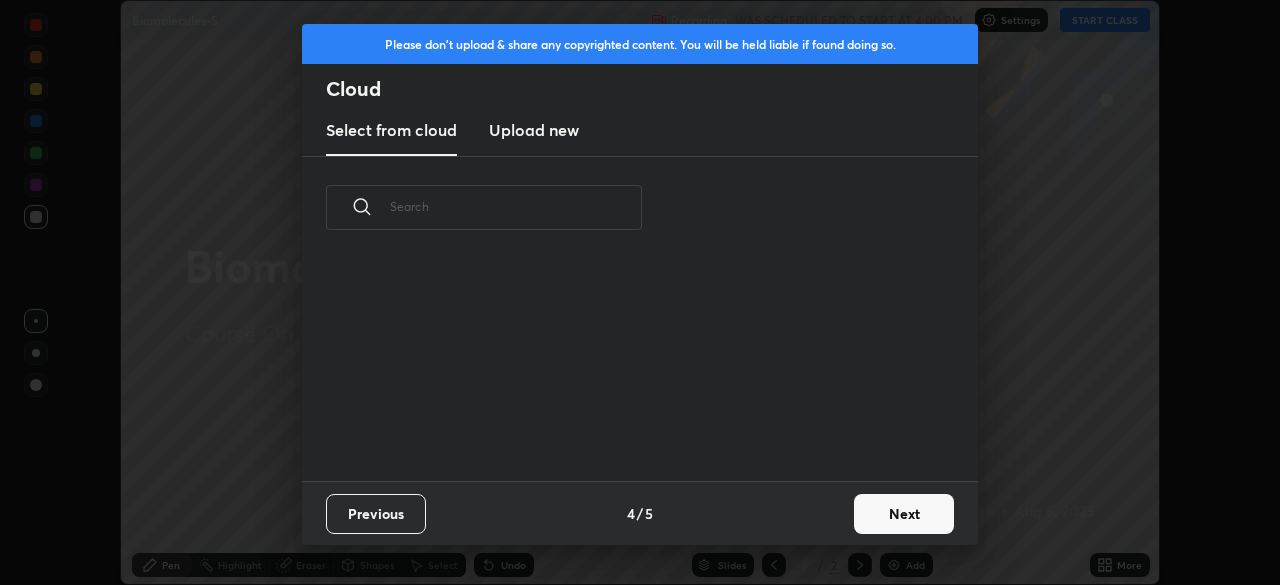 click on "Next" at bounding box center (904, 514) 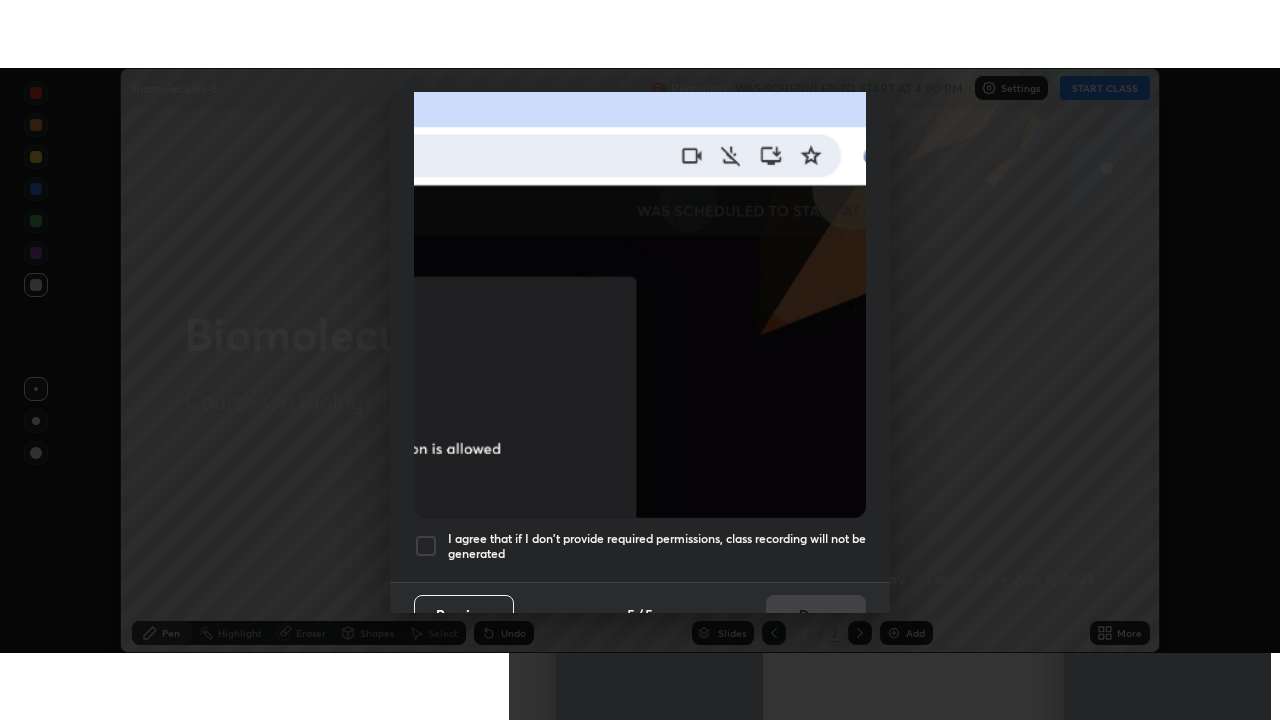 scroll, scrollTop: 479, scrollLeft: 0, axis: vertical 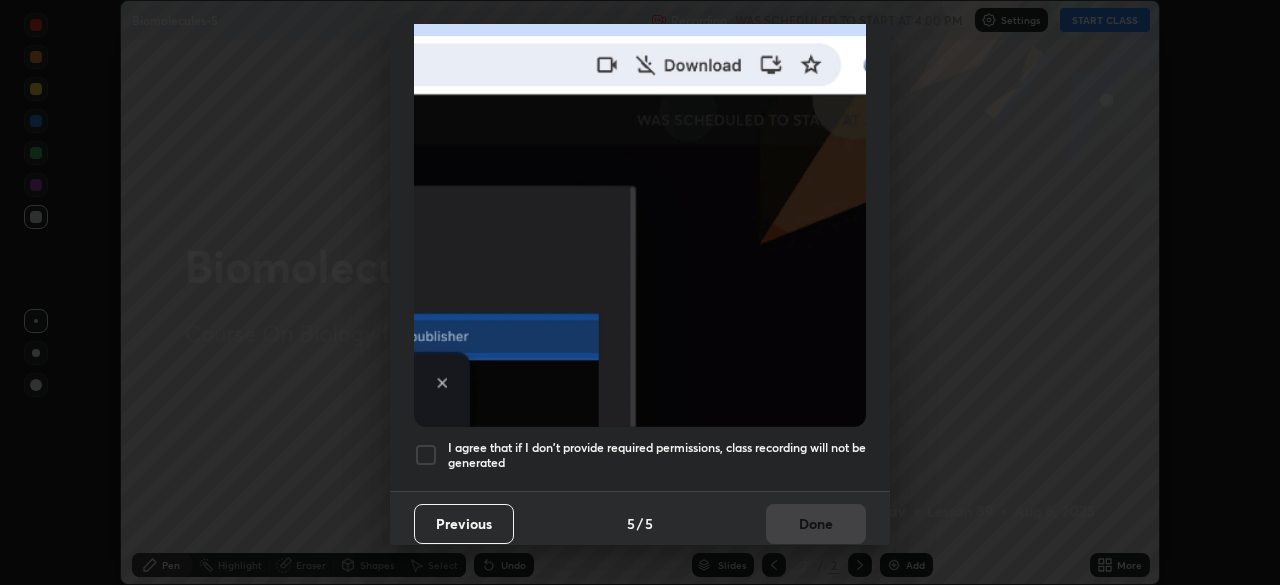 click on "I agree that if I don't provide required permissions, class recording will not be generated" at bounding box center (657, 455) 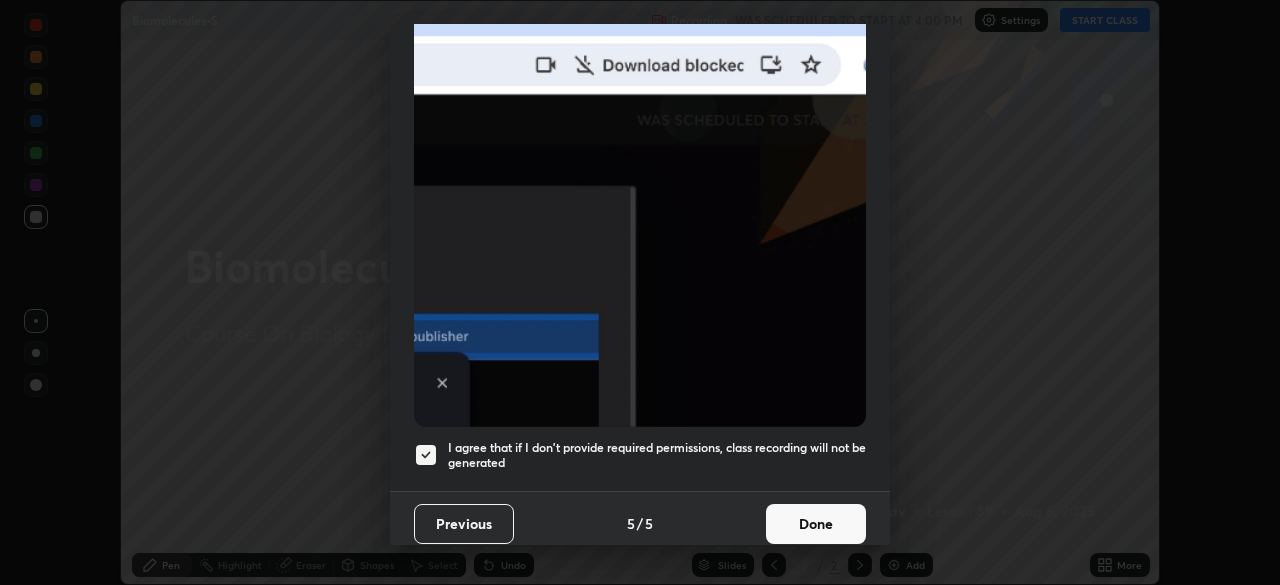 click on "Done" at bounding box center [816, 524] 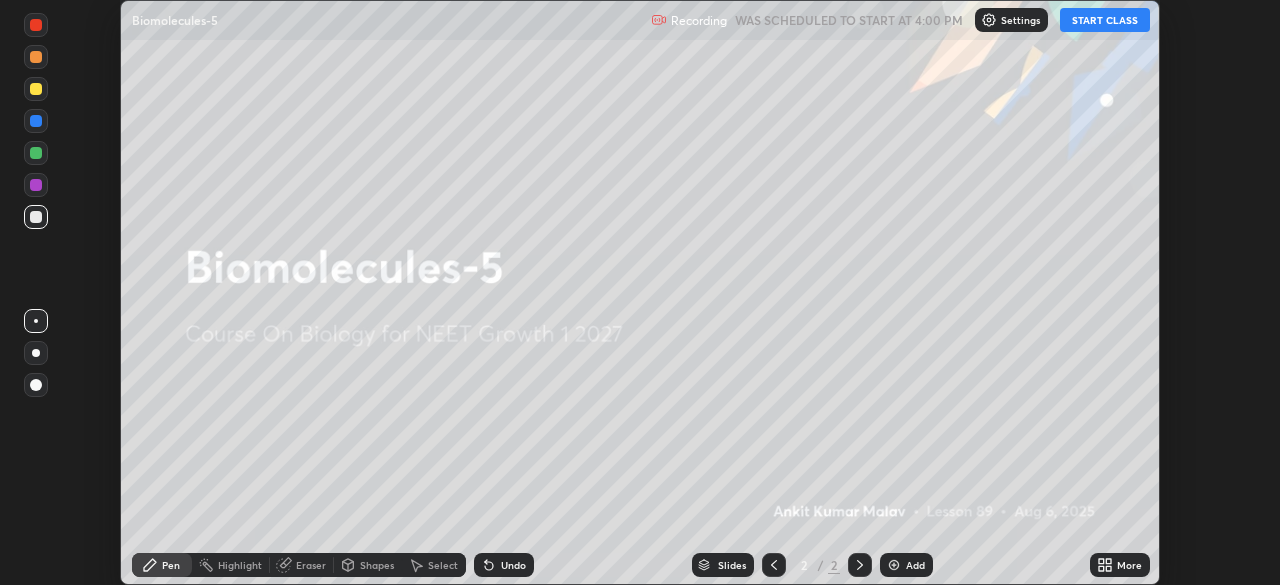 click on "START CLASS" at bounding box center (1105, 20) 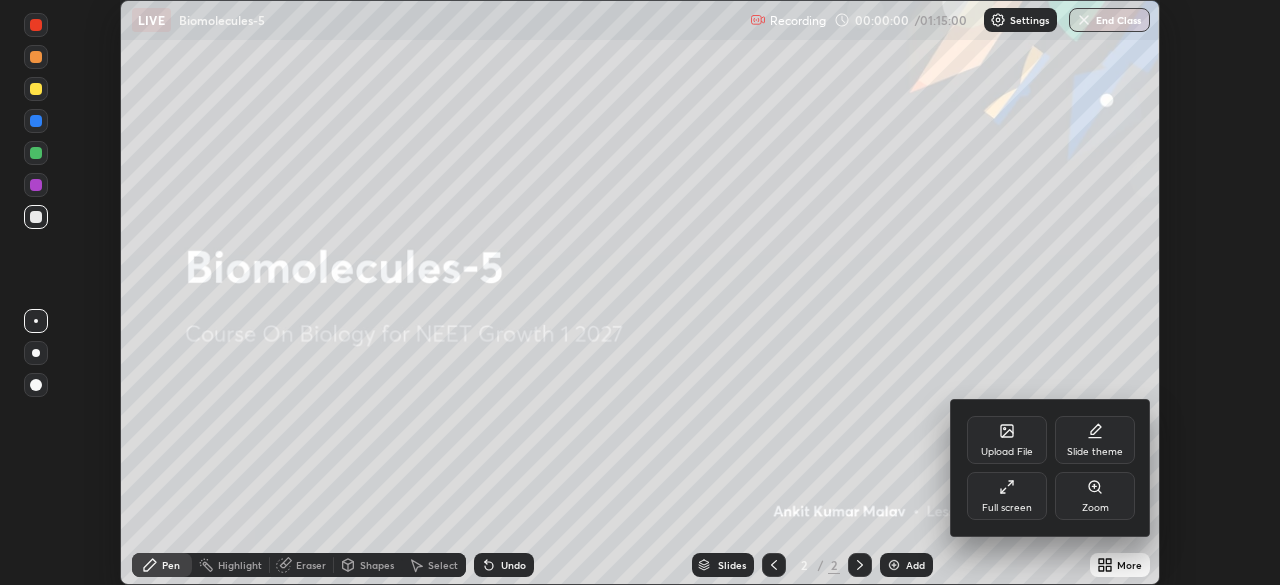 click on "Full screen" at bounding box center (1007, 496) 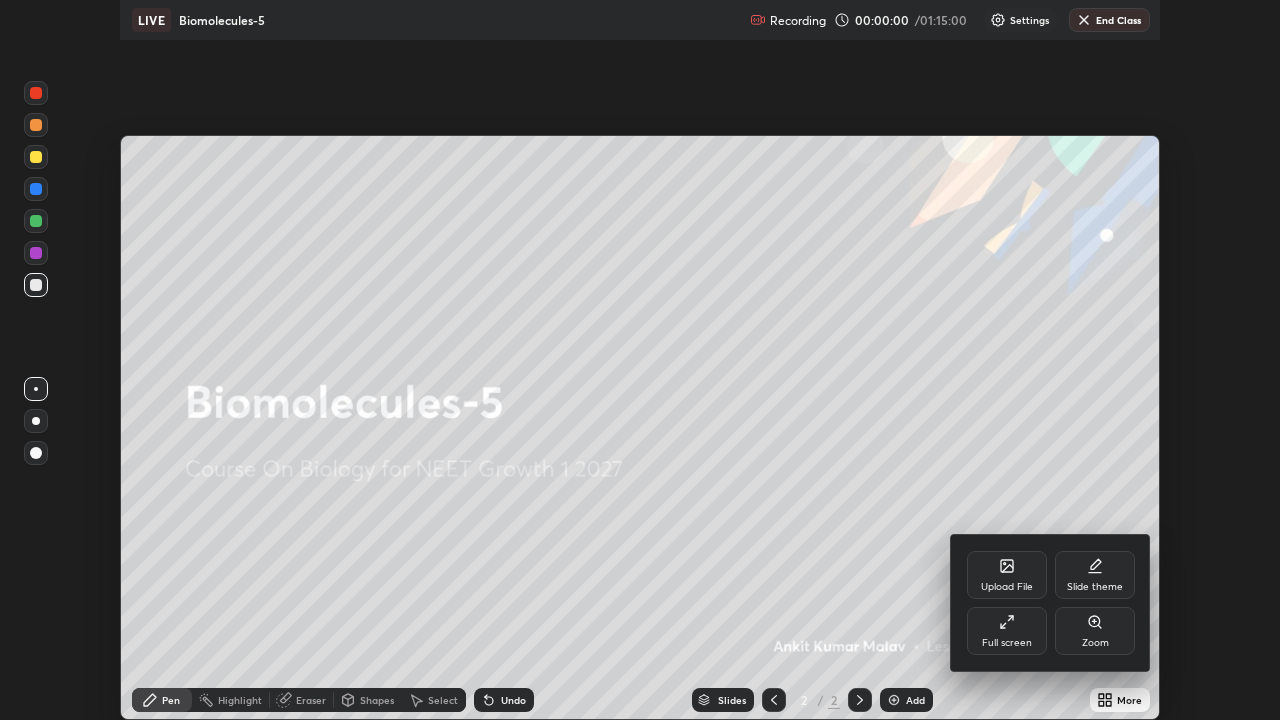 scroll, scrollTop: 99280, scrollLeft: 98720, axis: both 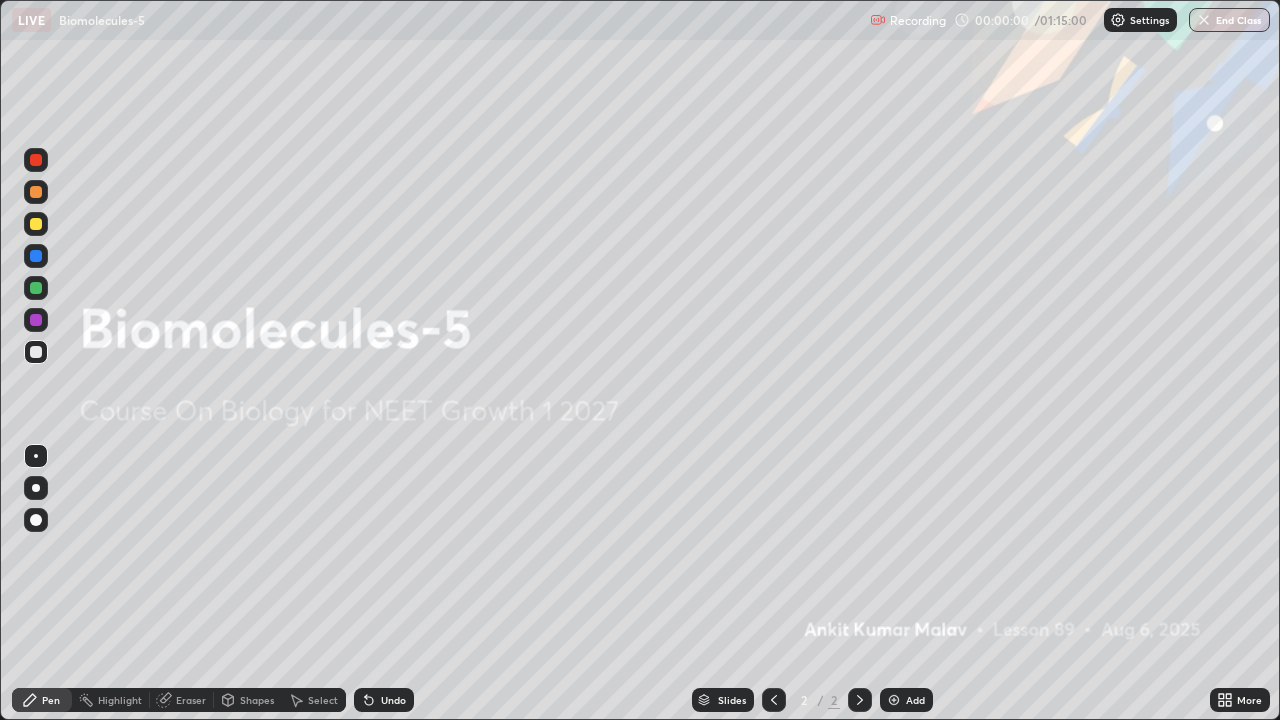 click 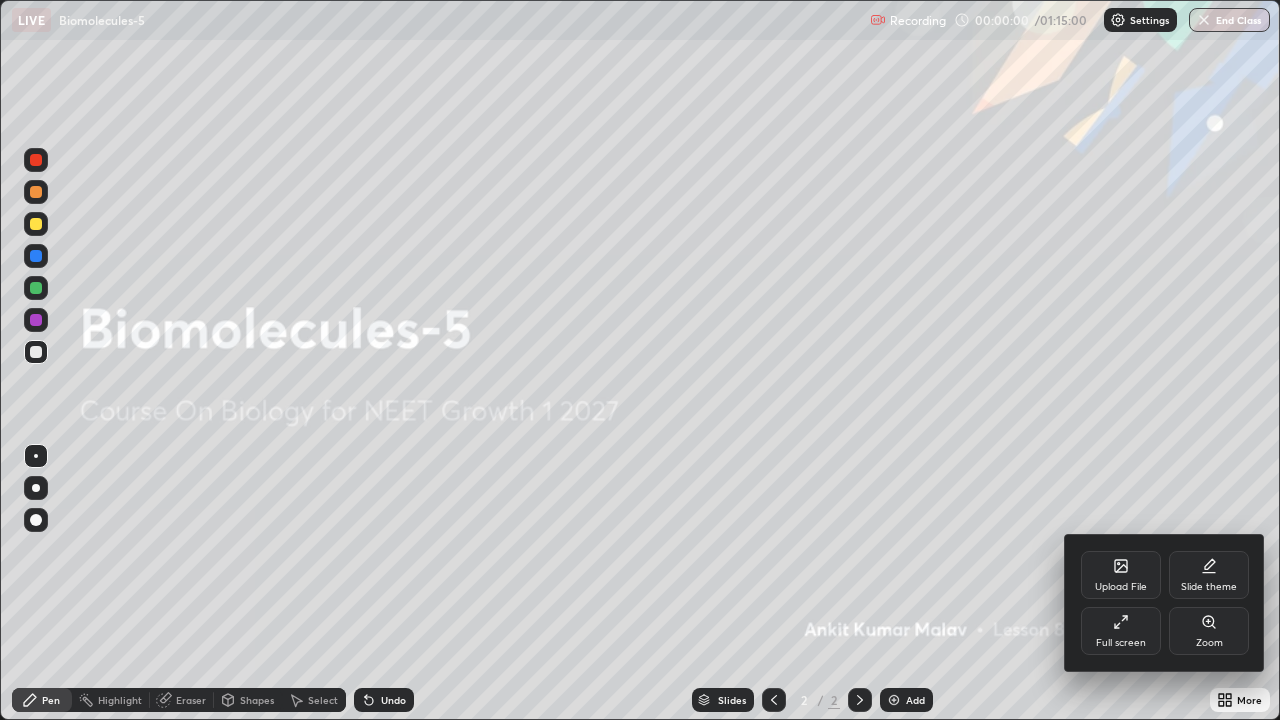 click on "Slide theme" at bounding box center [1209, 575] 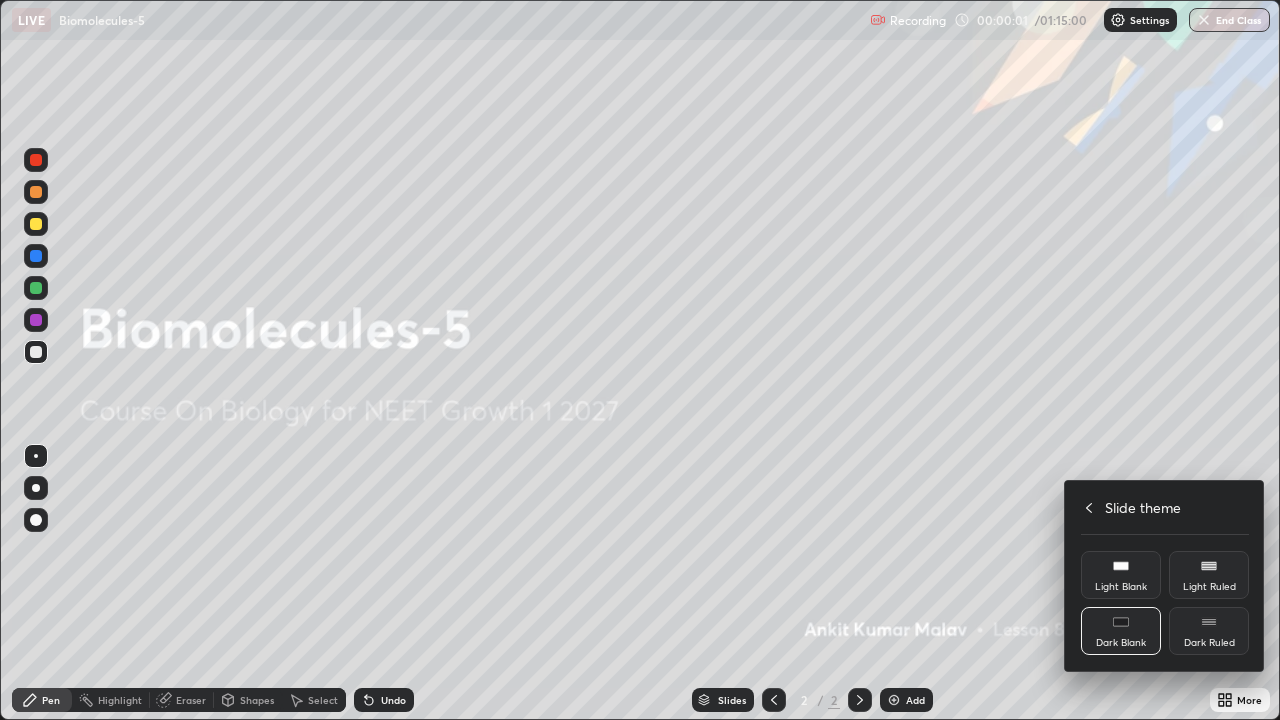 click on "Dark Ruled" at bounding box center [1209, 631] 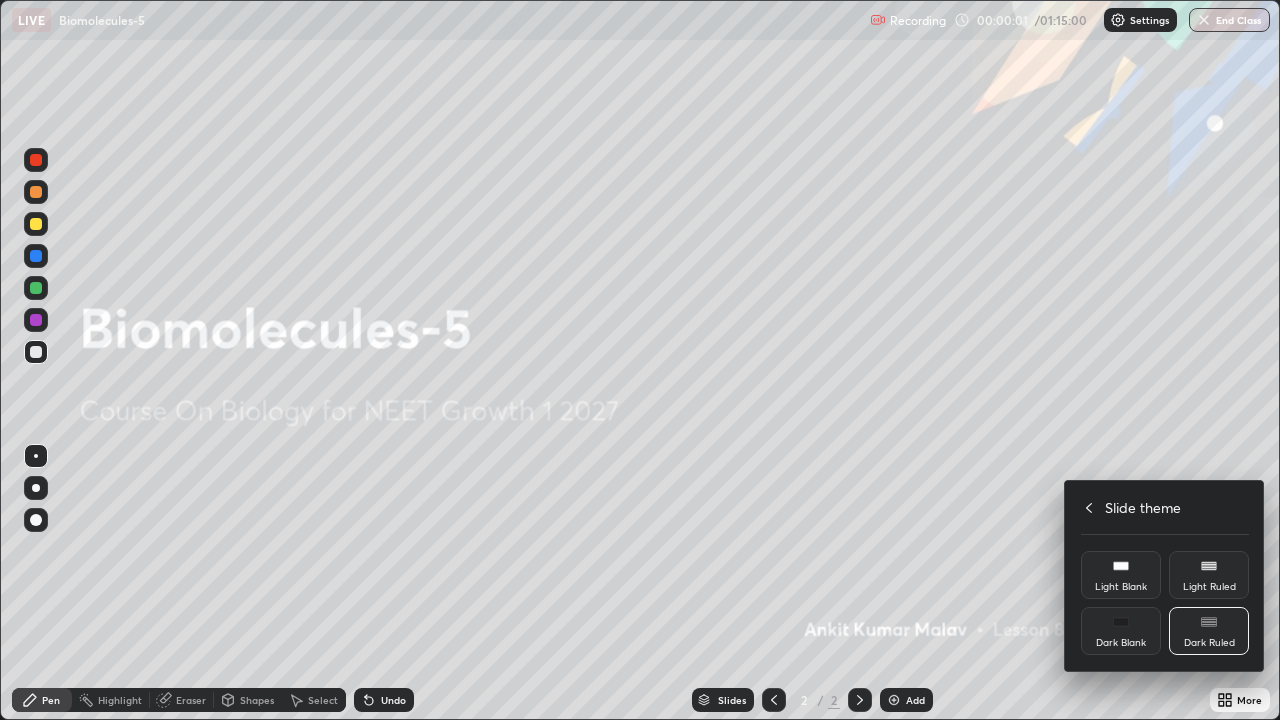 click at bounding box center [640, 360] 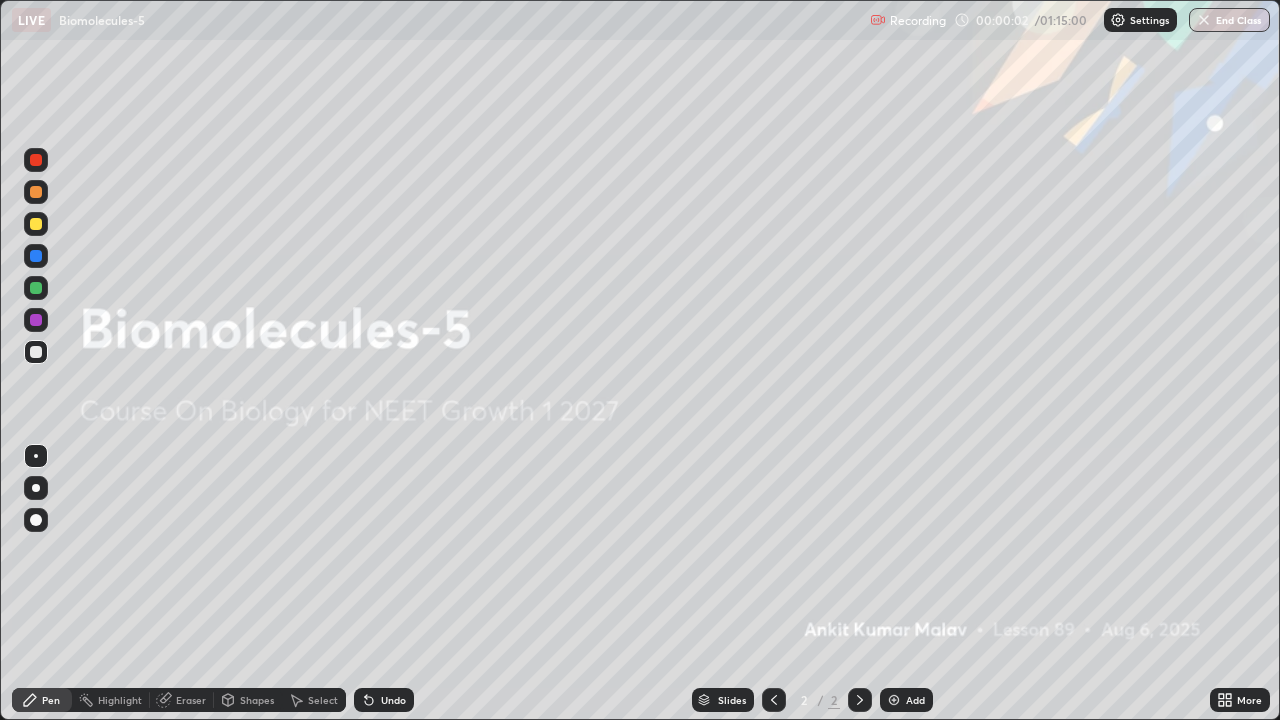 click on "Add" at bounding box center [906, 700] 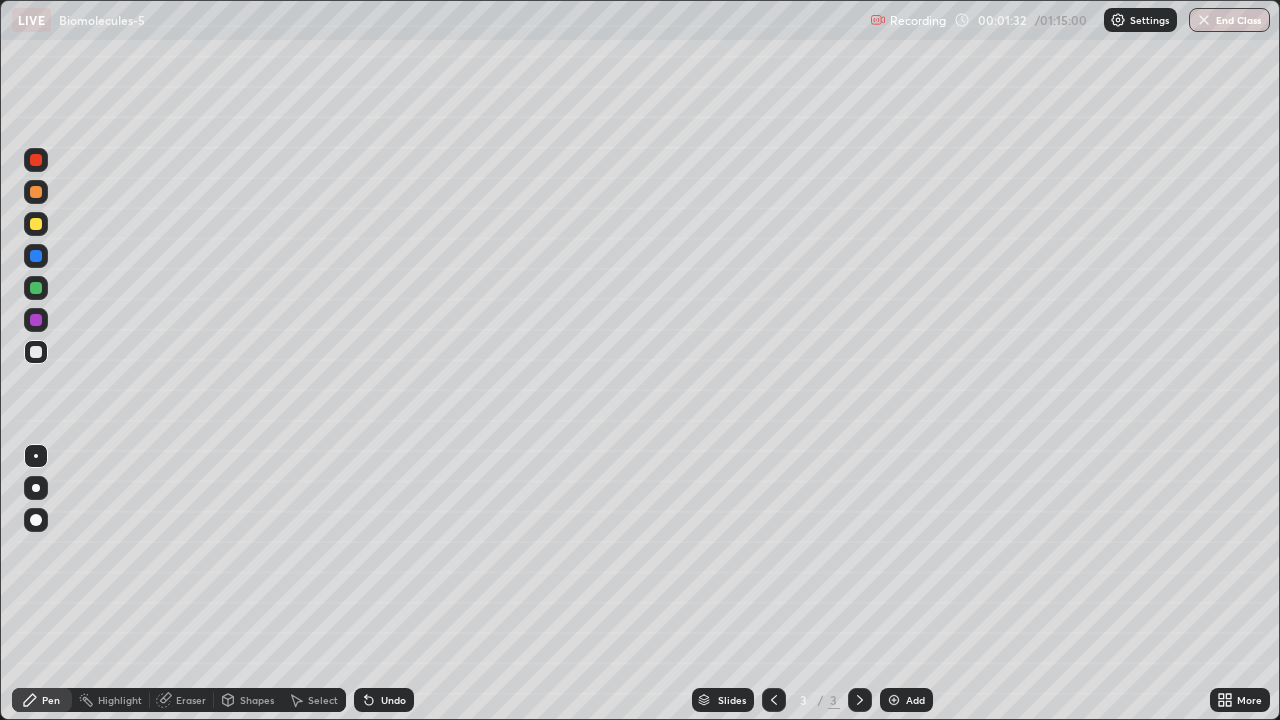 click at bounding box center [36, 224] 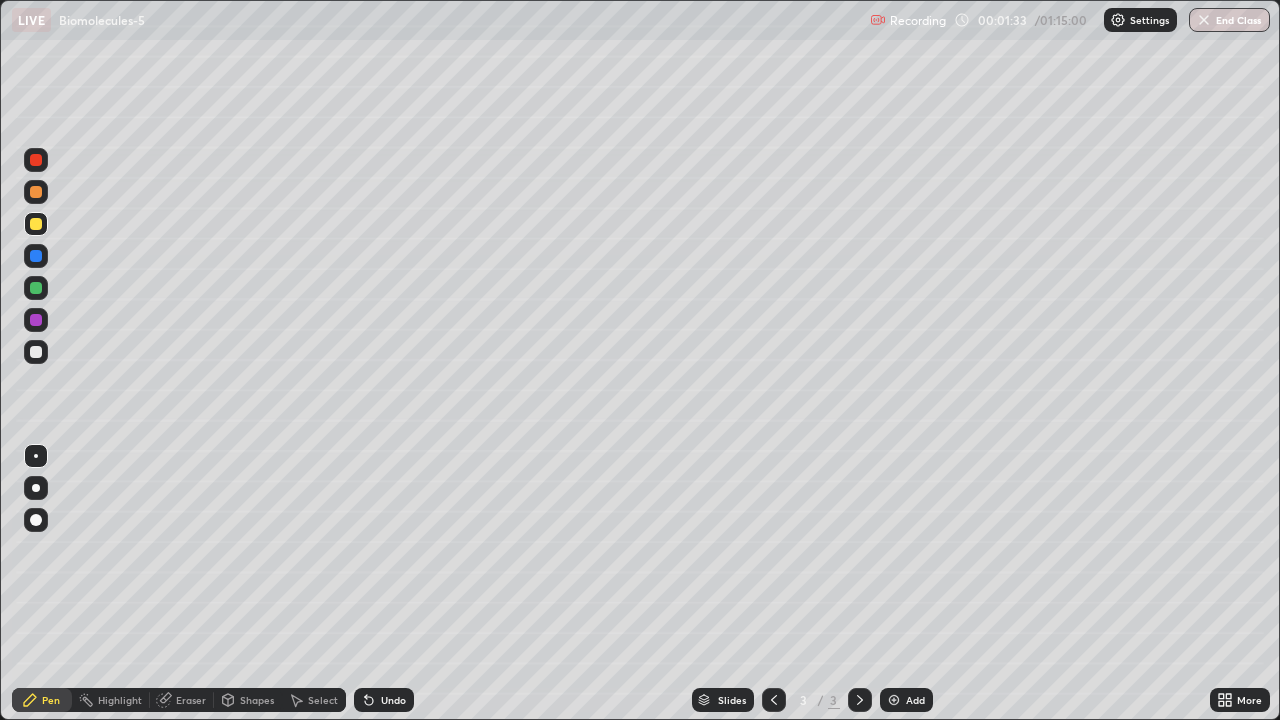 click at bounding box center (36, 488) 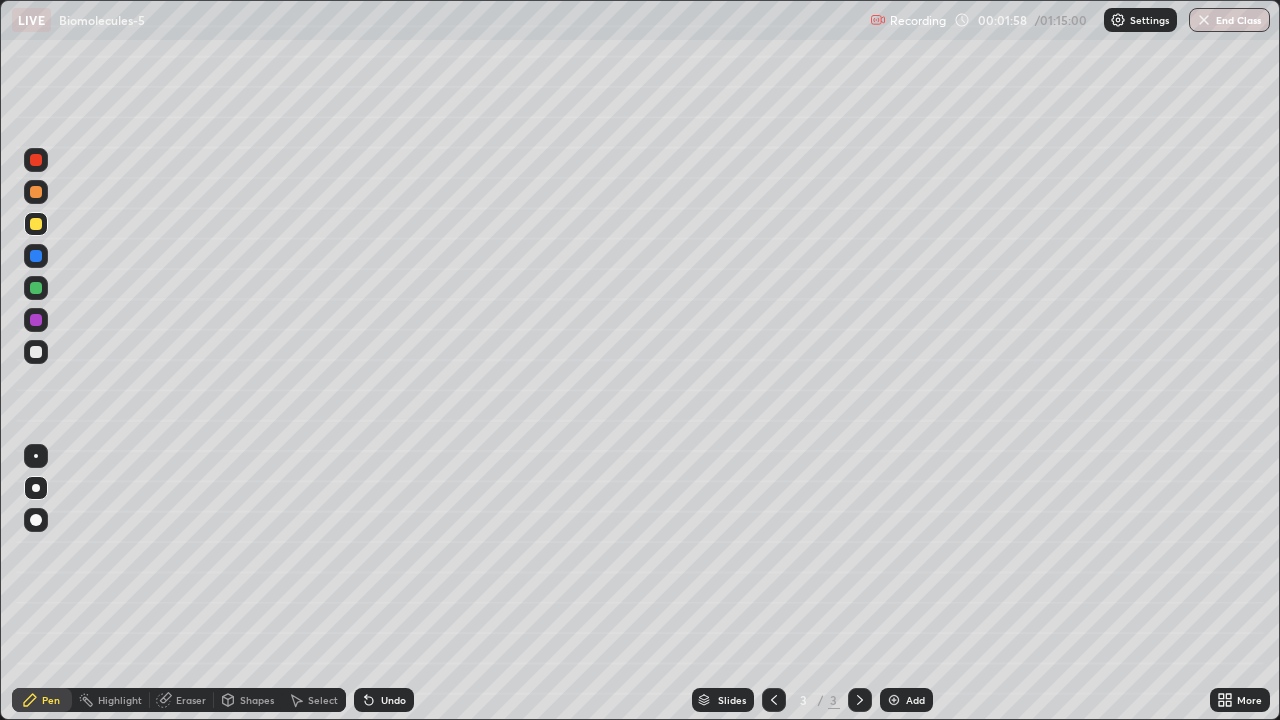 click 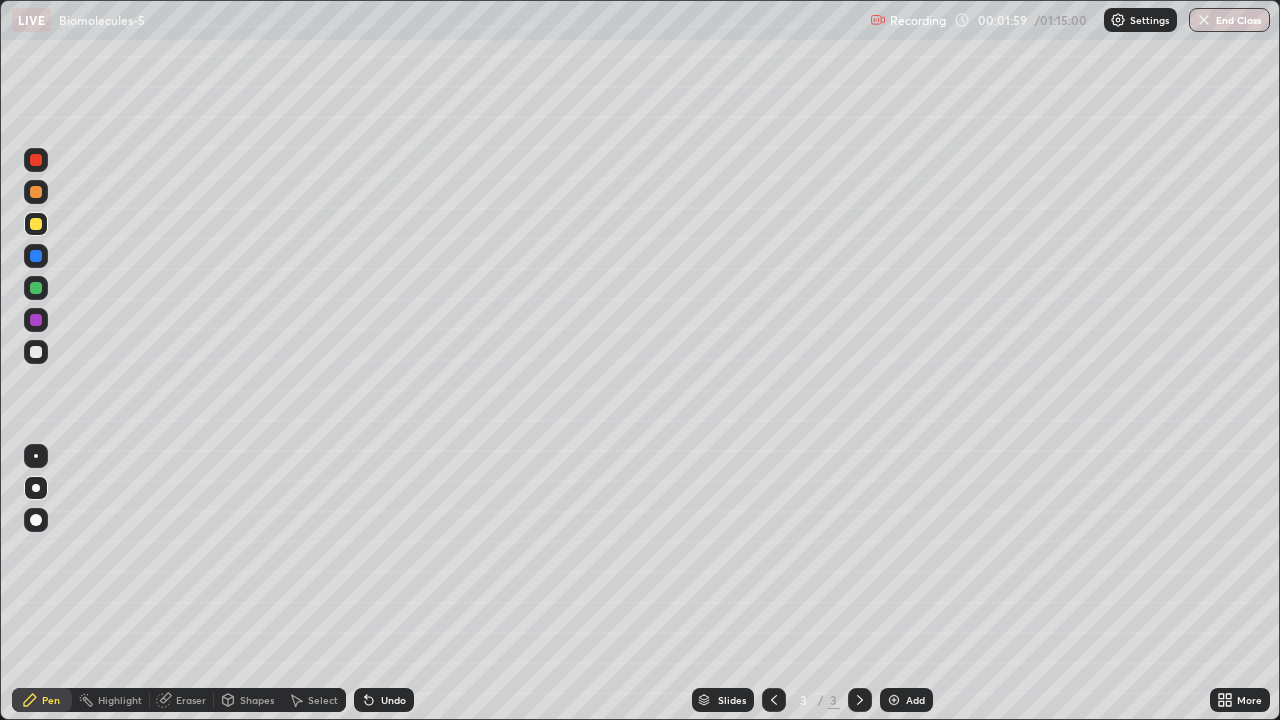 click 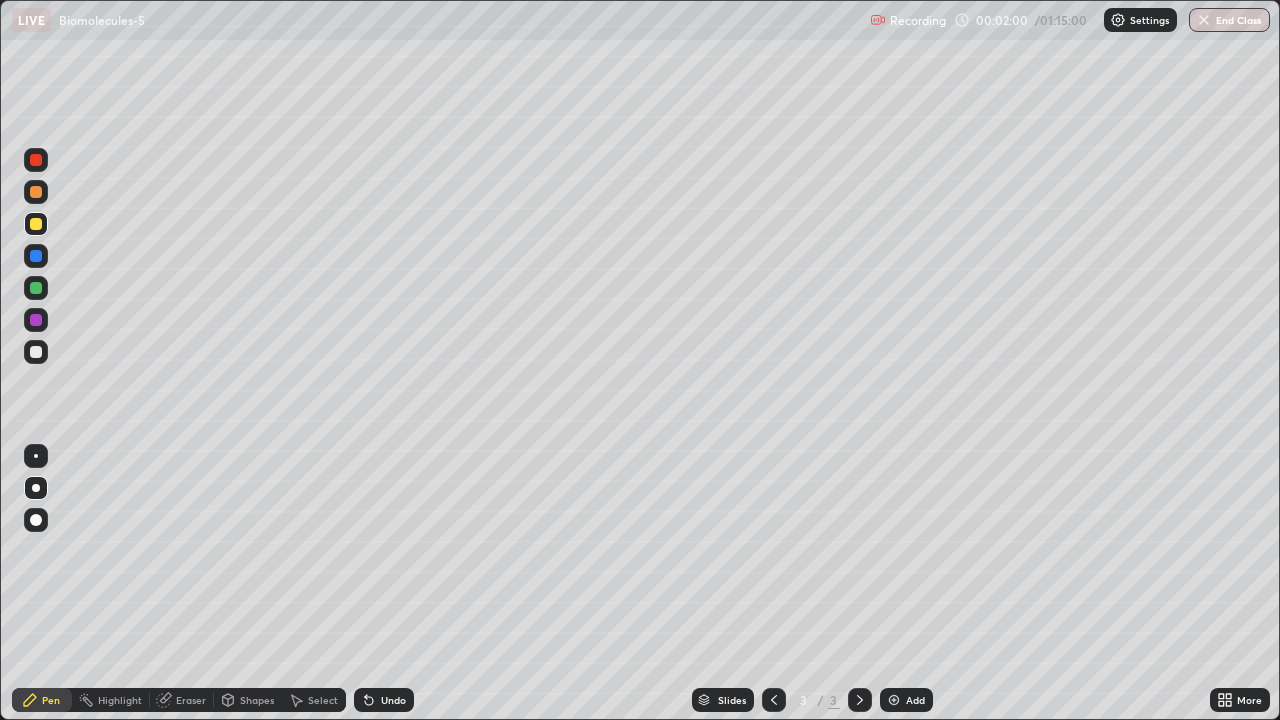 click 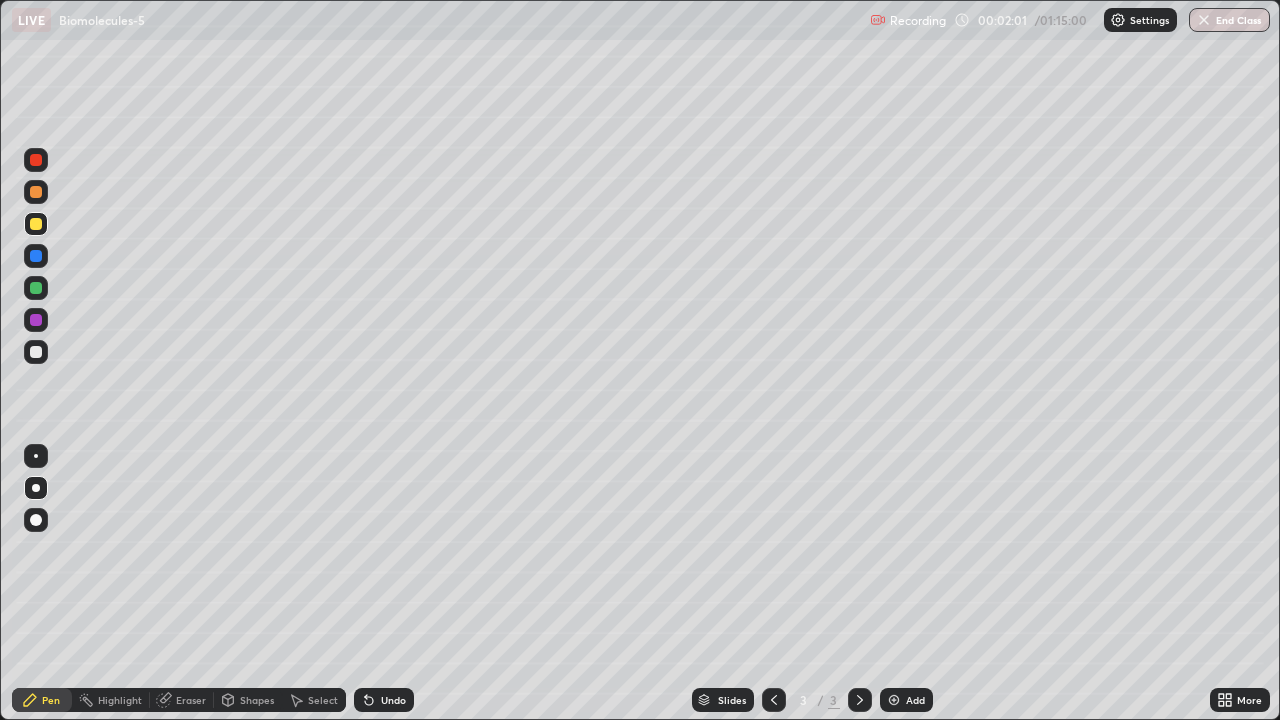 click 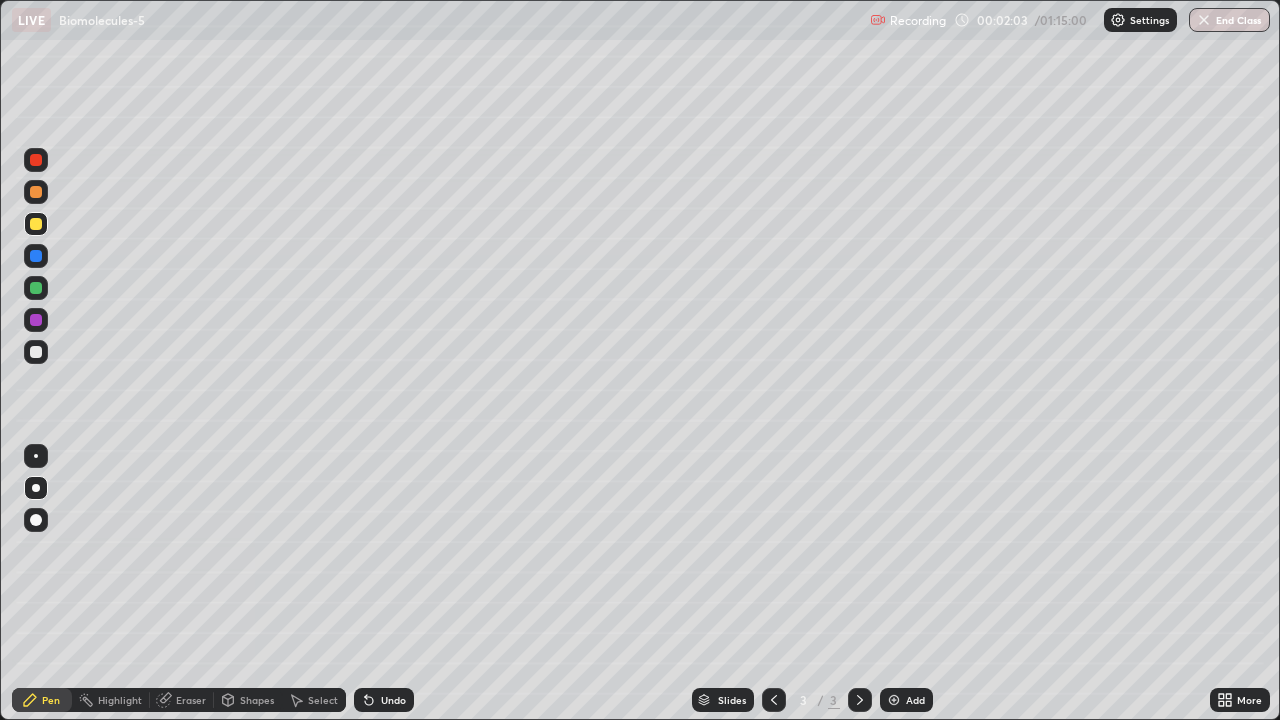 click on "Undo" at bounding box center [384, 700] 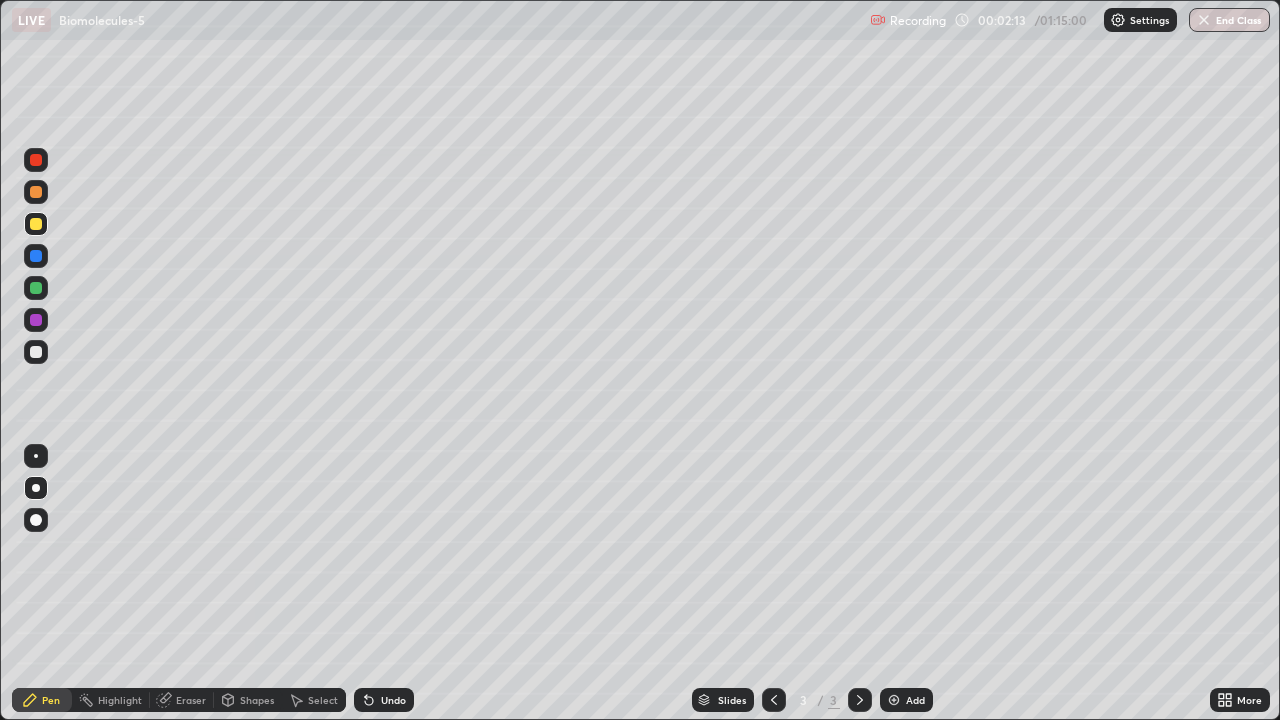 click at bounding box center [36, 352] 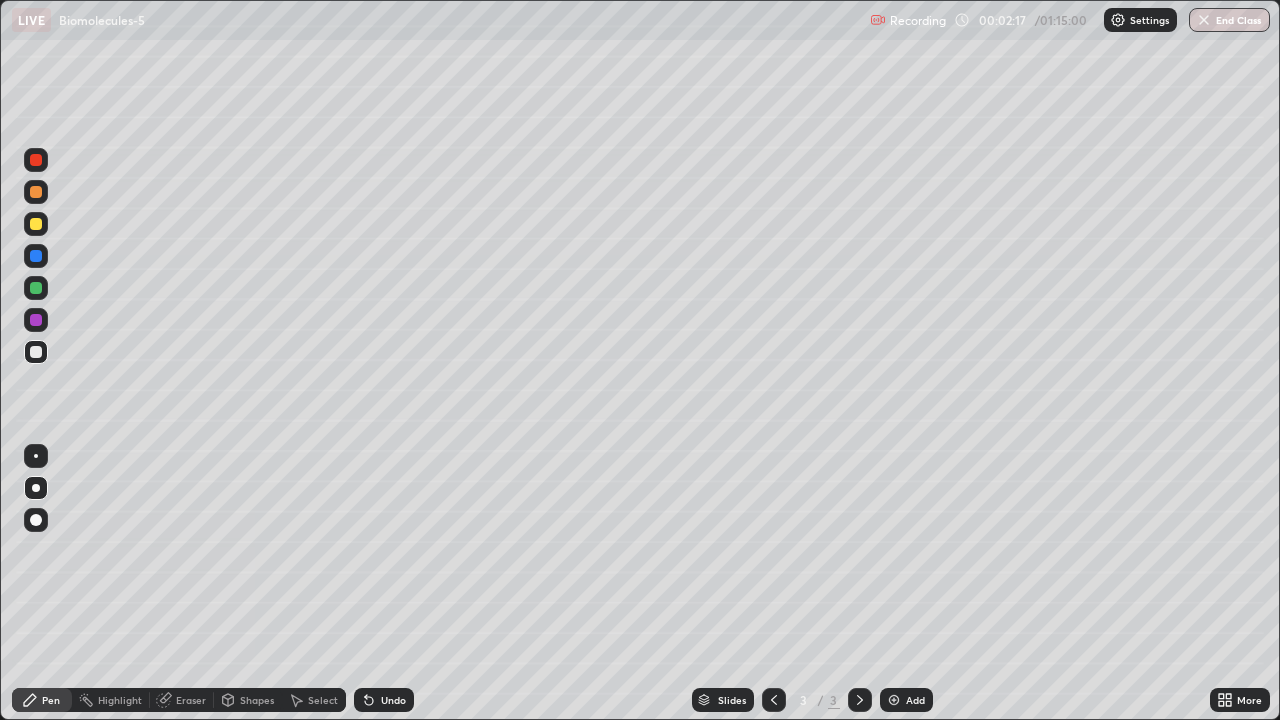 click at bounding box center [36, 352] 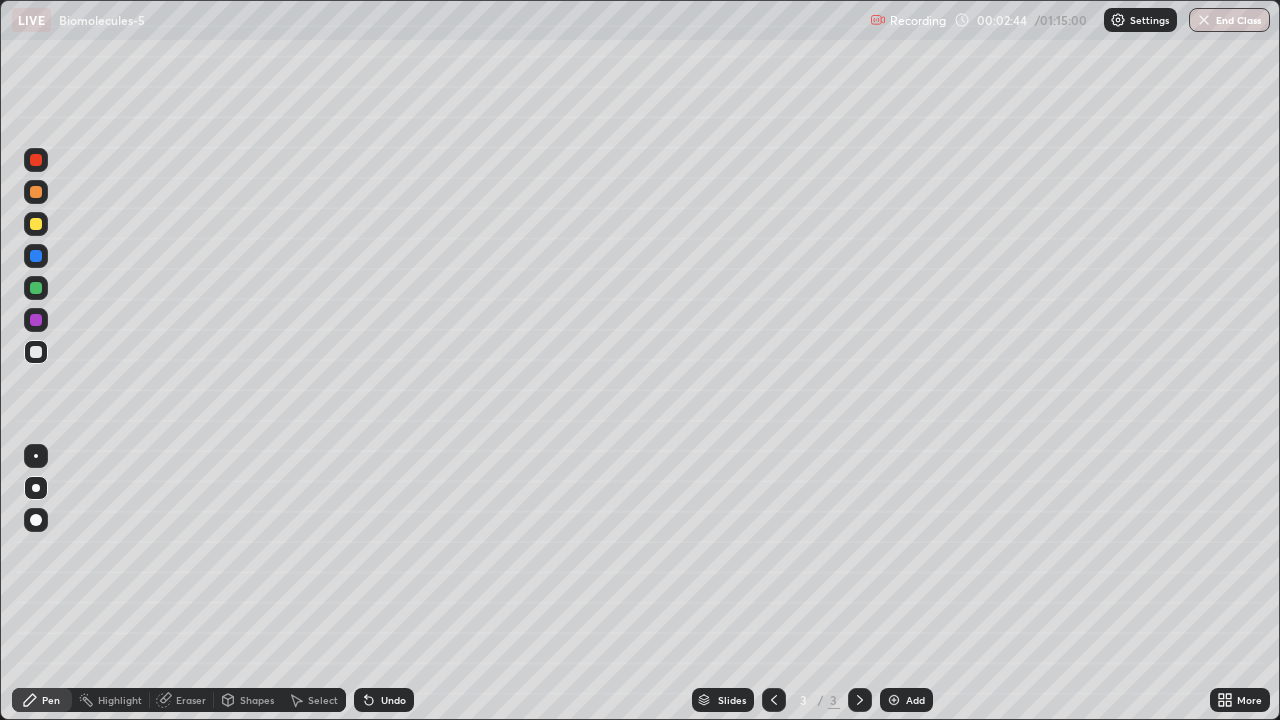 click at bounding box center [36, 288] 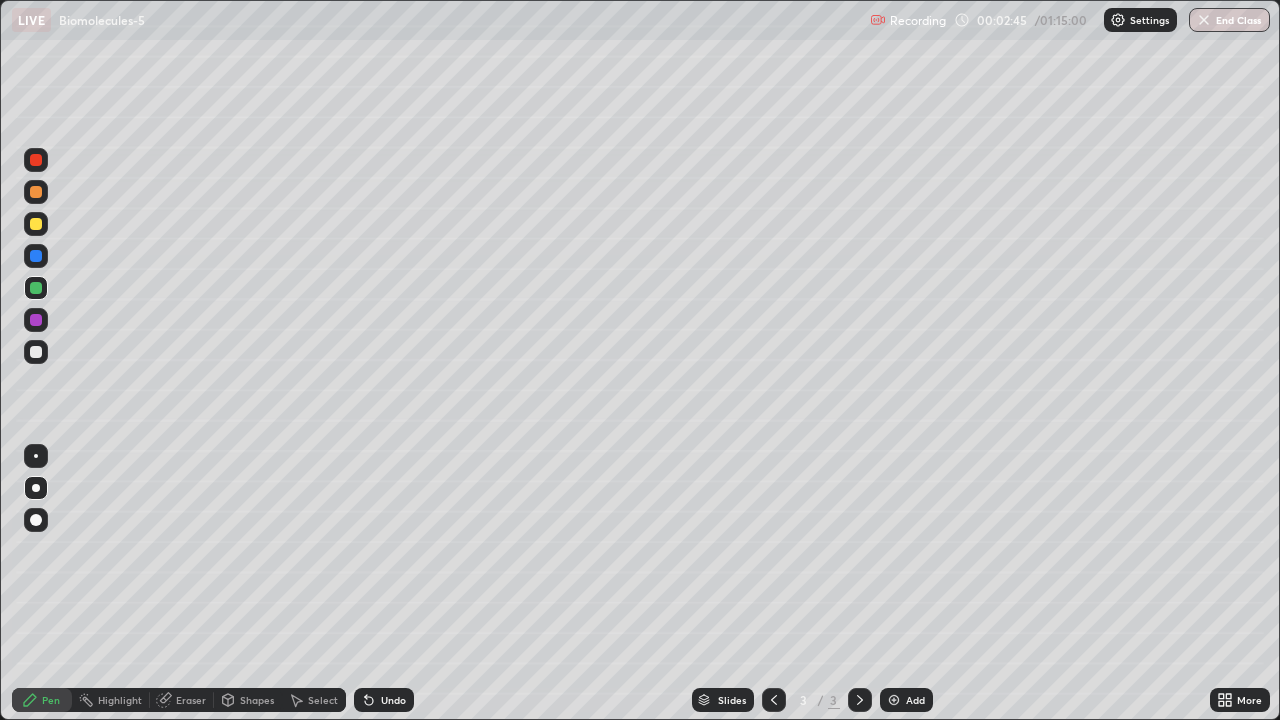 click at bounding box center (36, 488) 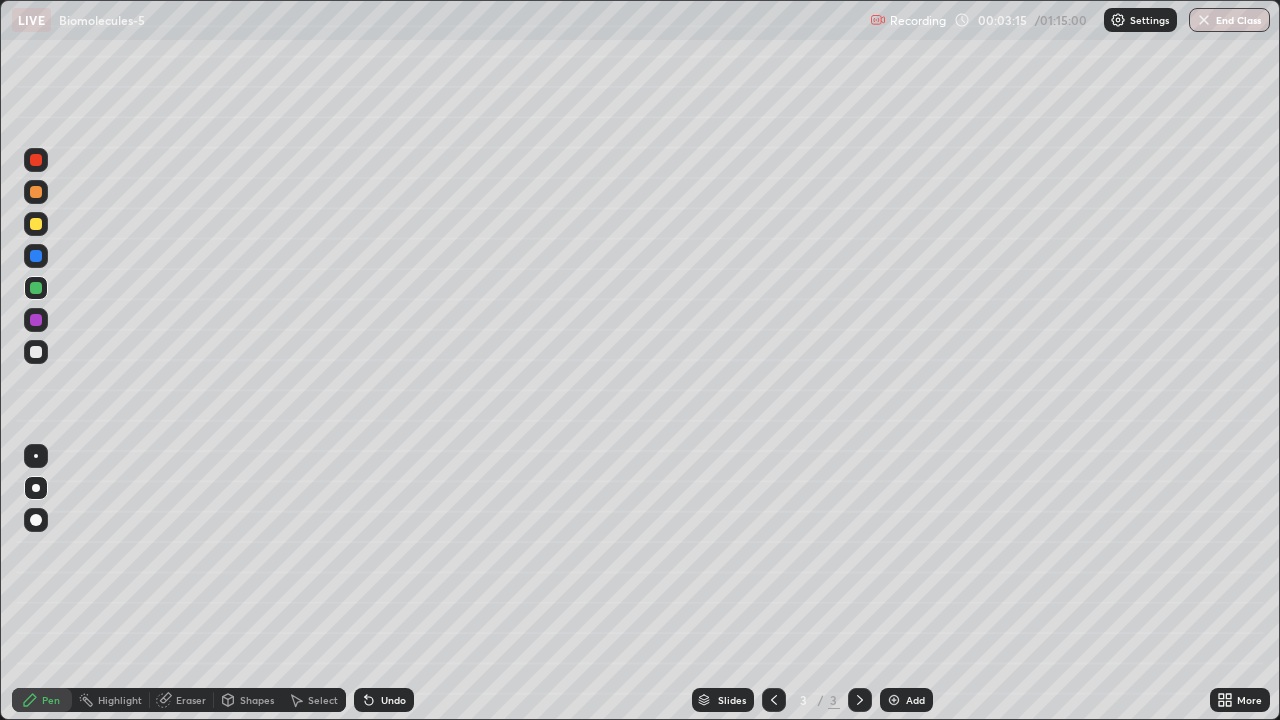 click at bounding box center [36, 352] 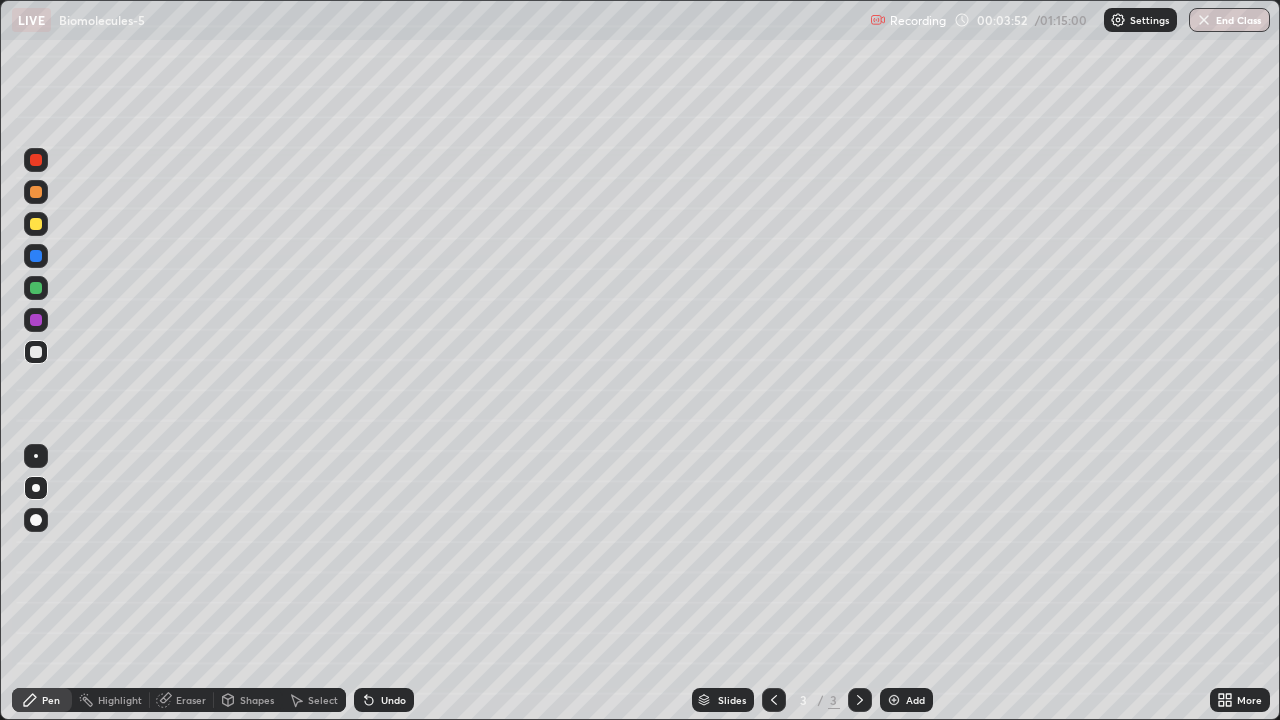click 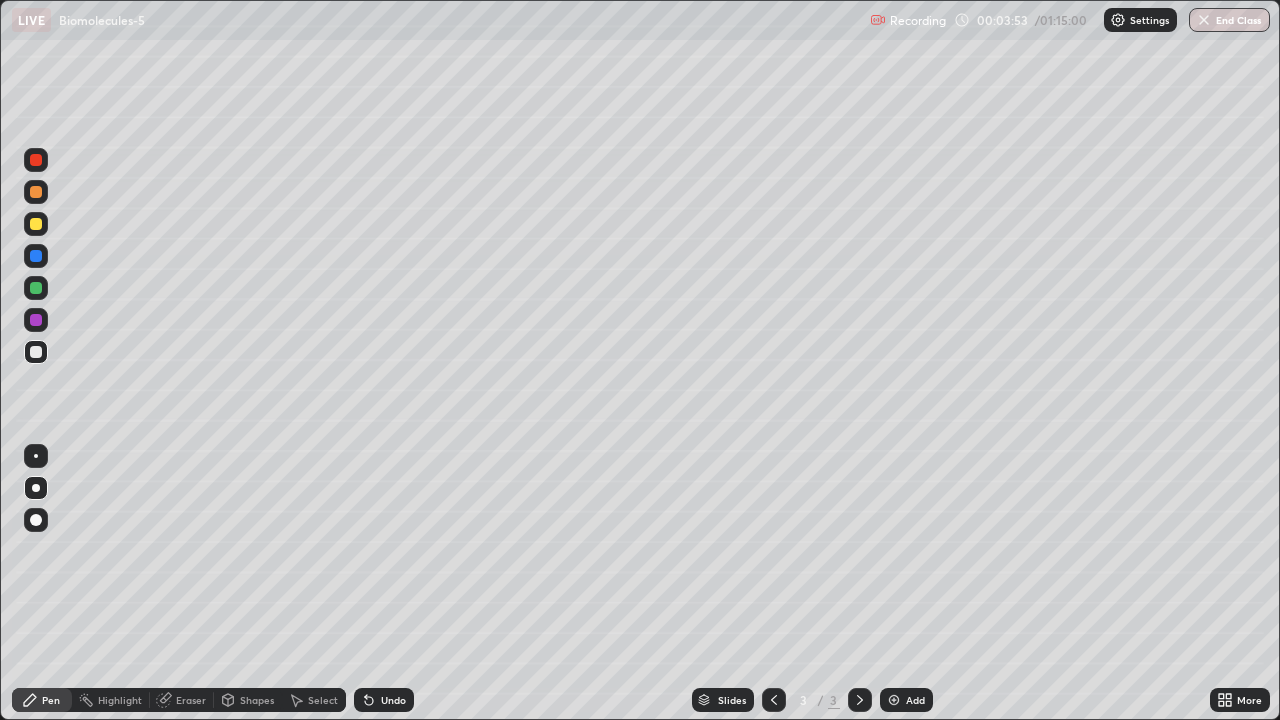 click 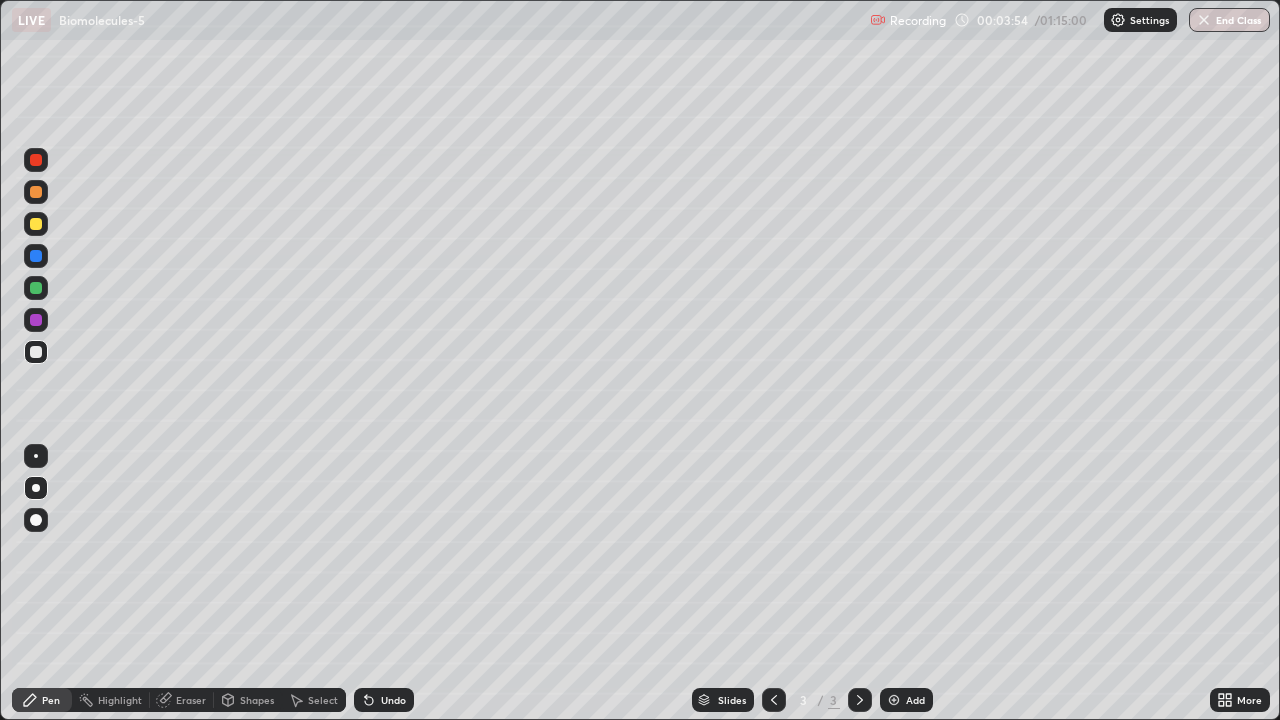 click 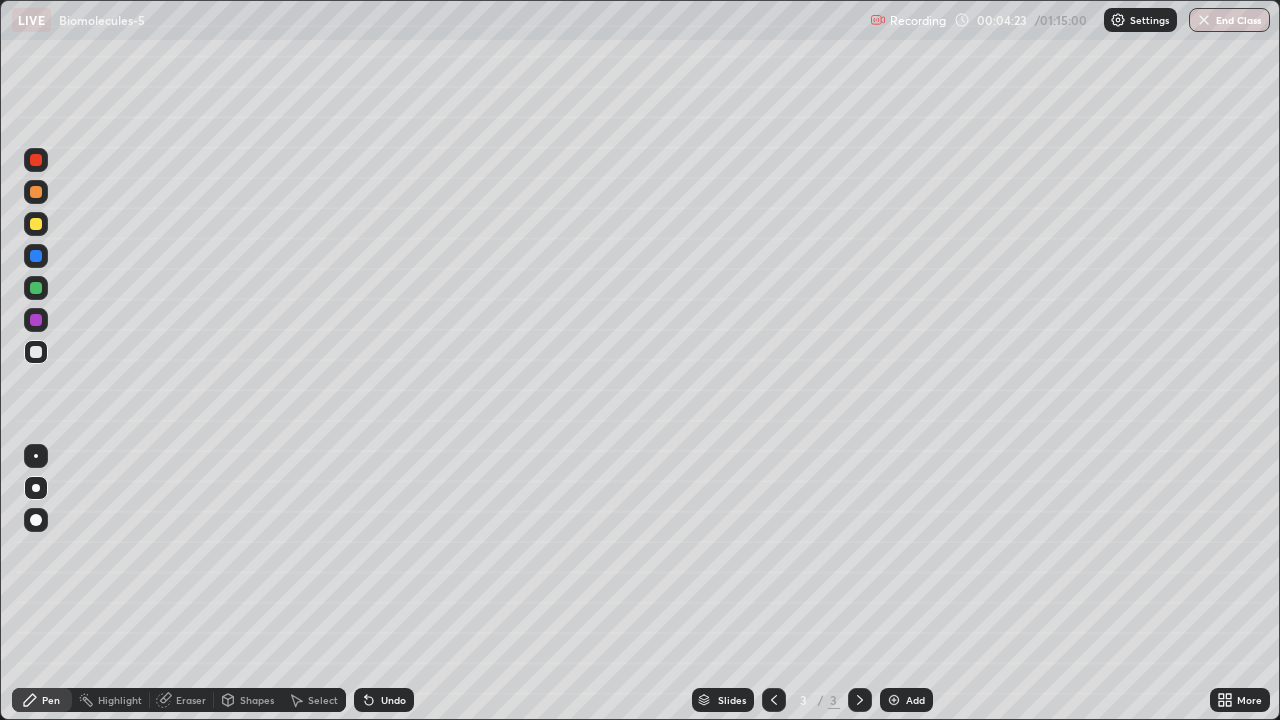 click at bounding box center (36, 224) 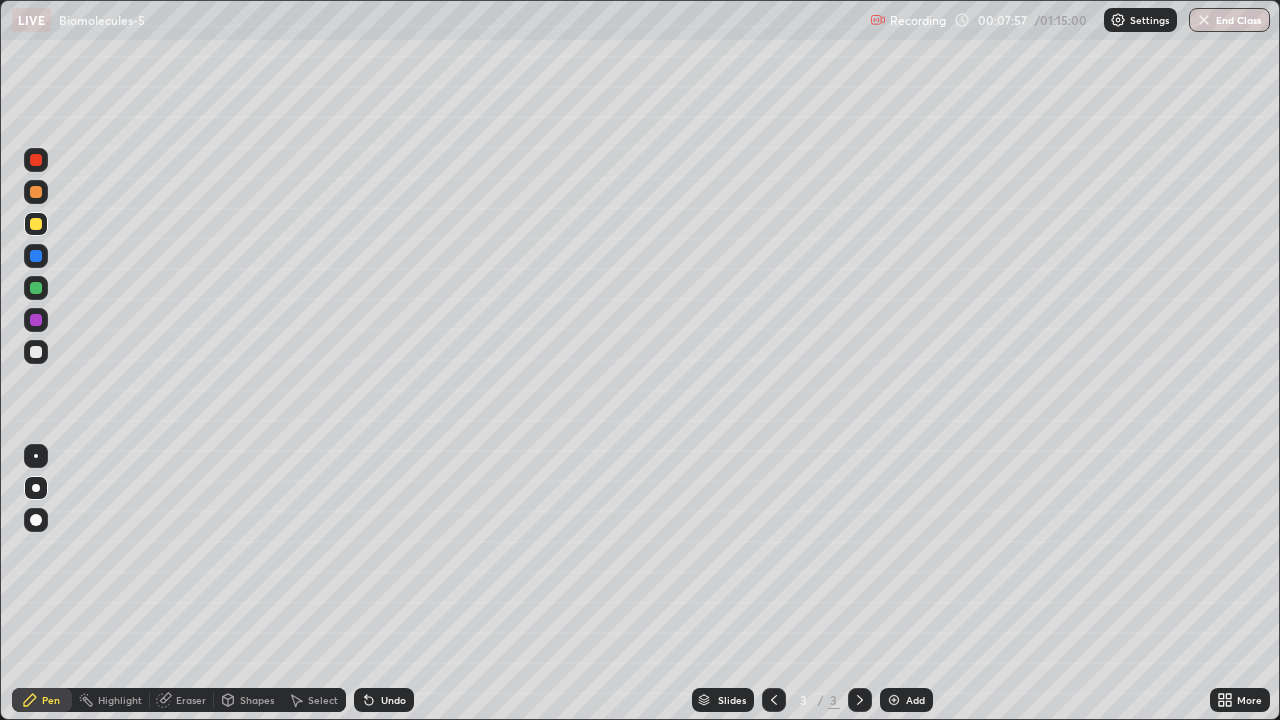 click at bounding box center [894, 700] 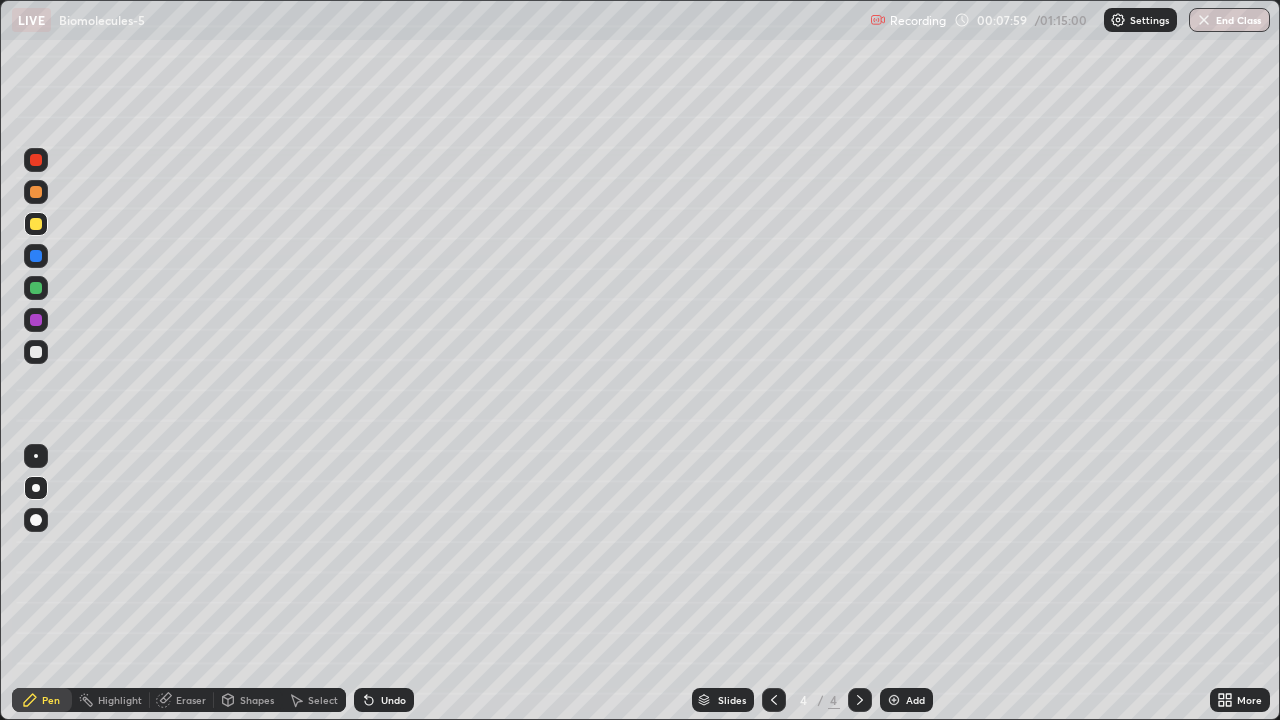 click at bounding box center (36, 352) 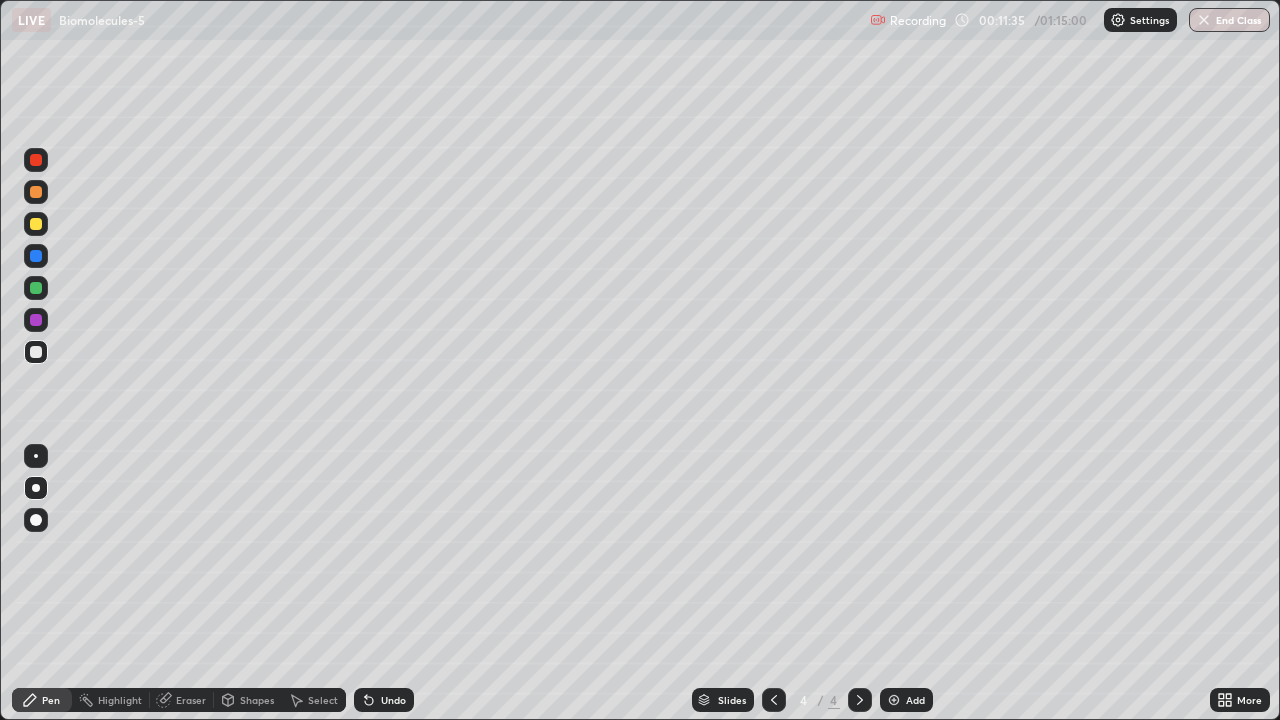 click at bounding box center (36, 224) 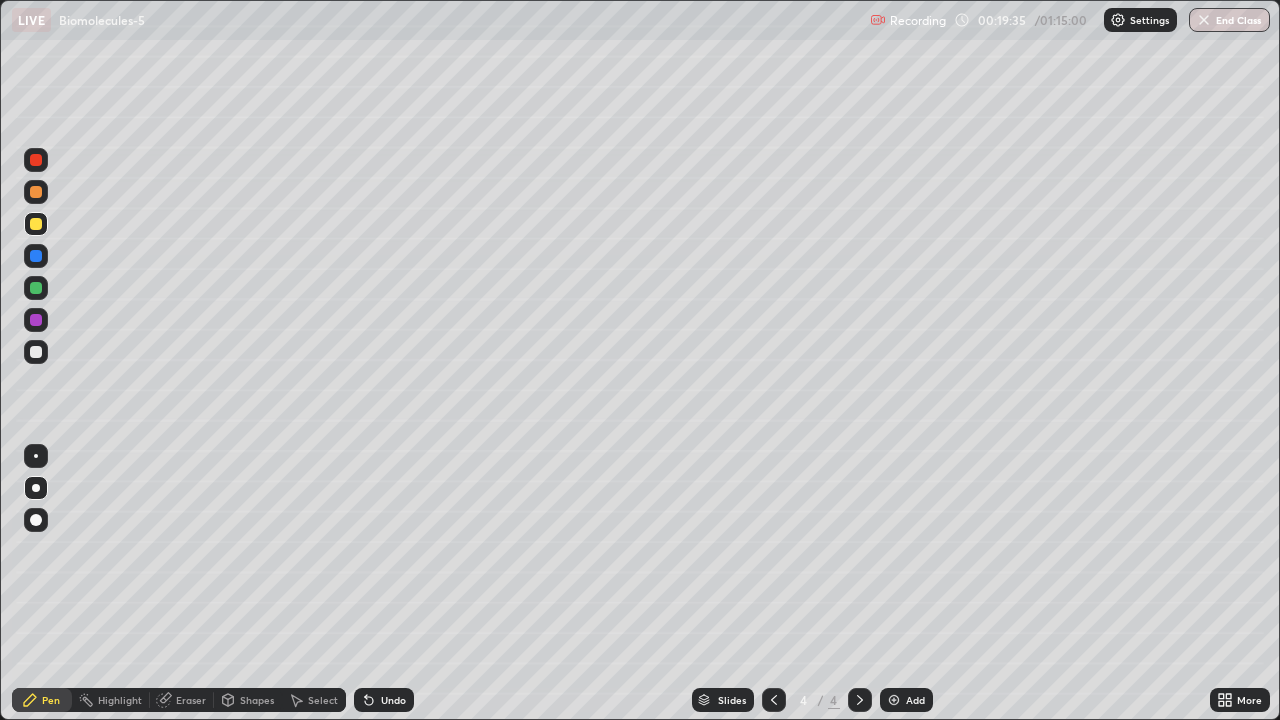 click at bounding box center [894, 700] 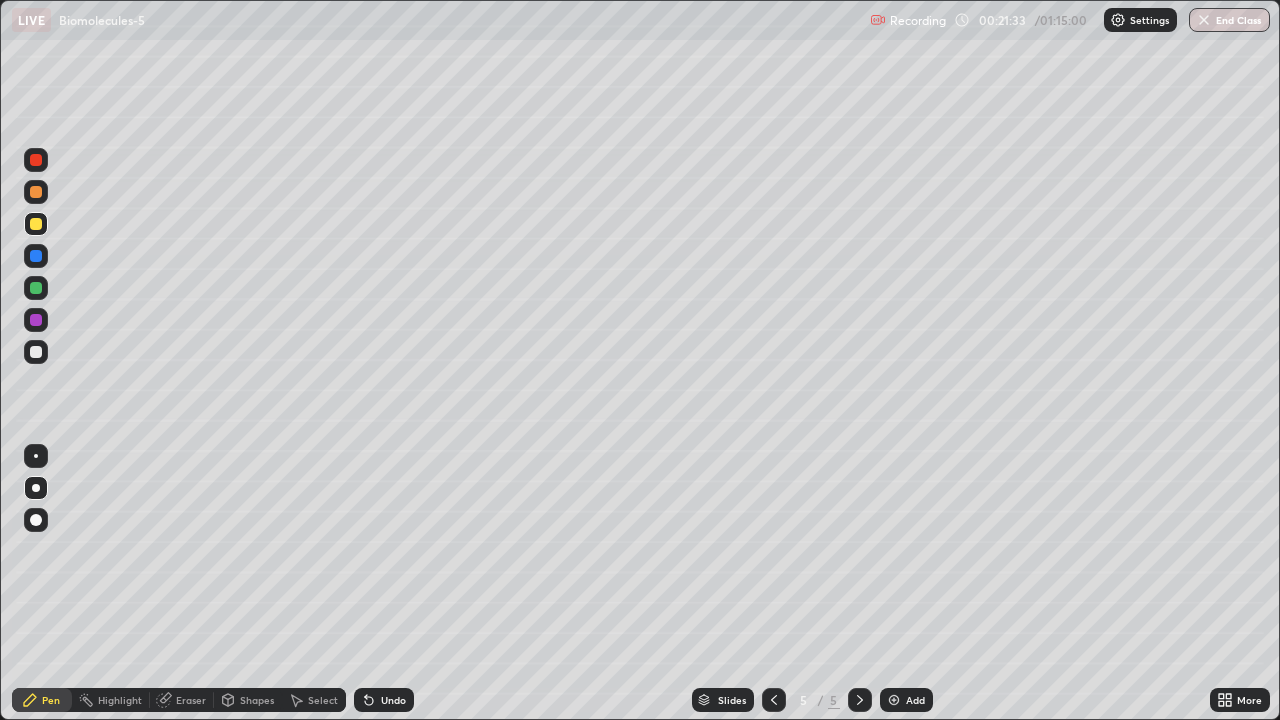 click at bounding box center (36, 352) 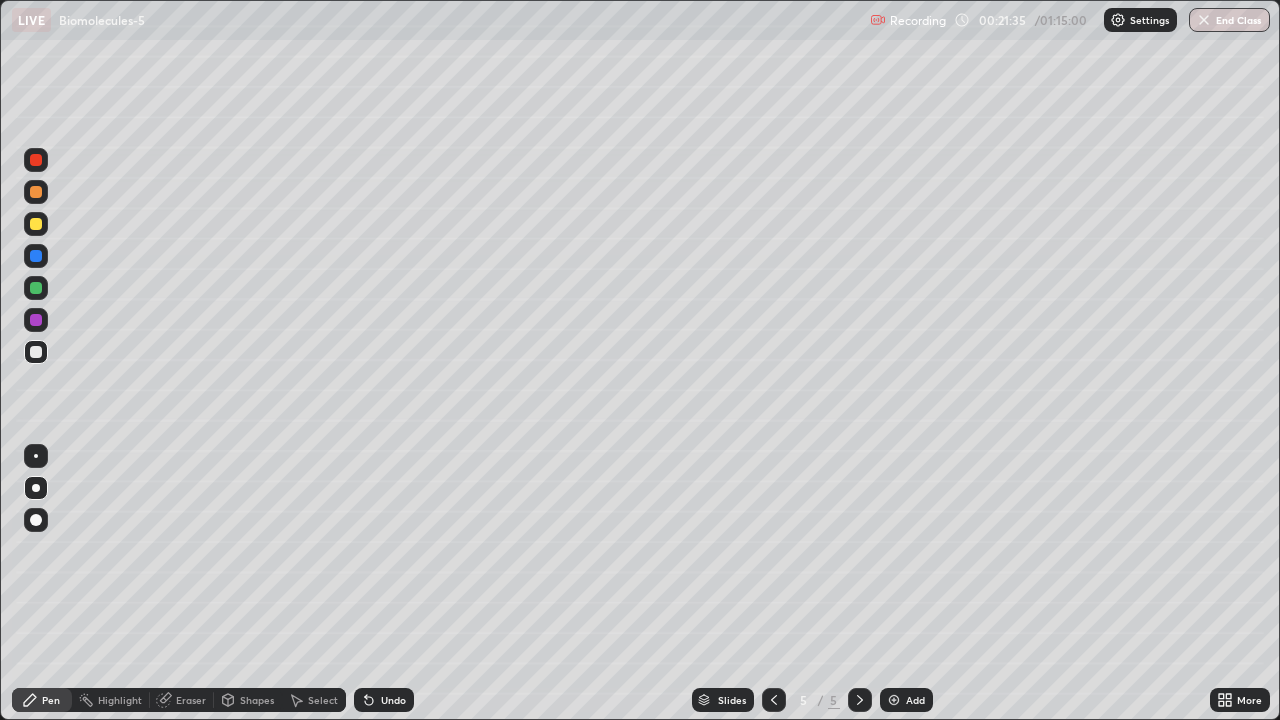 click 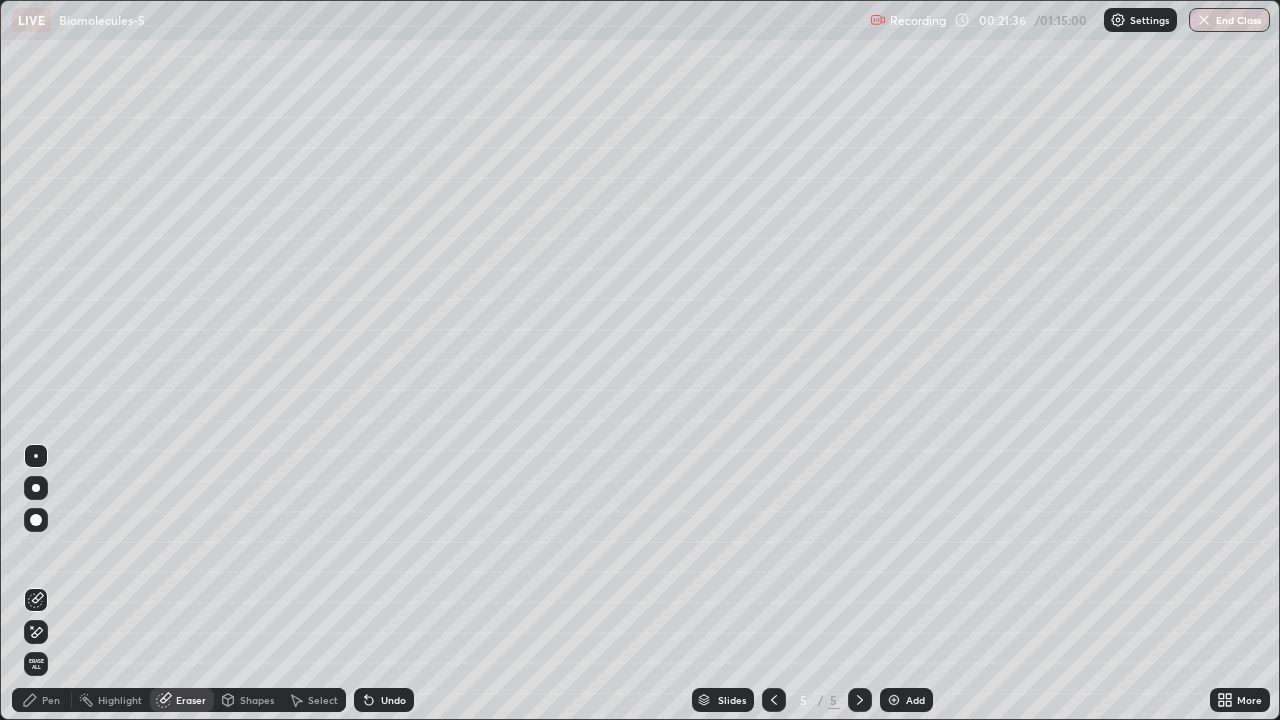click on "Erase all" at bounding box center (36, 664) 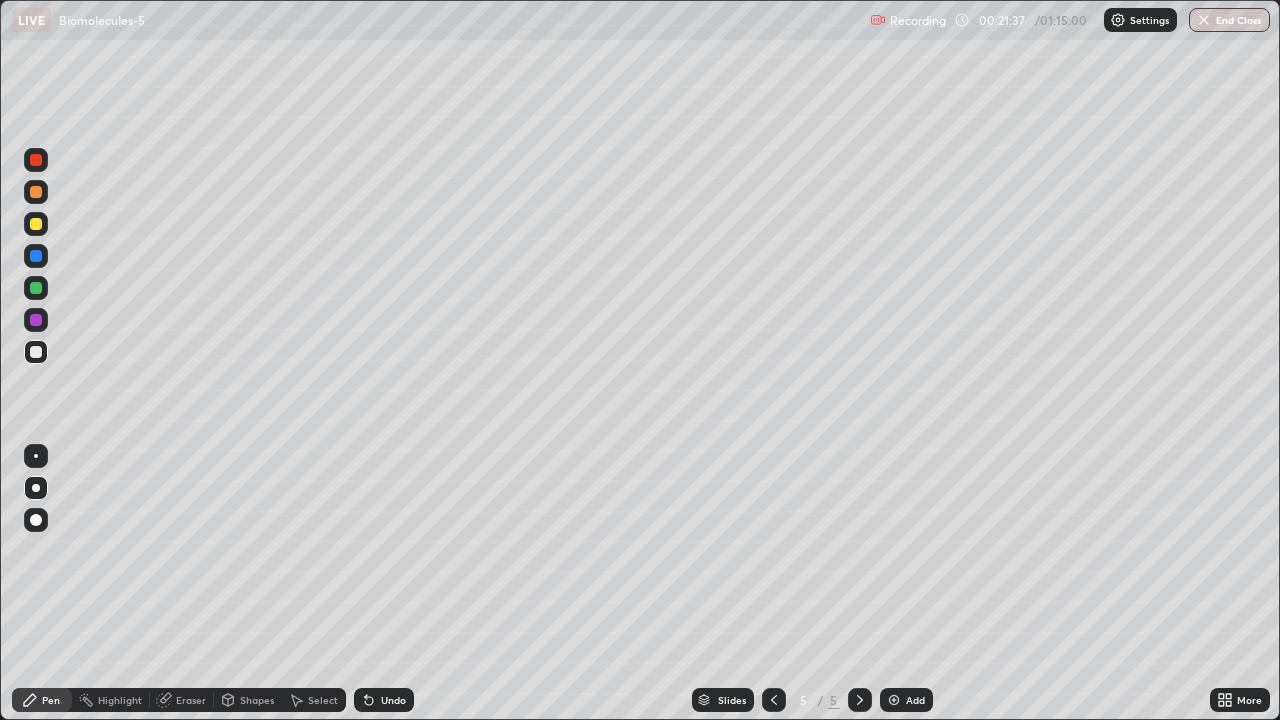 click 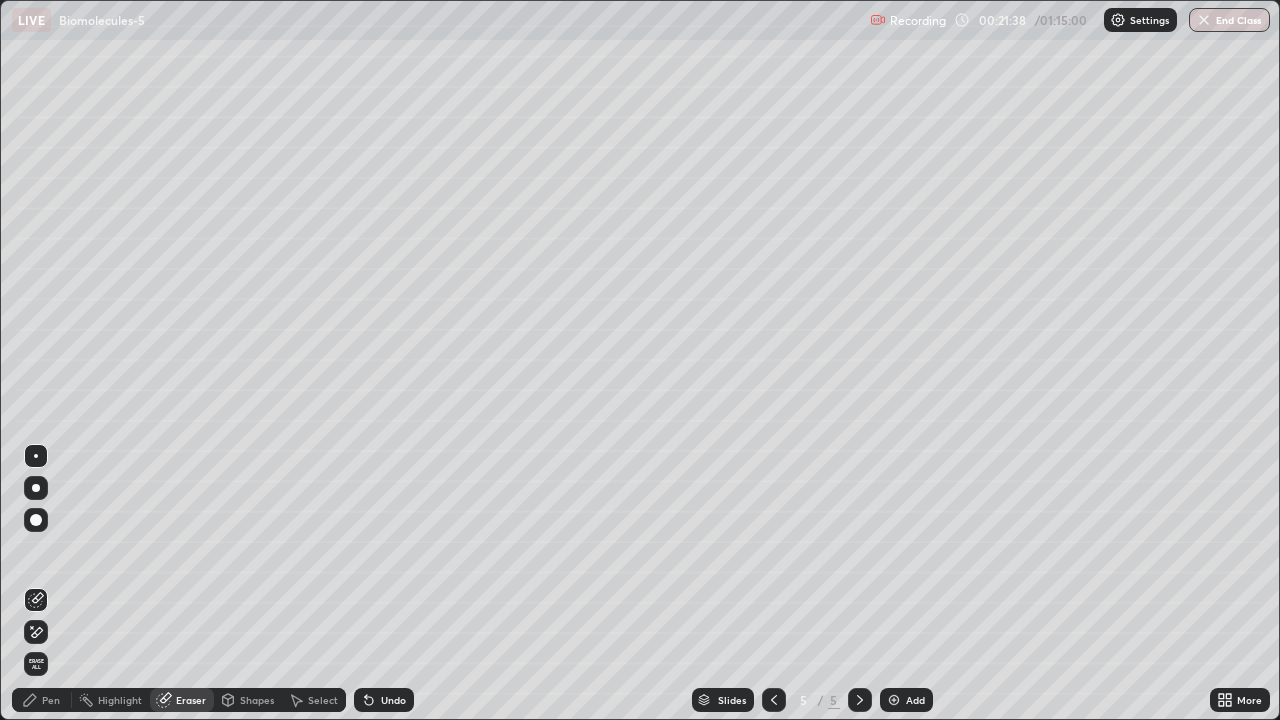 click on "Pen" at bounding box center (51, 700) 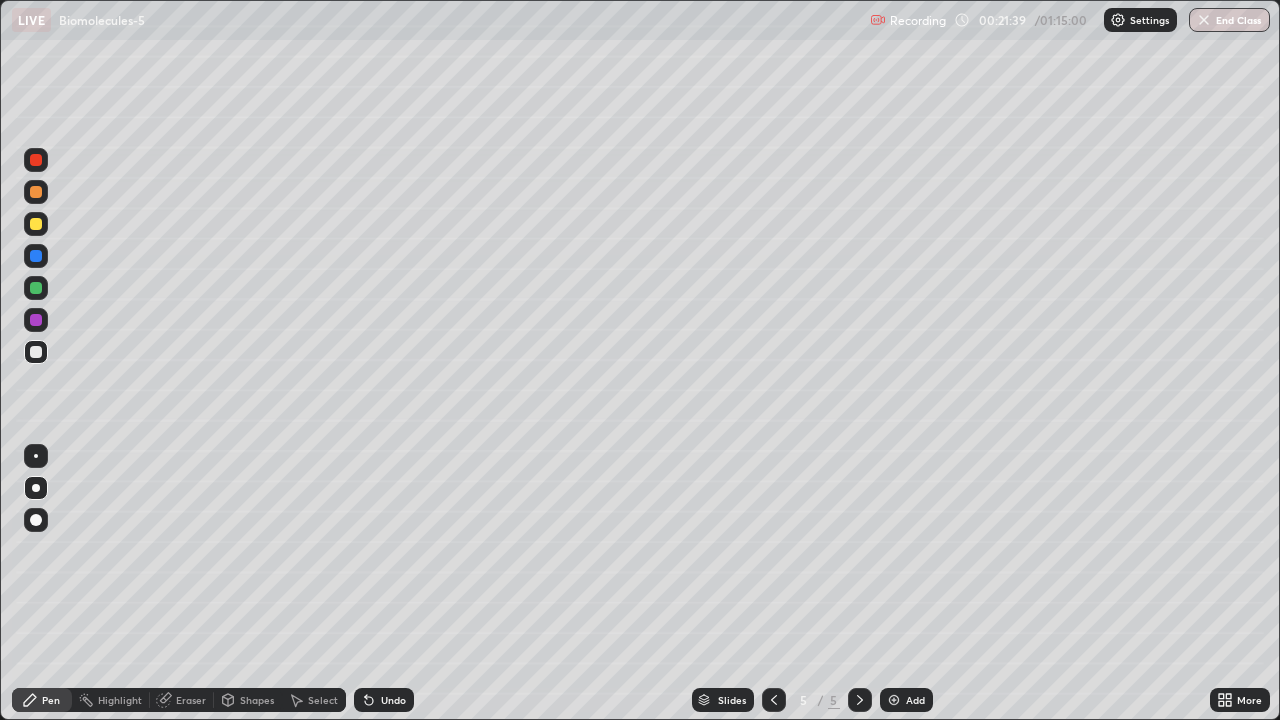 click on "Pen" at bounding box center (51, 700) 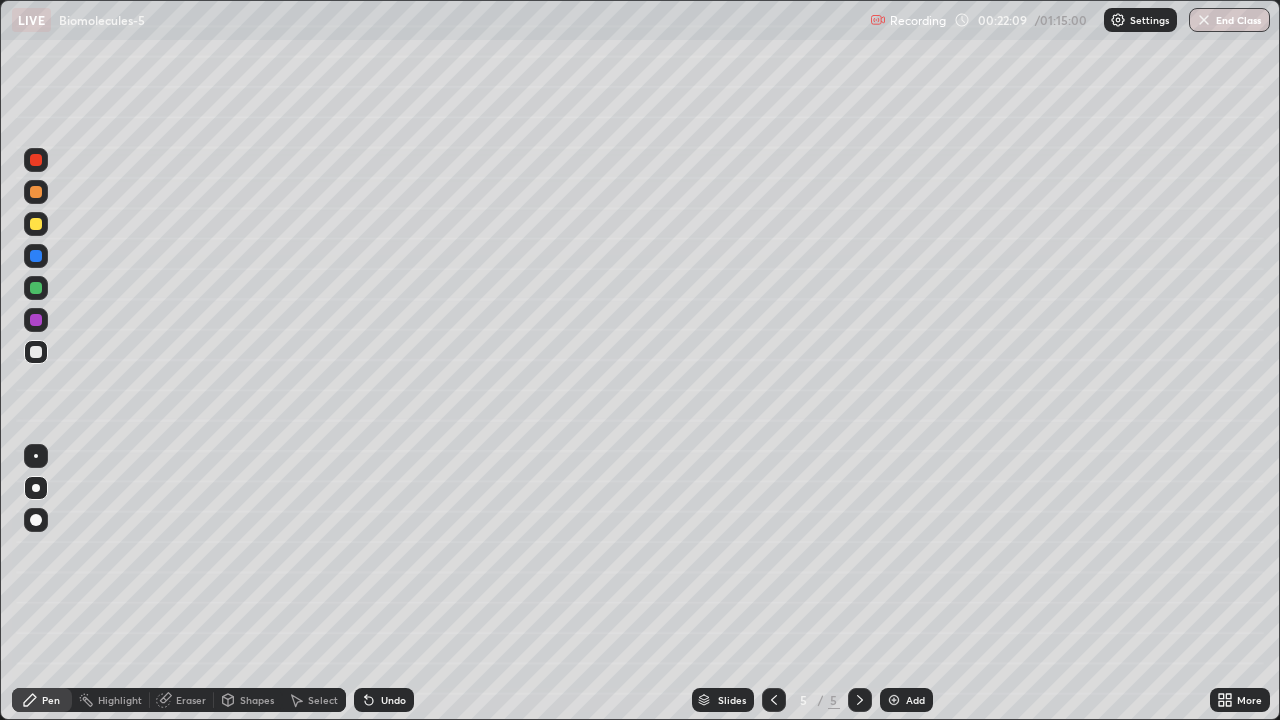click at bounding box center [36, 224] 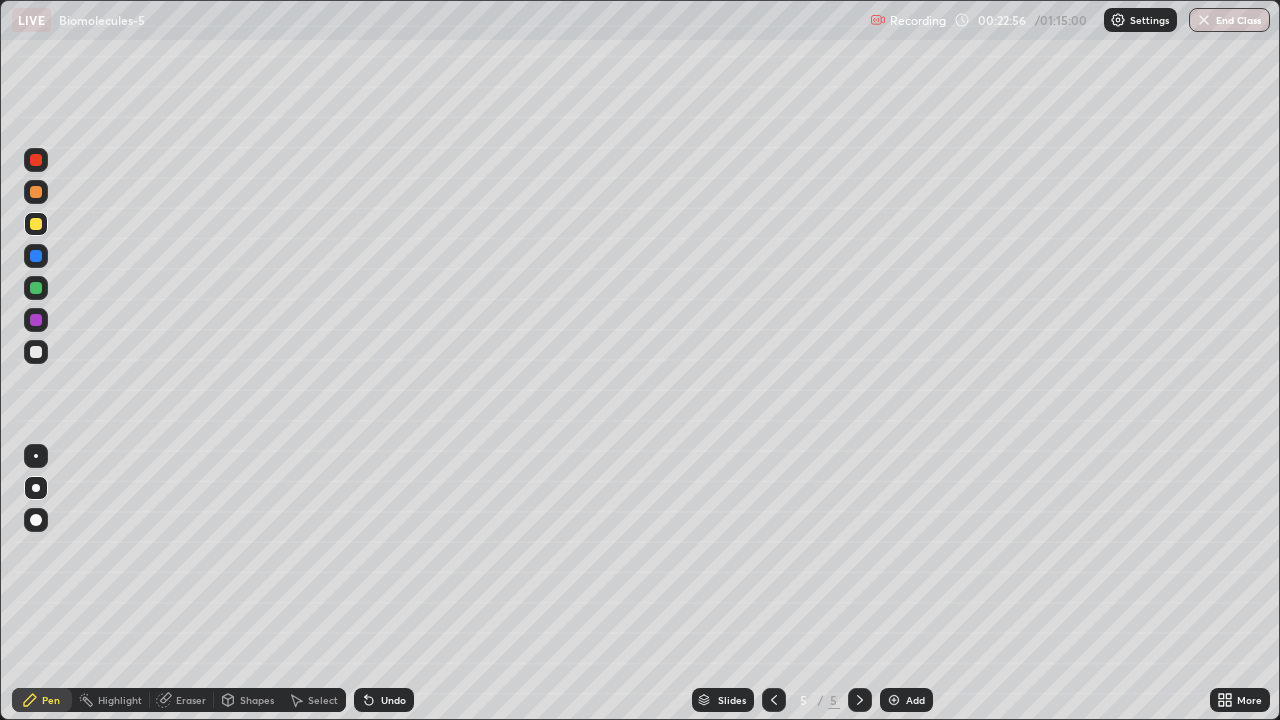 click at bounding box center [36, 288] 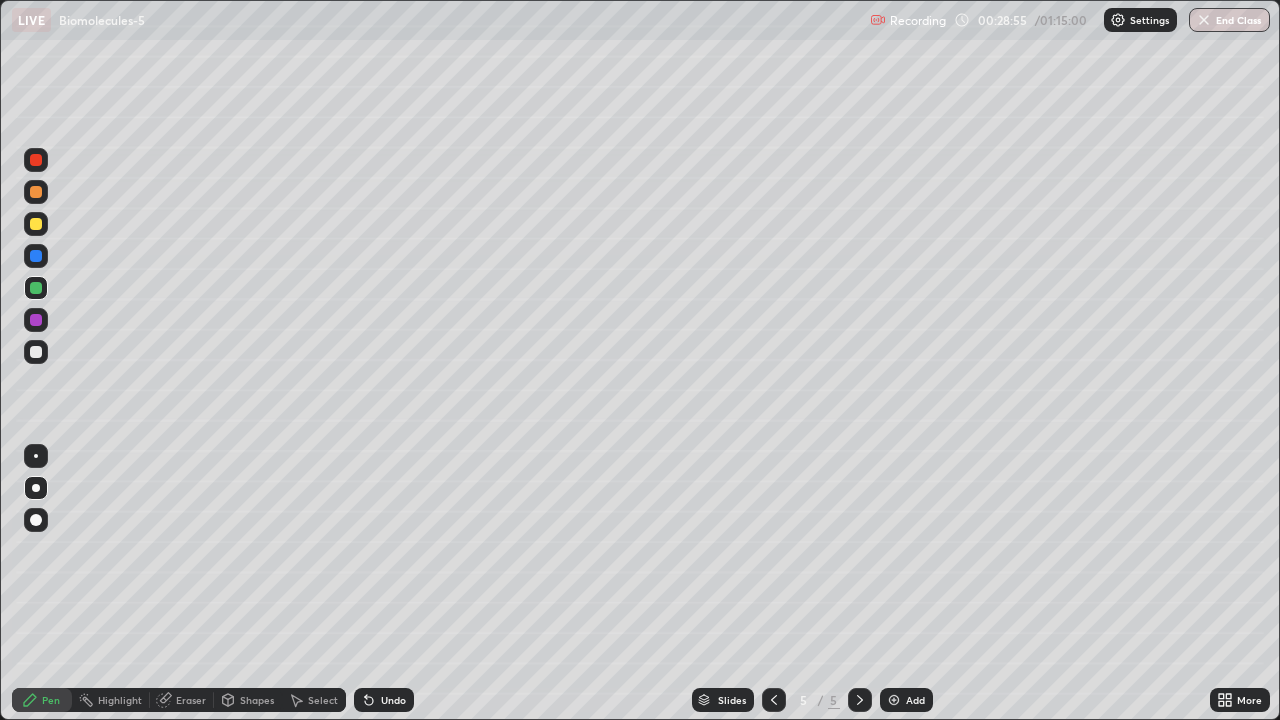 click on "Eraser" at bounding box center [191, 700] 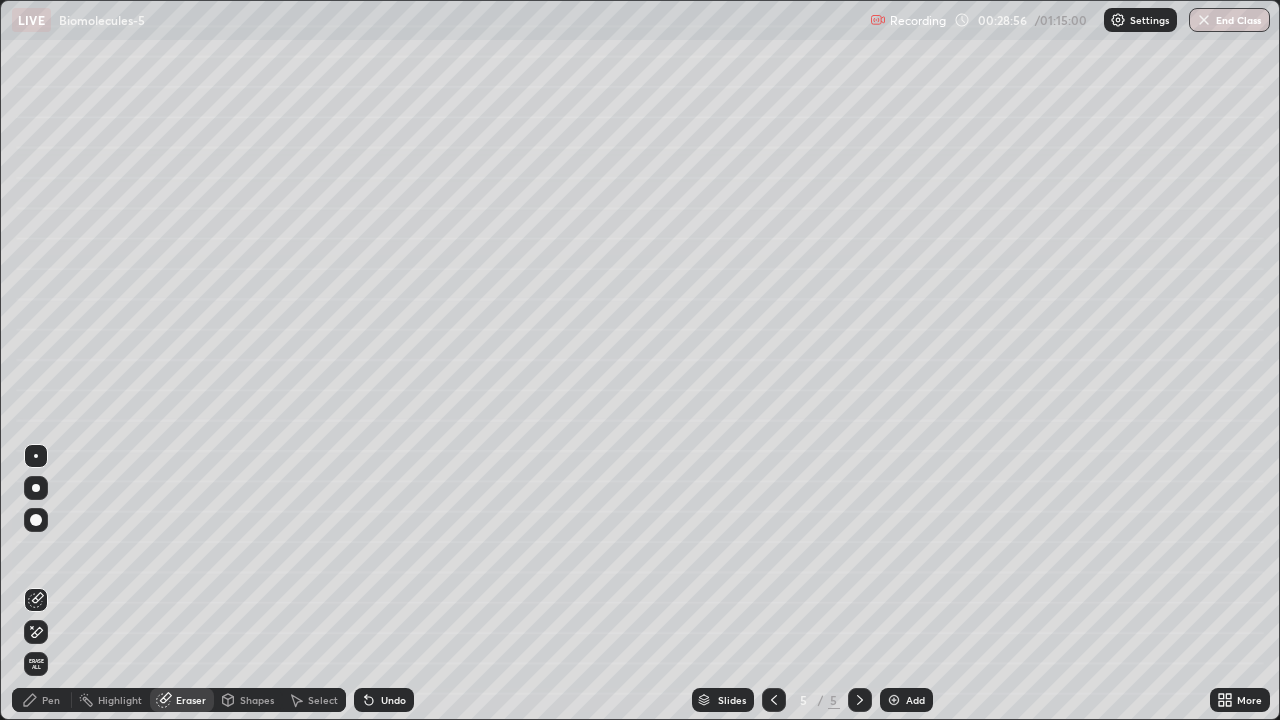 click 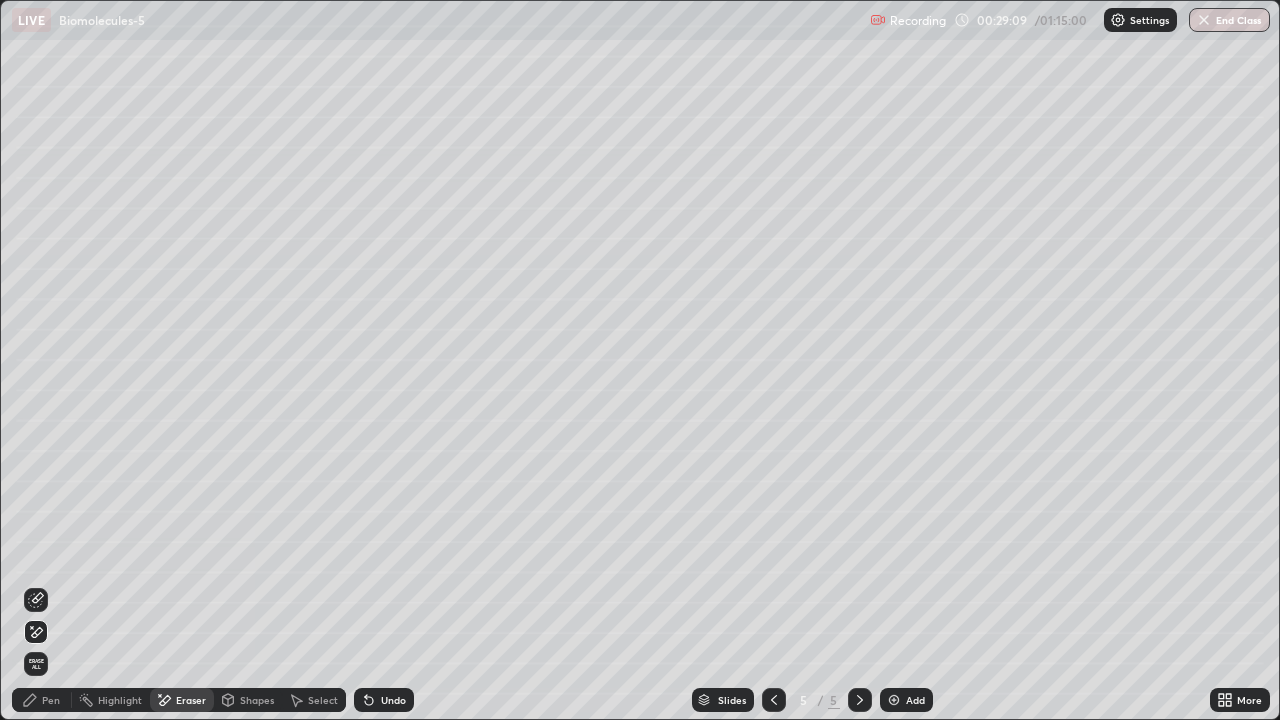 click on "Pen" at bounding box center [51, 700] 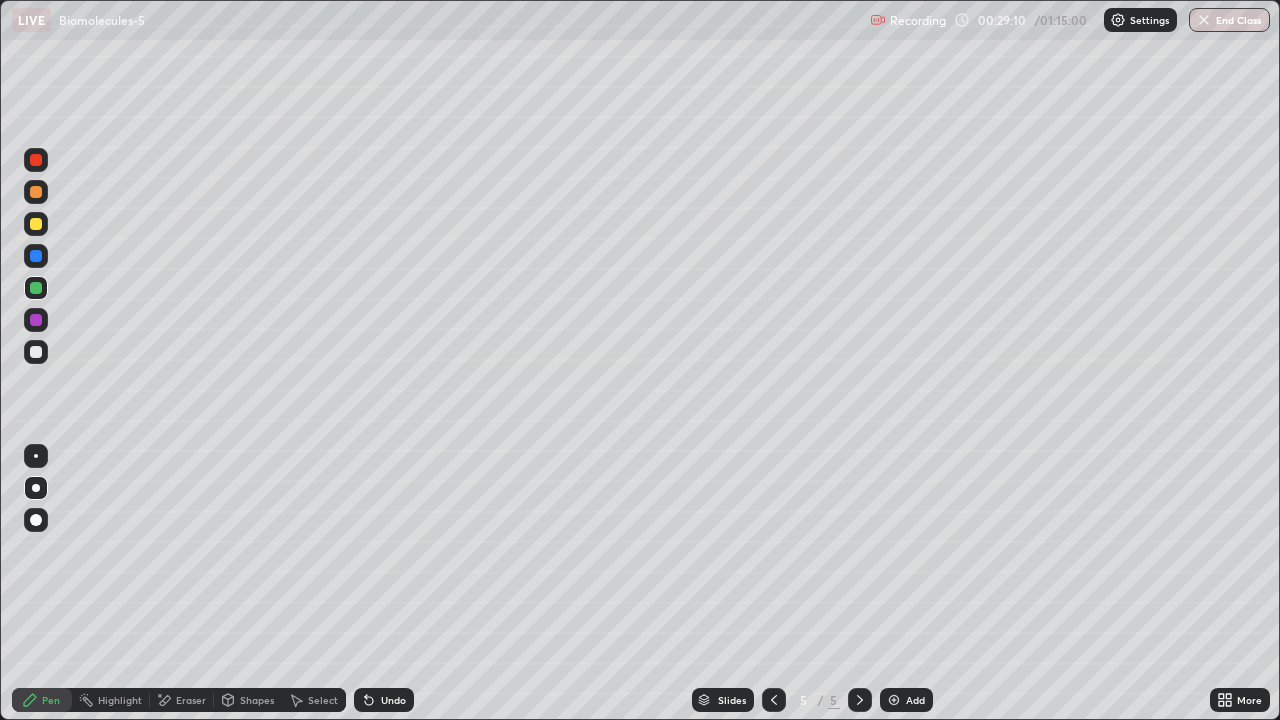 click at bounding box center [36, 352] 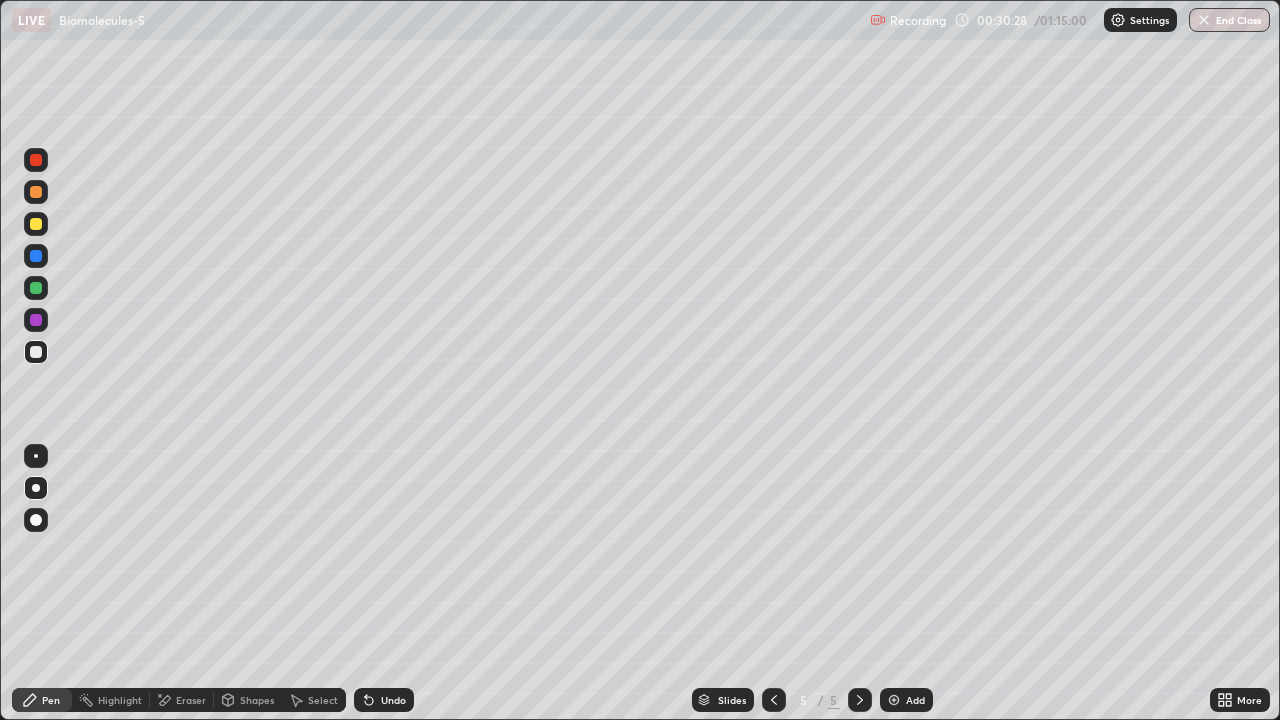 click 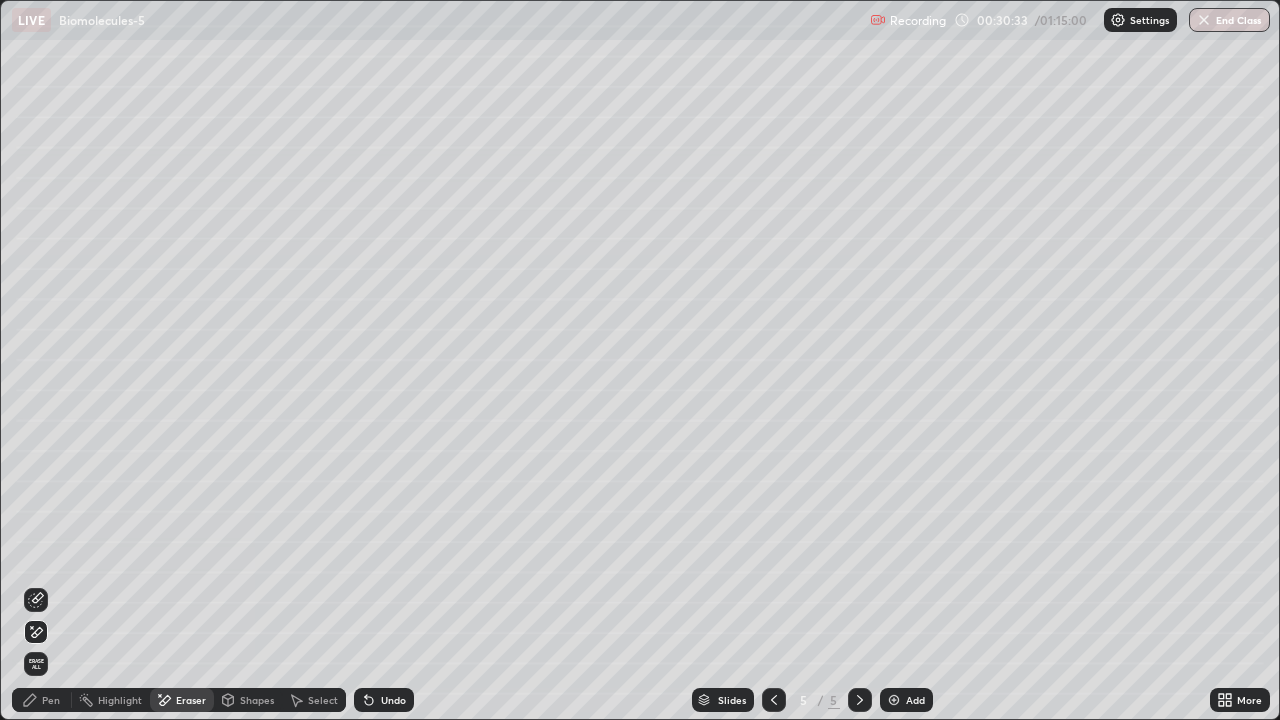 click on "Pen" at bounding box center (51, 700) 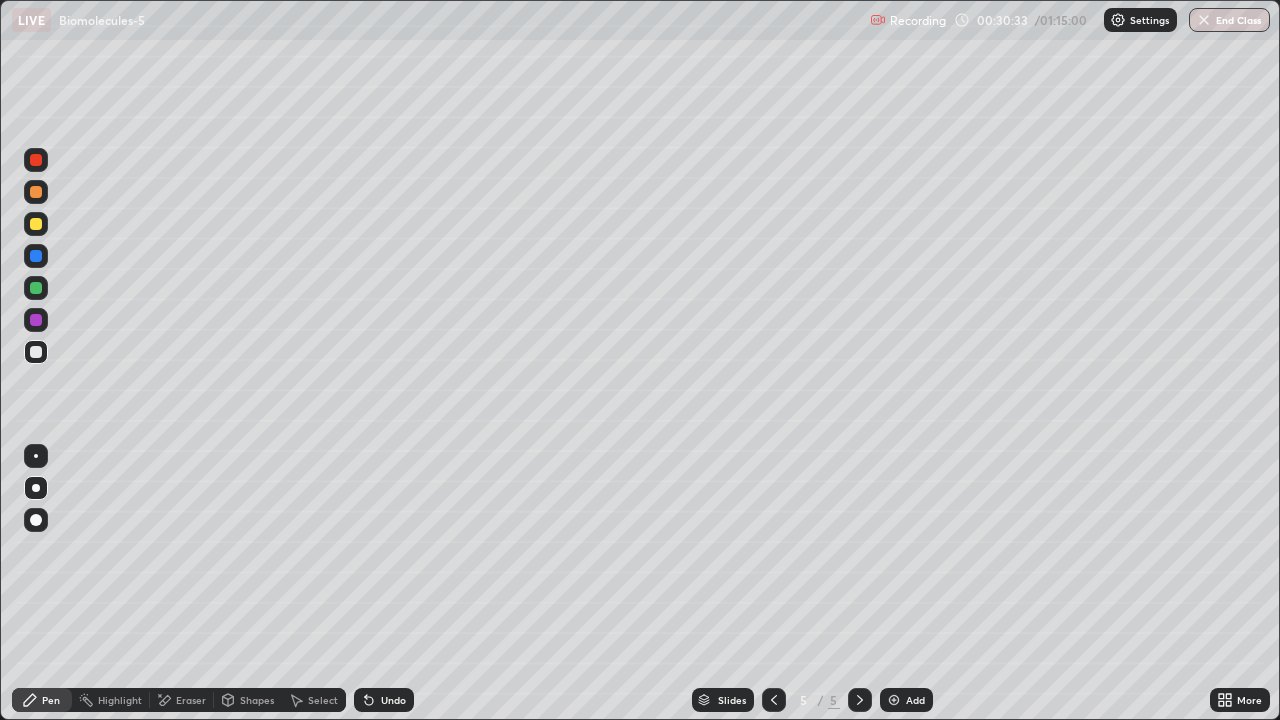 click at bounding box center (36, 288) 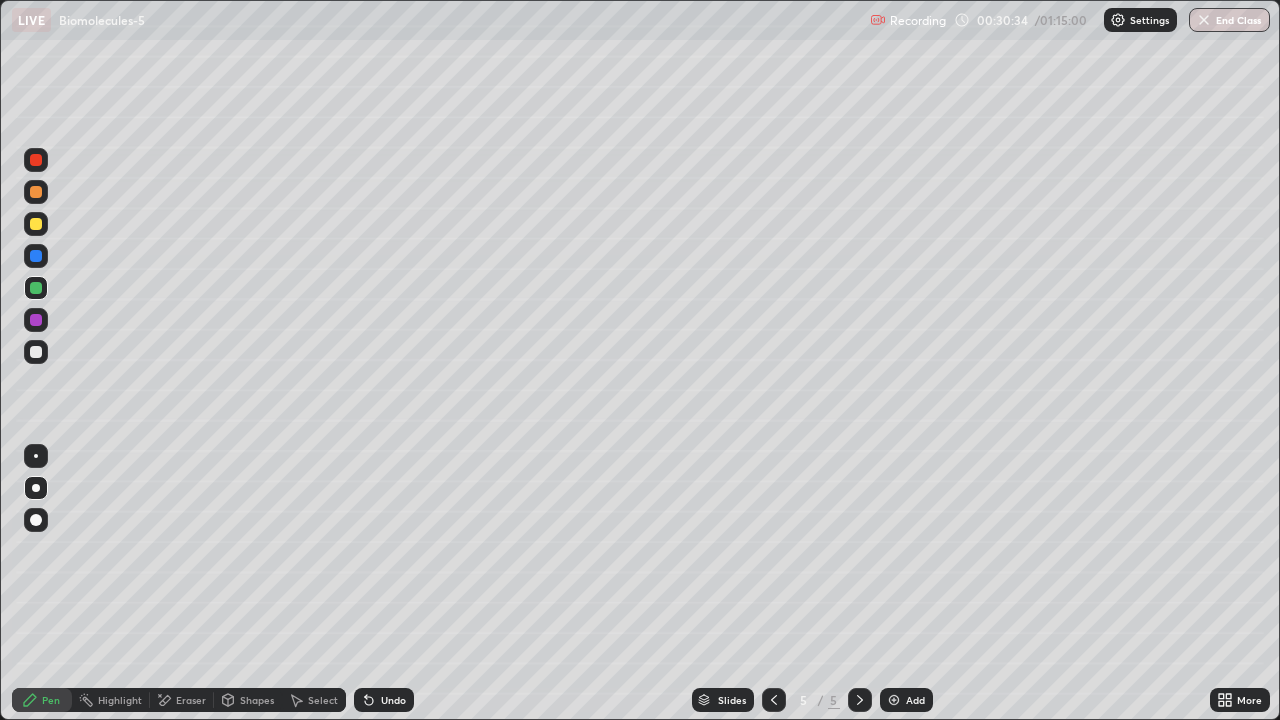 click at bounding box center (36, 256) 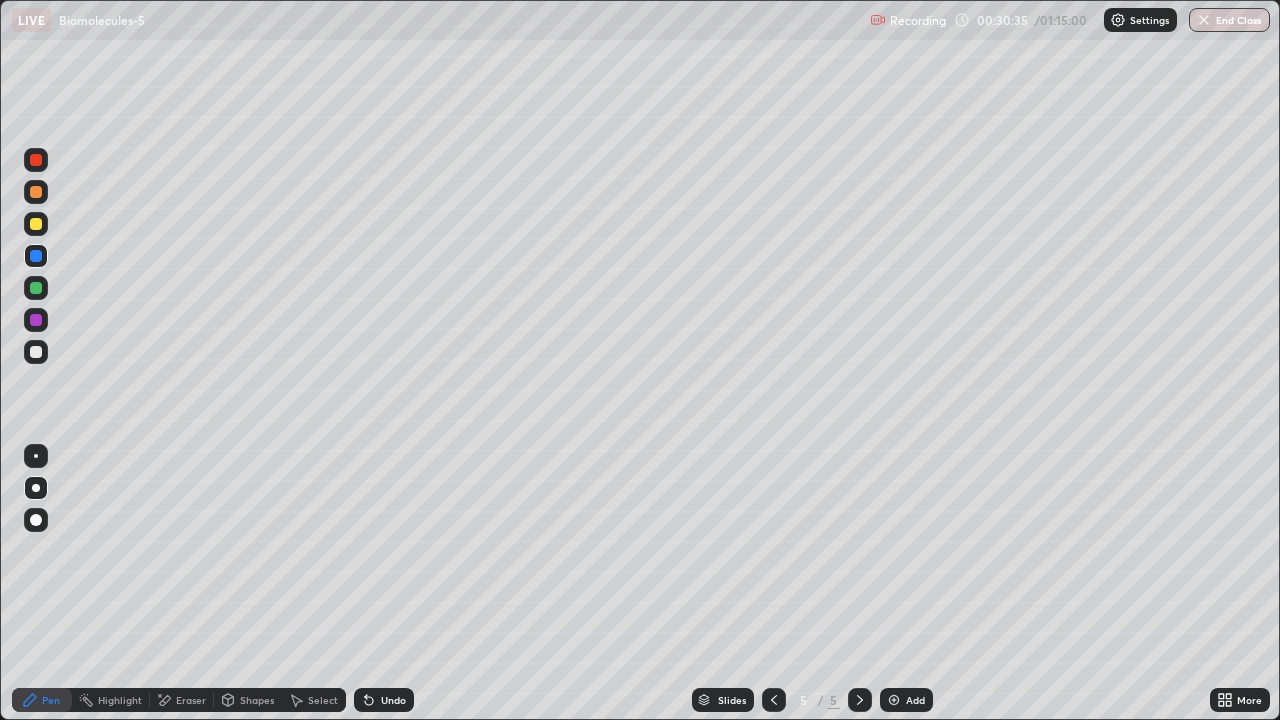 click at bounding box center [36, 224] 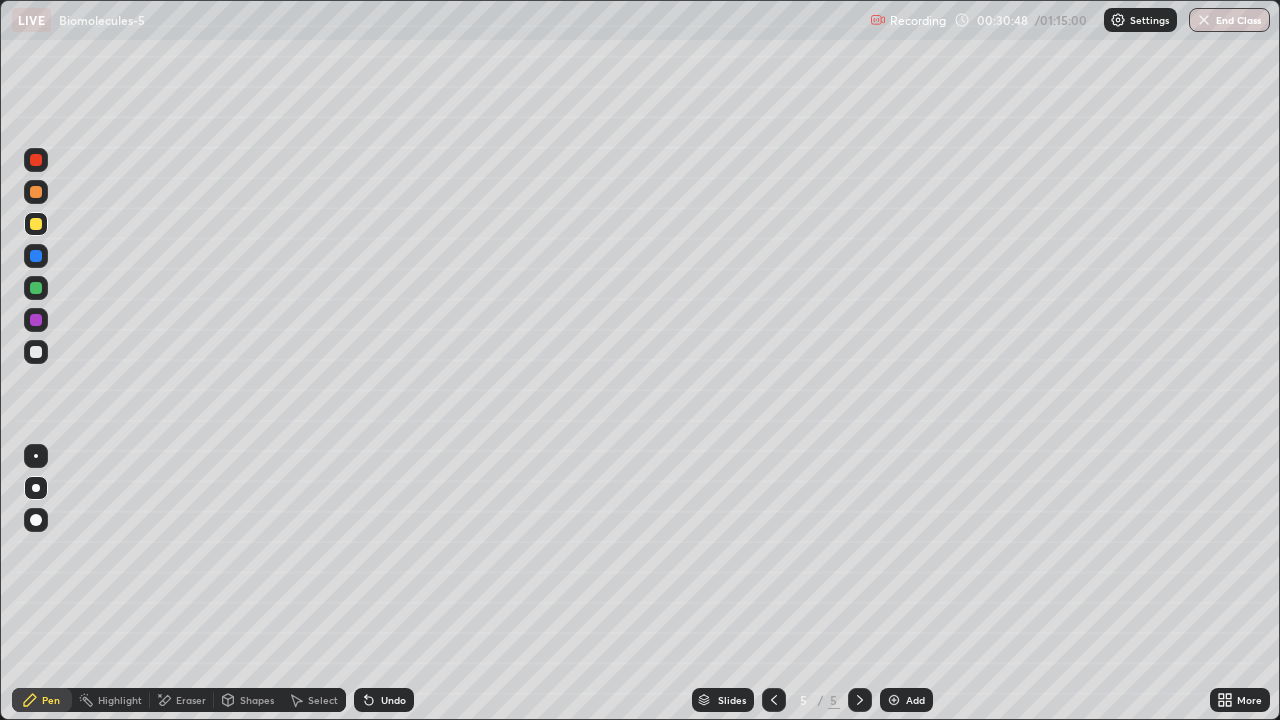 click at bounding box center [36, 224] 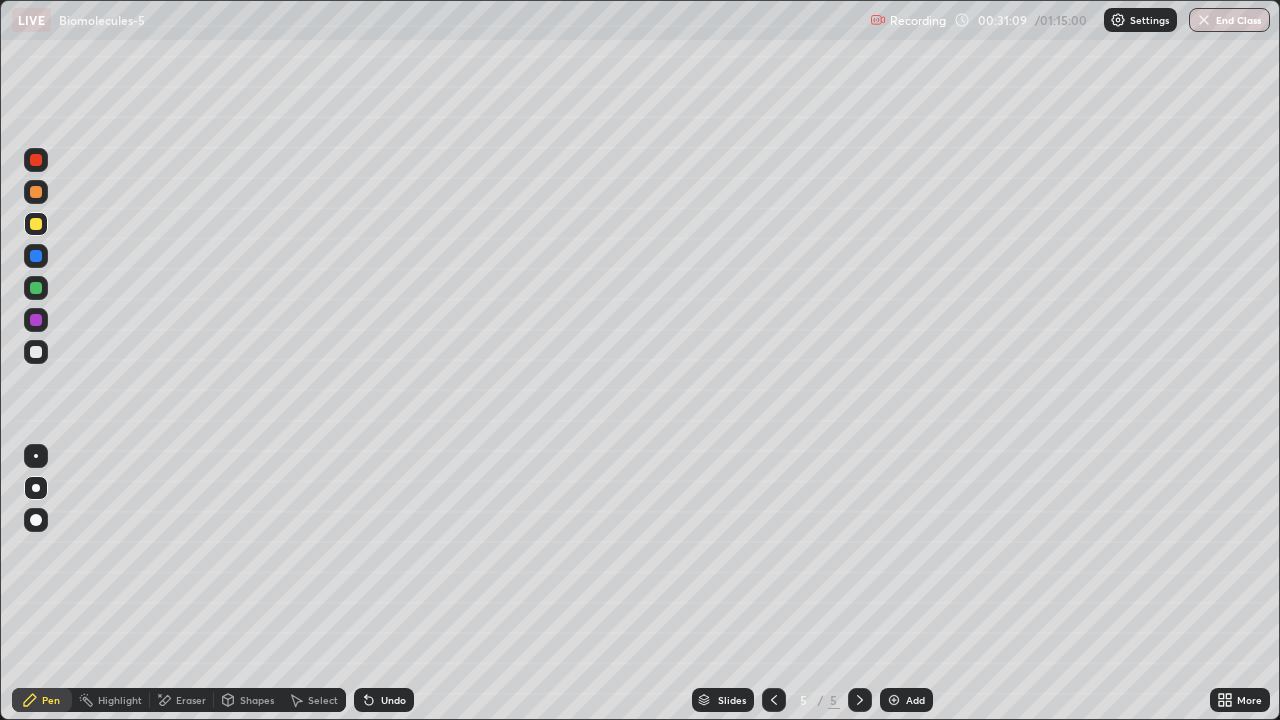 click at bounding box center (36, 352) 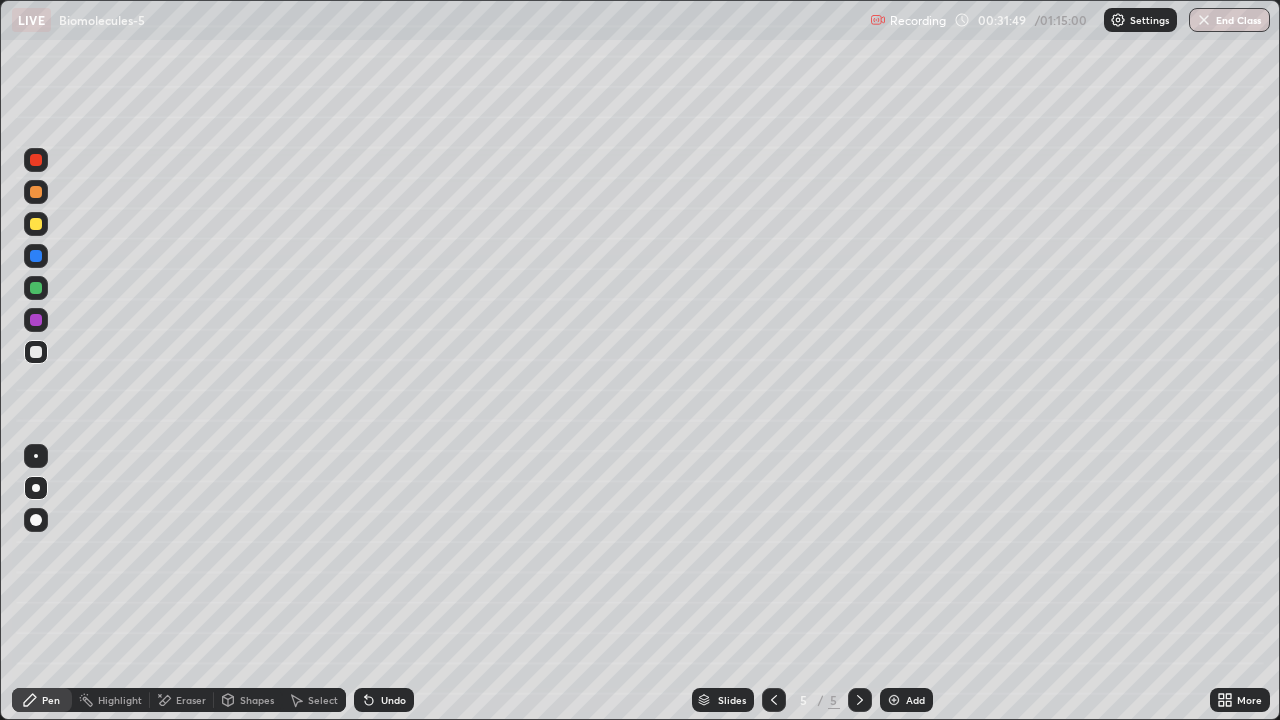 click at bounding box center (36, 288) 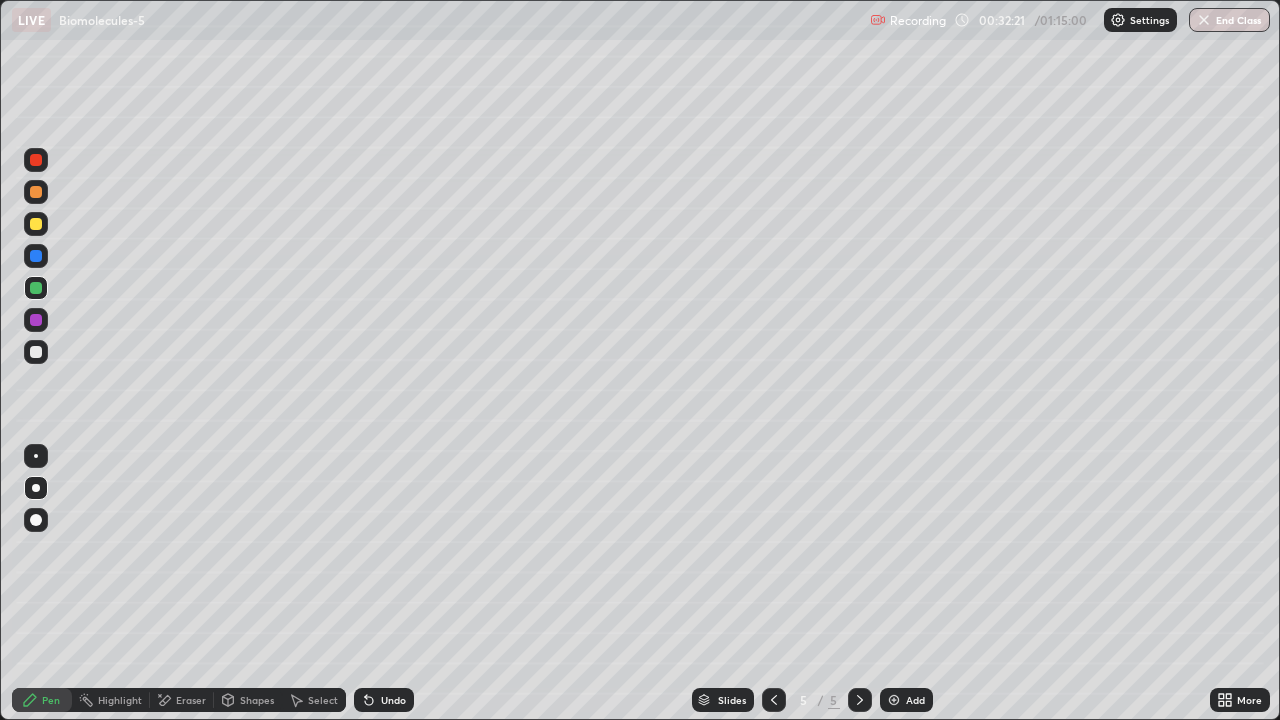 click at bounding box center (36, 224) 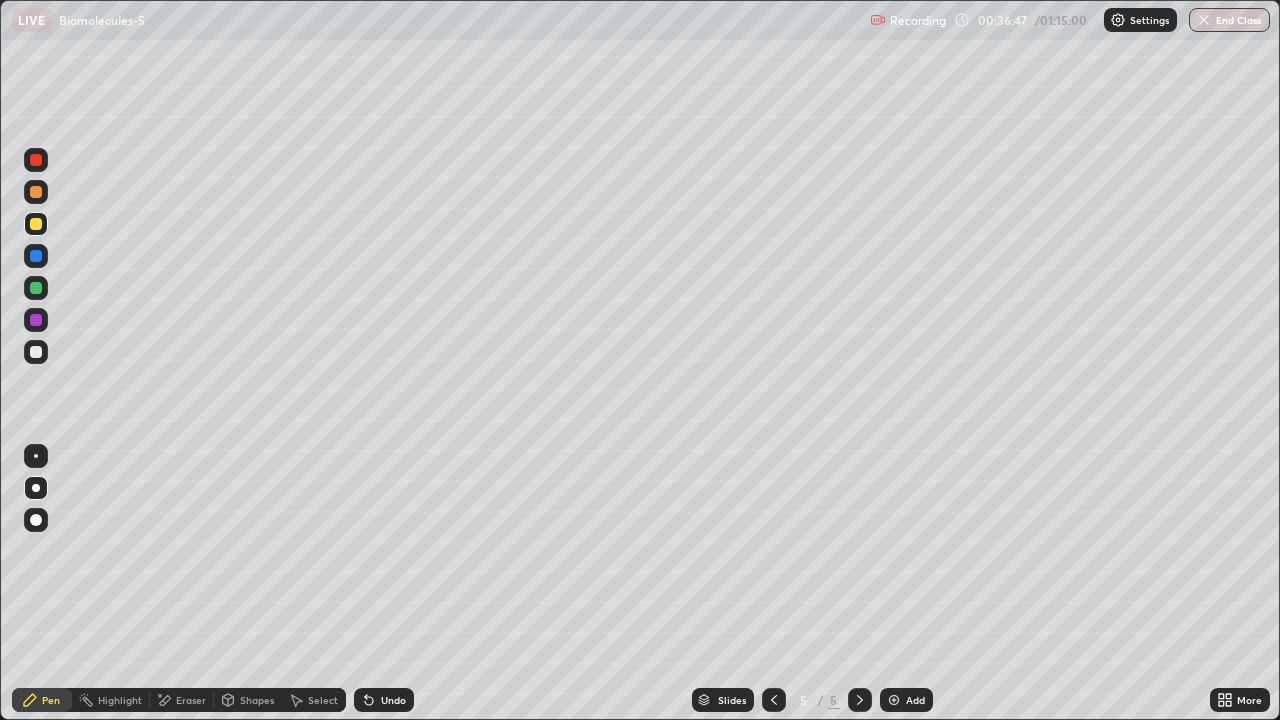 click on "Add" at bounding box center [915, 700] 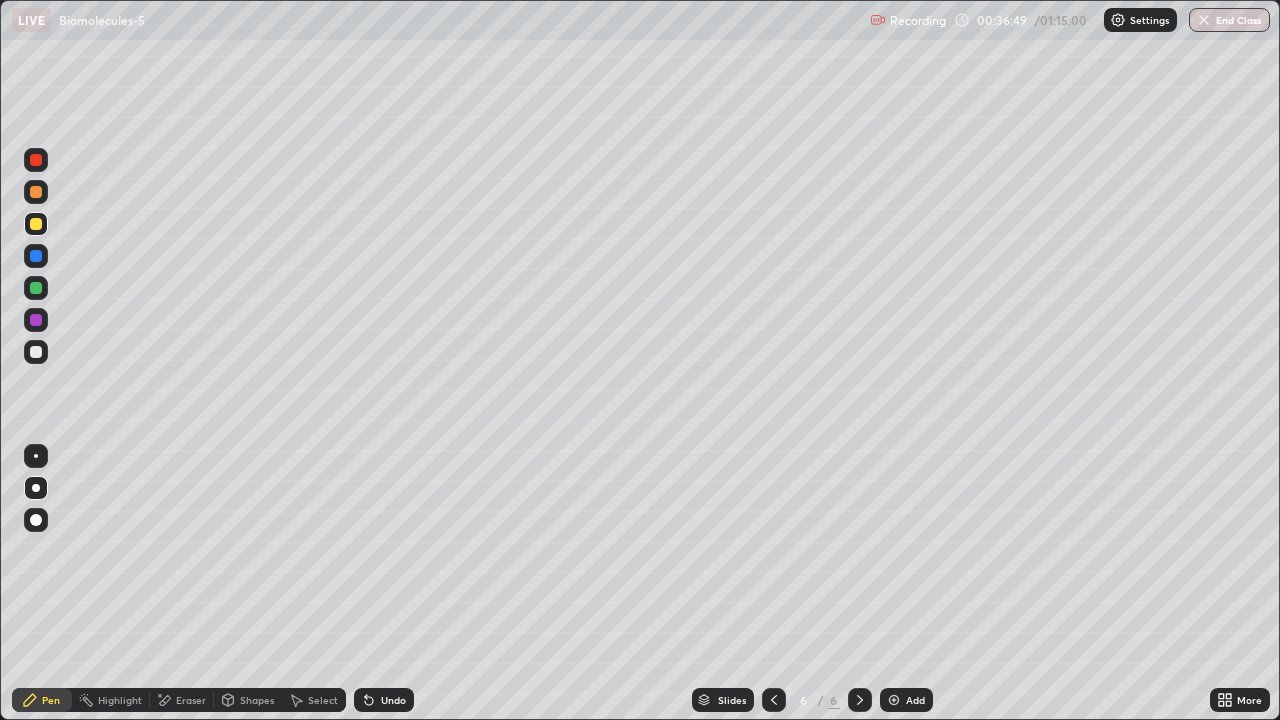 click at bounding box center [36, 352] 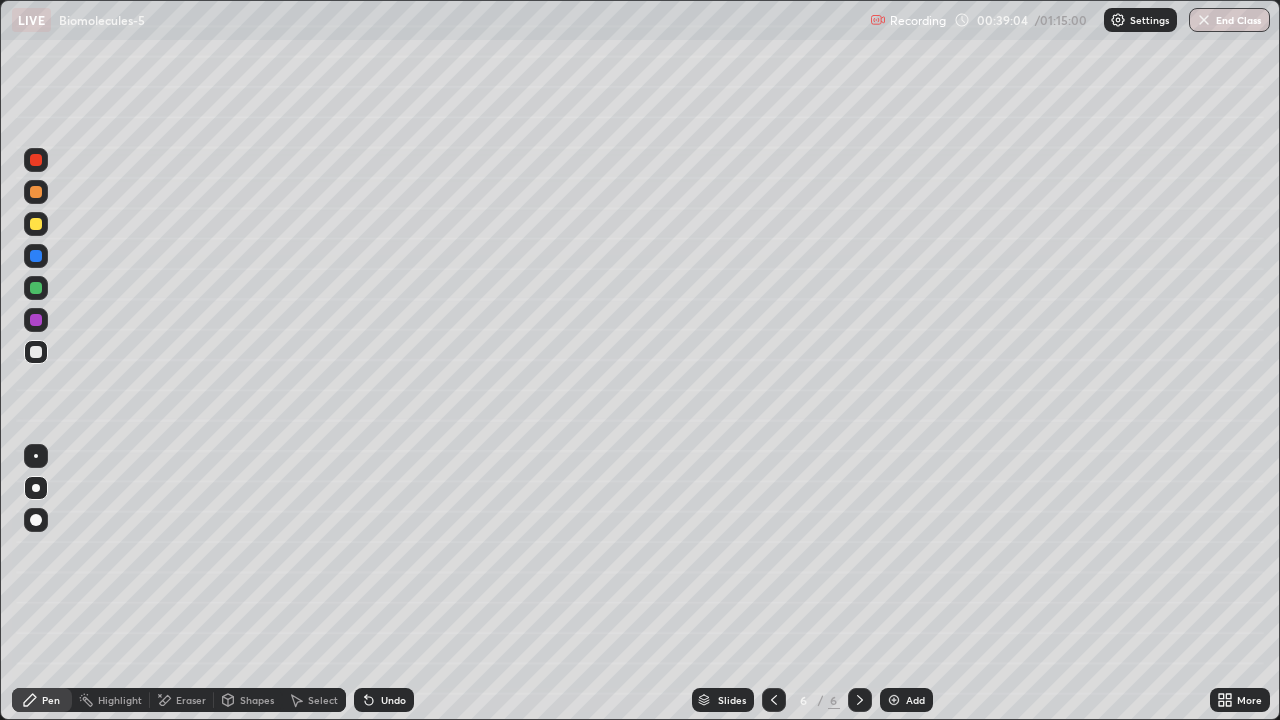 click 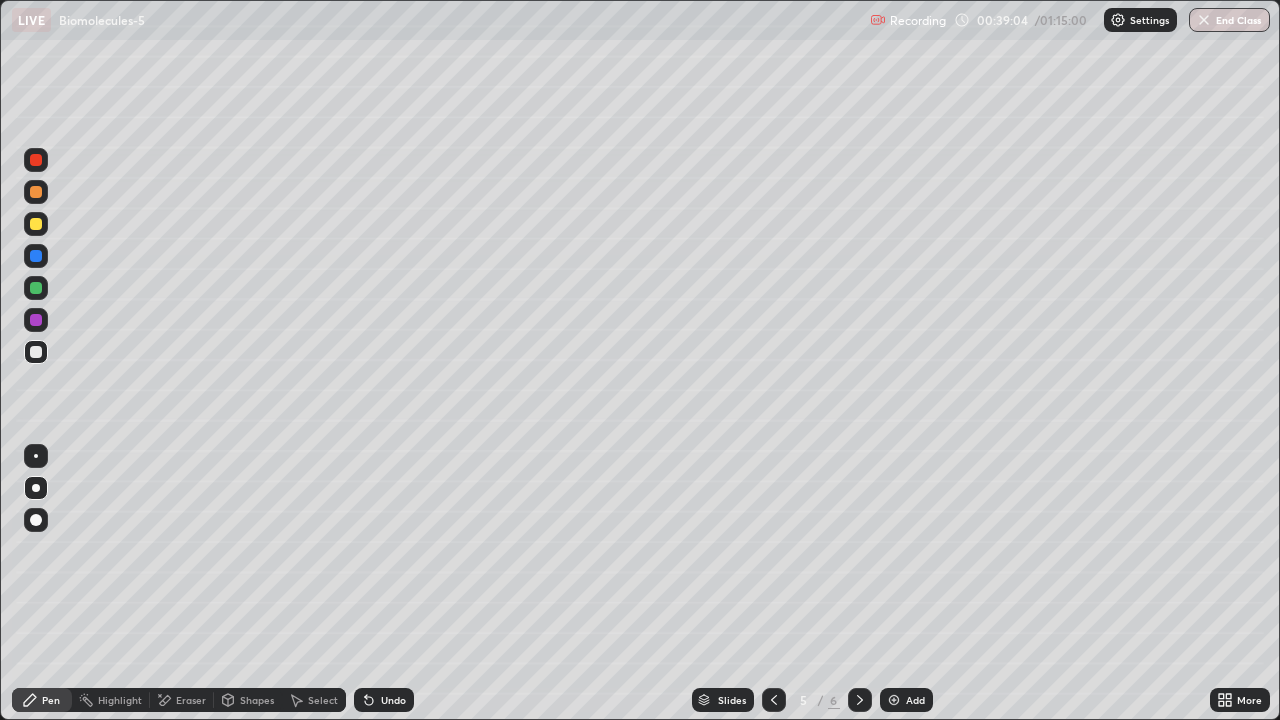 click 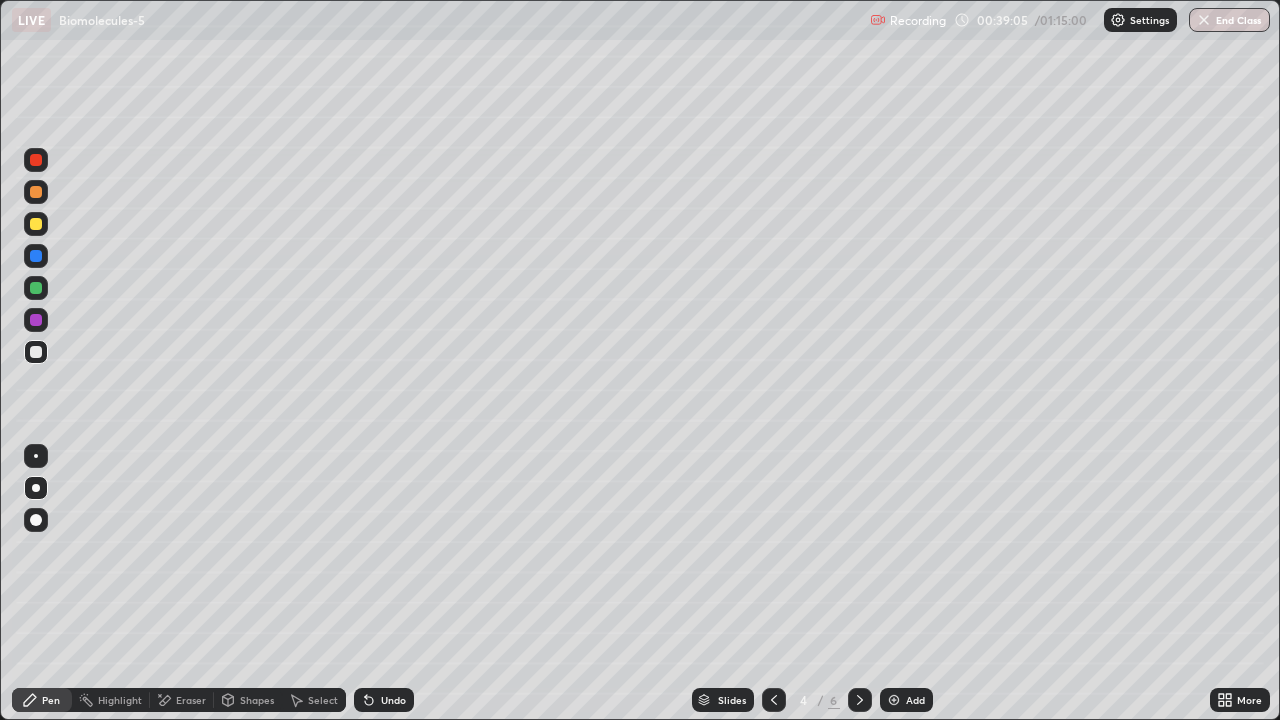 click 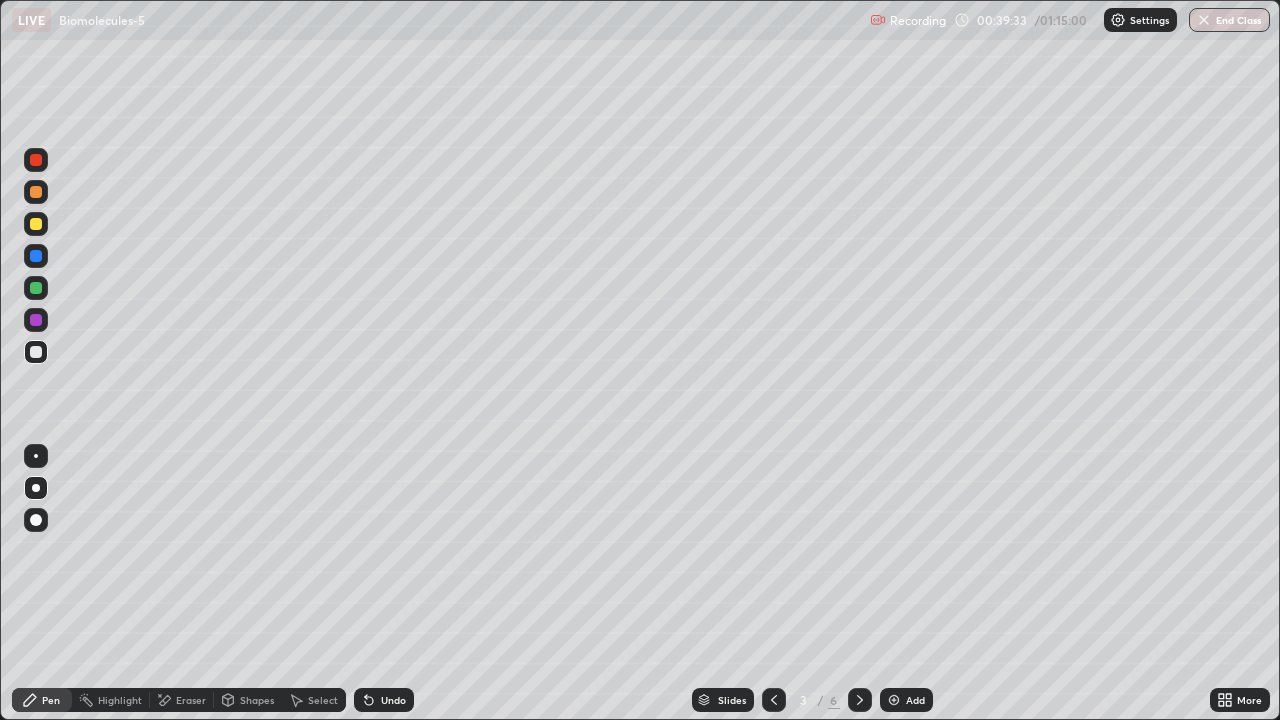 click at bounding box center (36, 224) 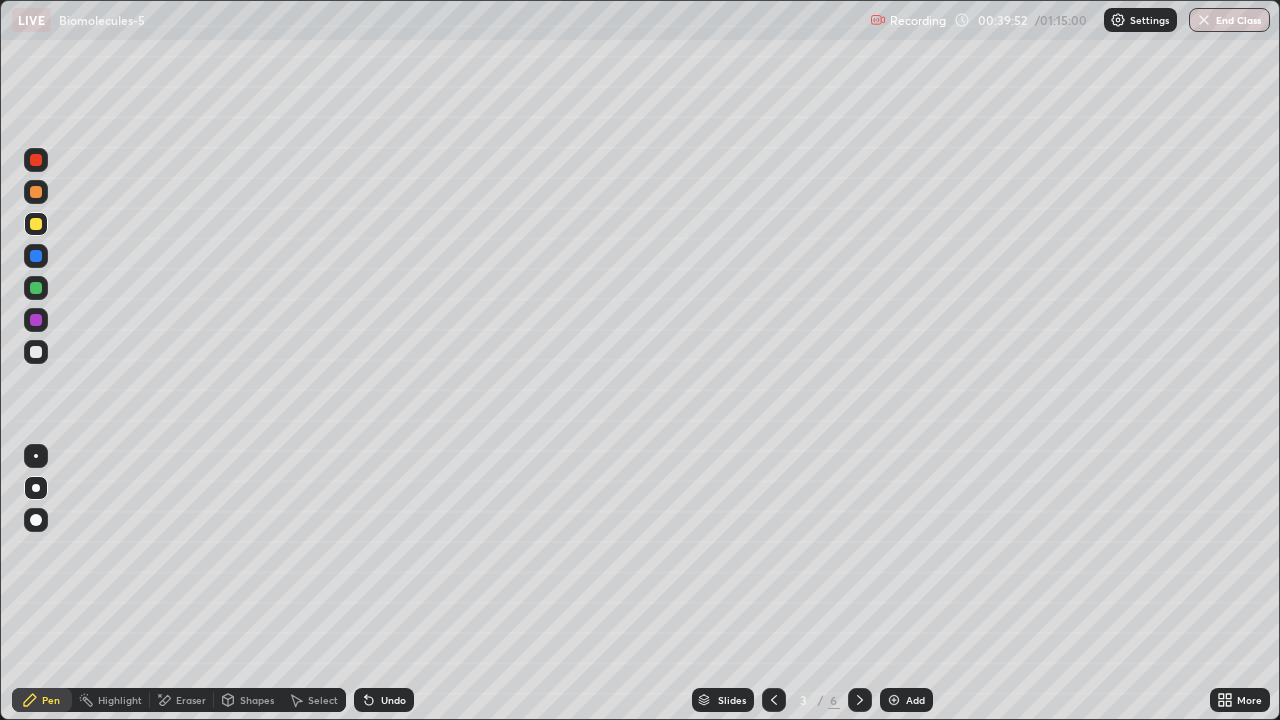 click at bounding box center [36, 352] 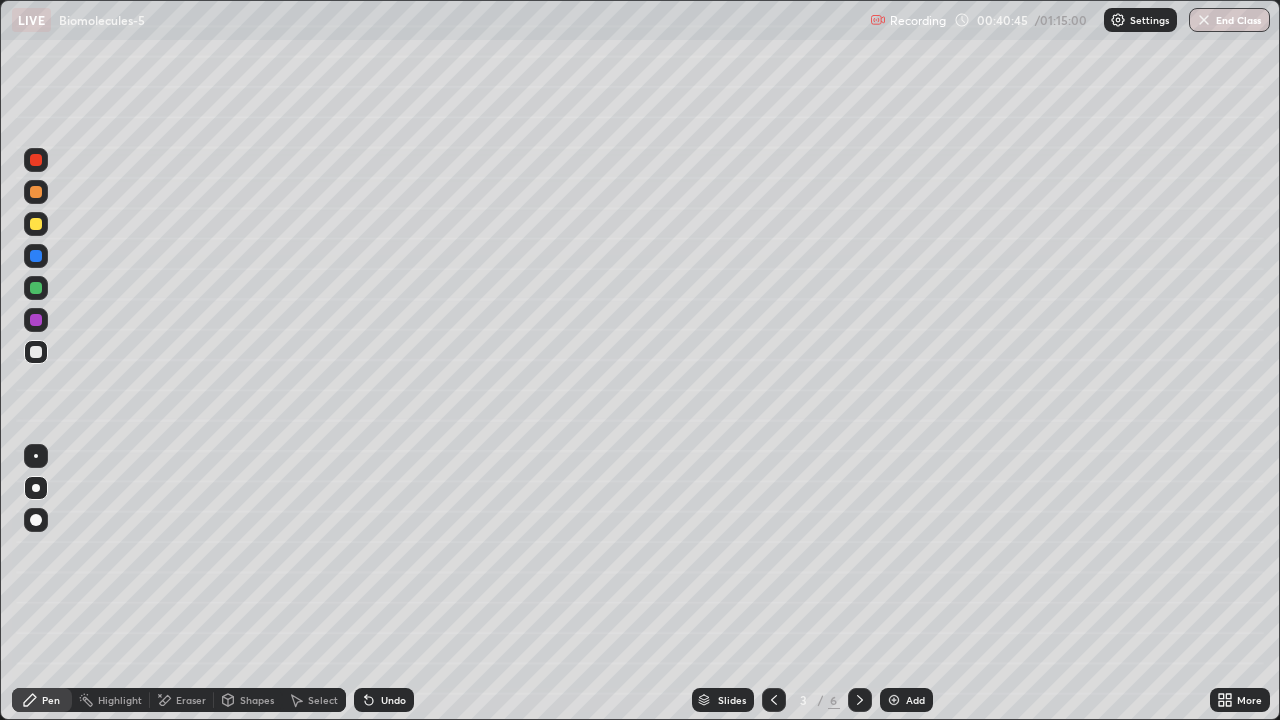 click 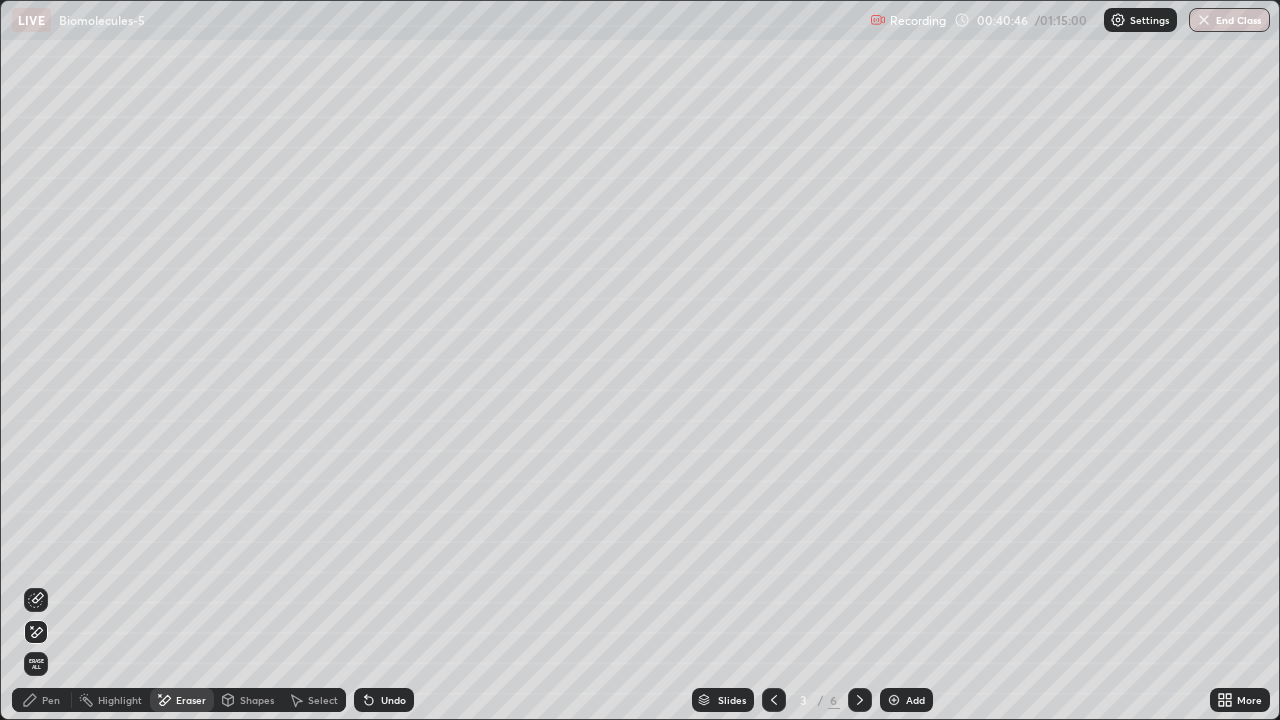 click 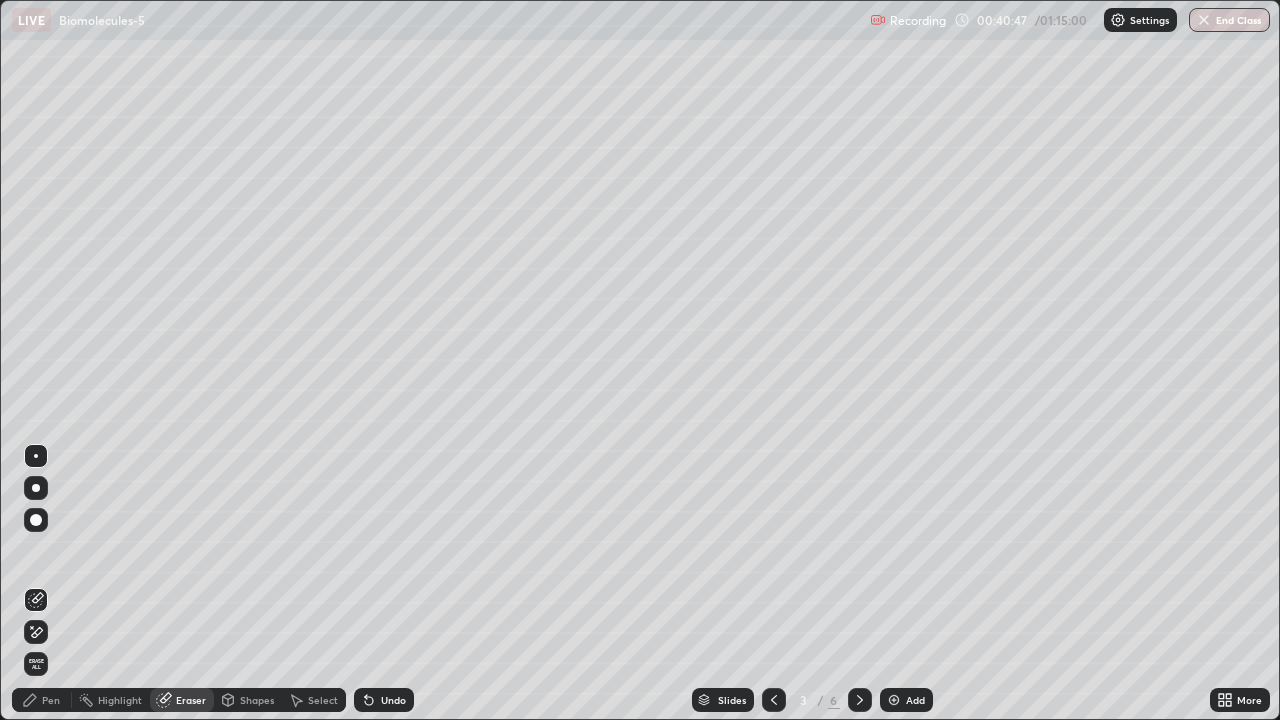 click 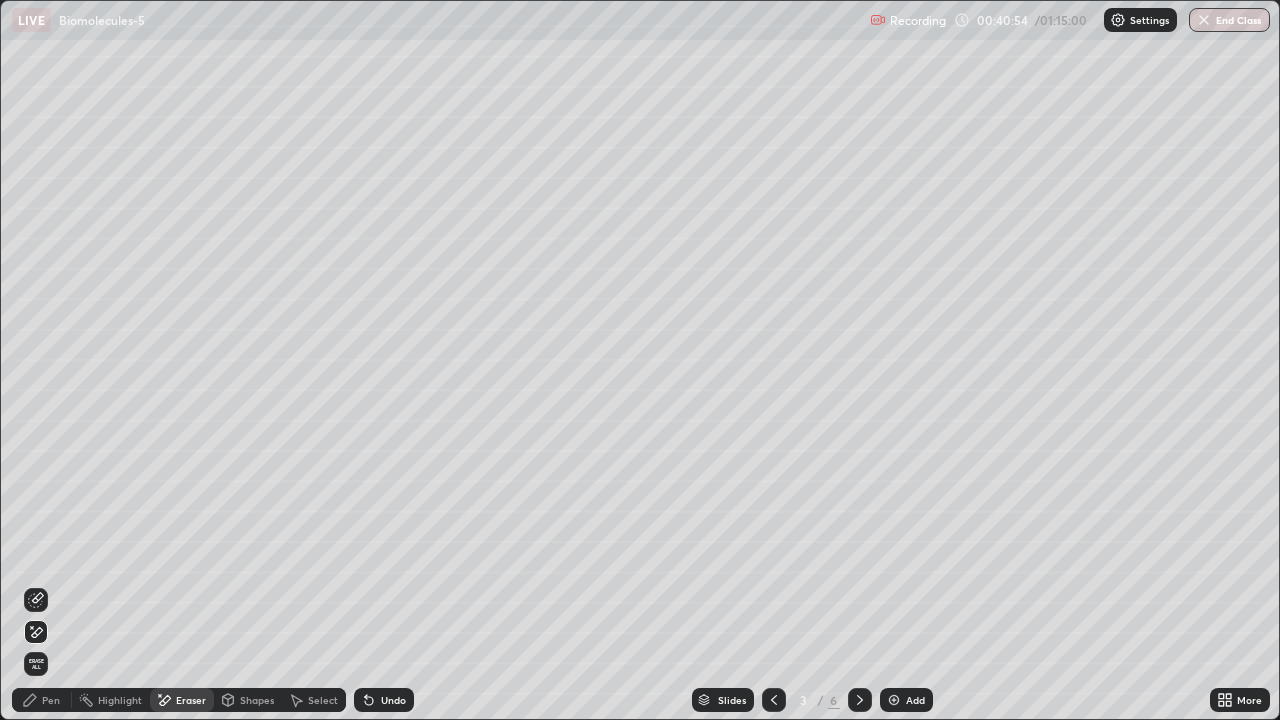 click on "Pen" at bounding box center [42, 700] 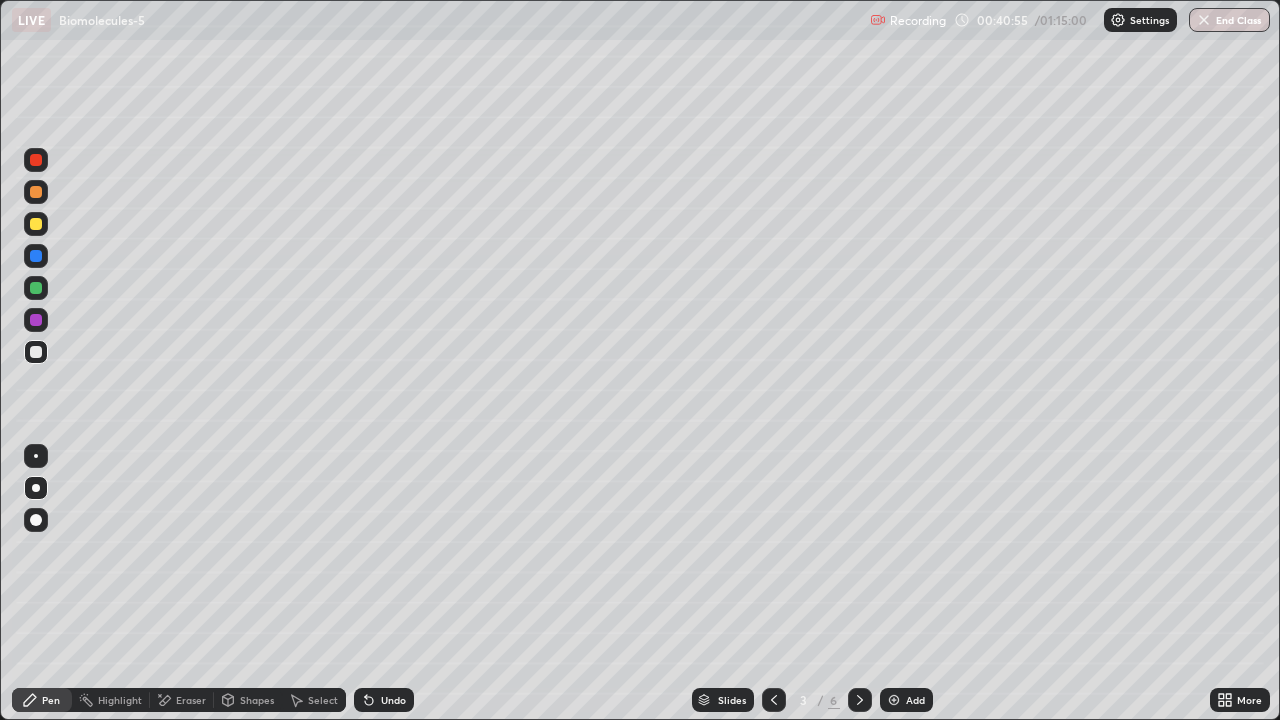 click at bounding box center (36, 288) 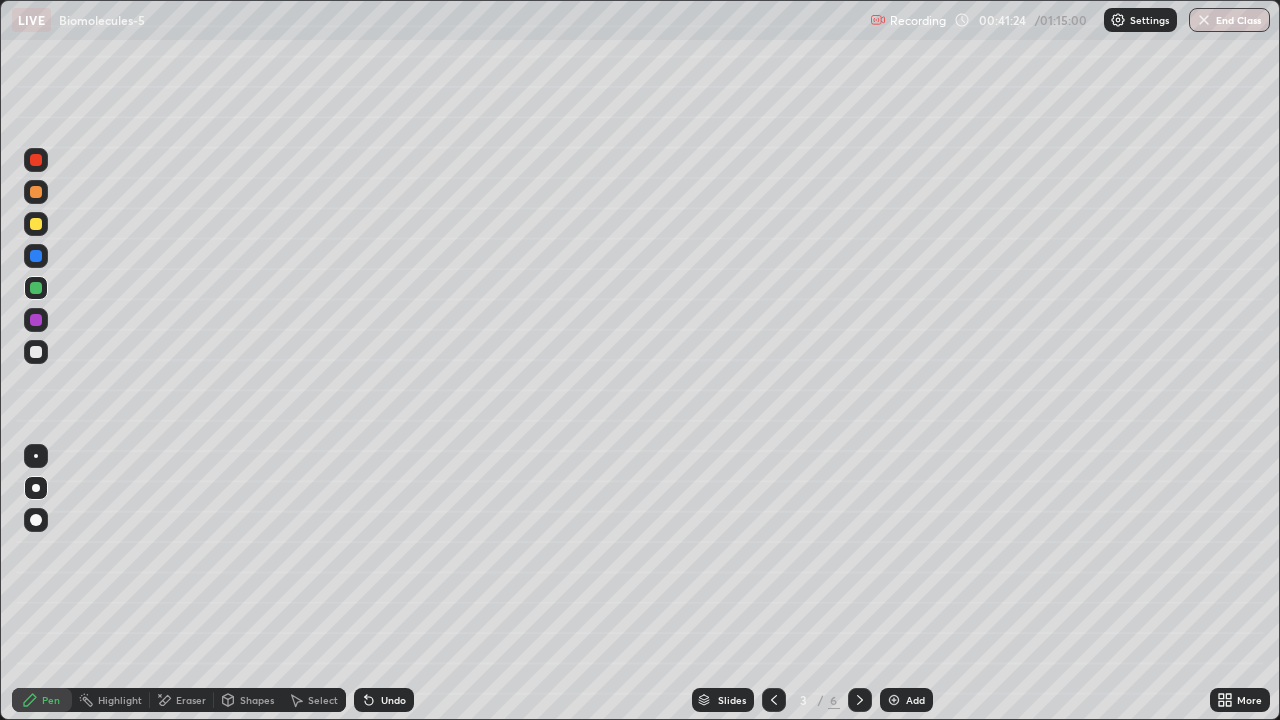 click on "Eraser" at bounding box center (191, 700) 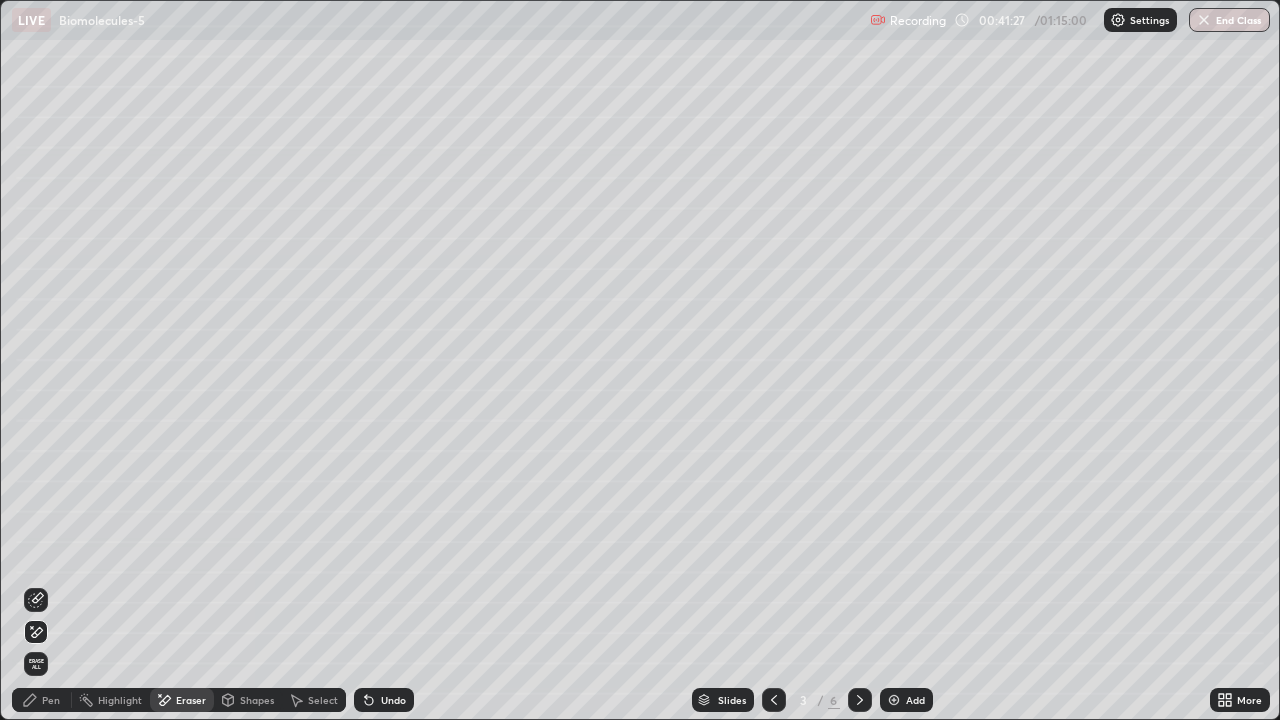 click on "Pen" at bounding box center (42, 700) 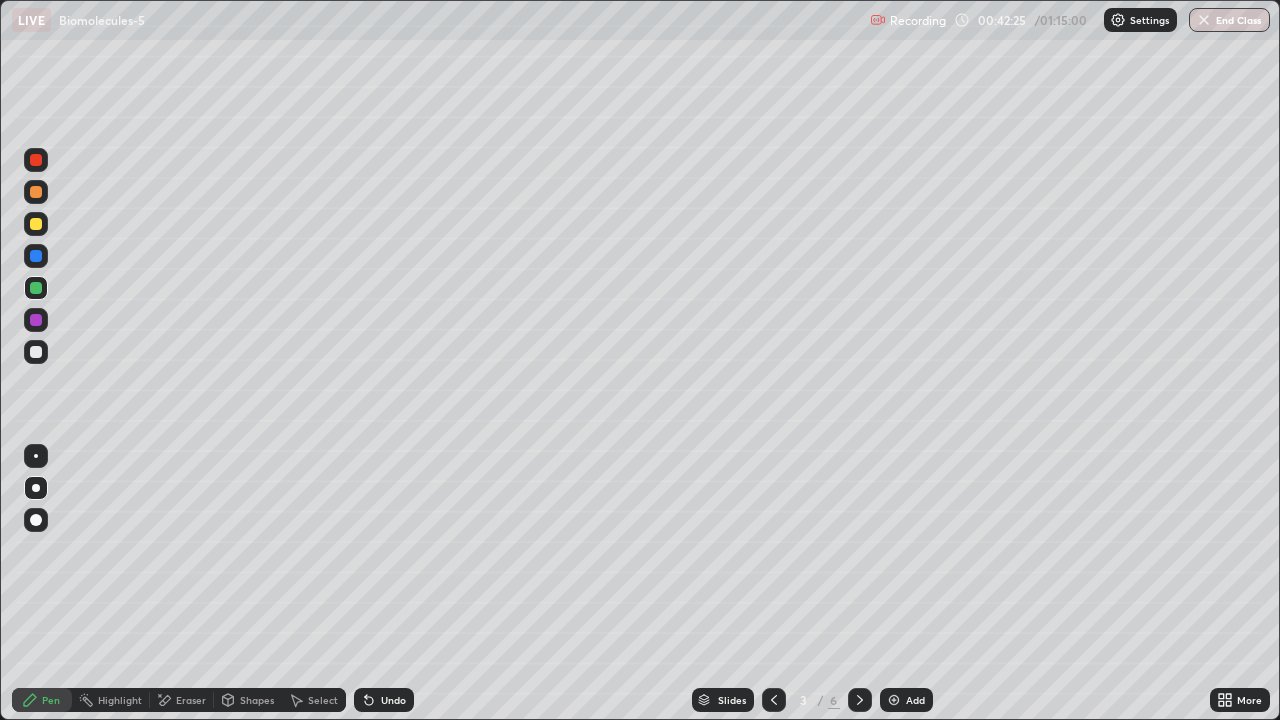 click on "Add" at bounding box center (906, 700) 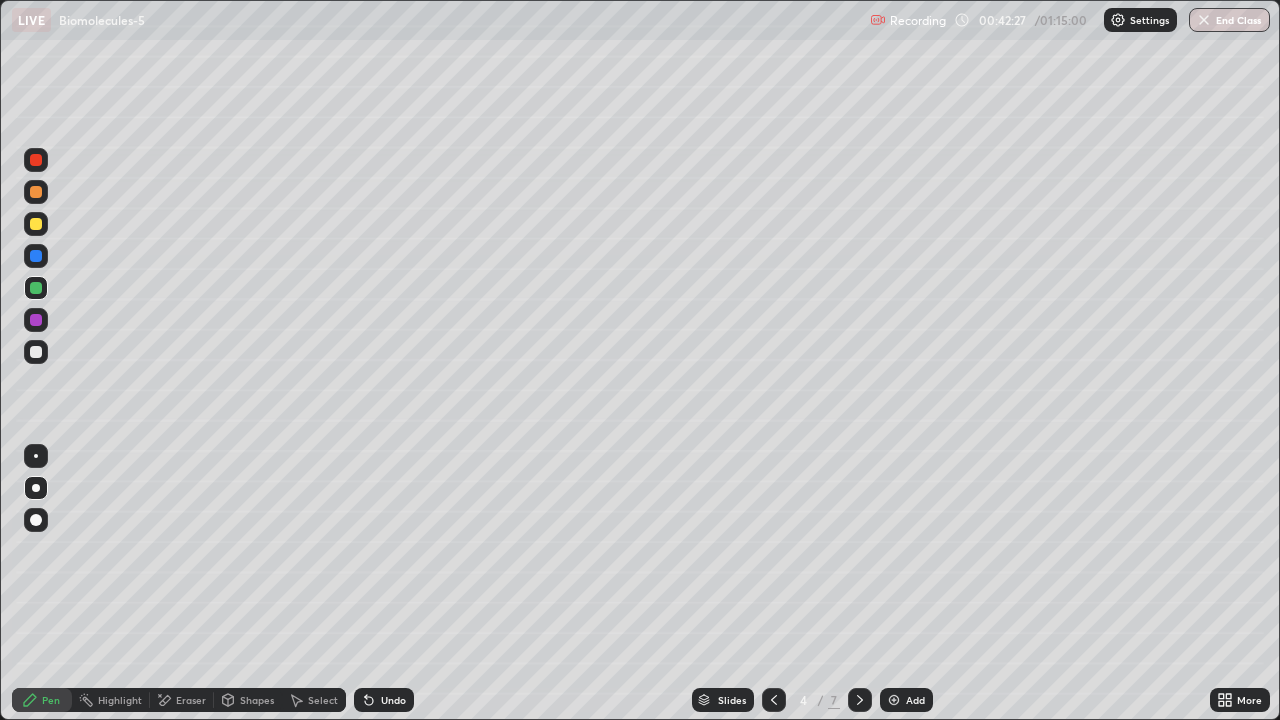 click at bounding box center [36, 352] 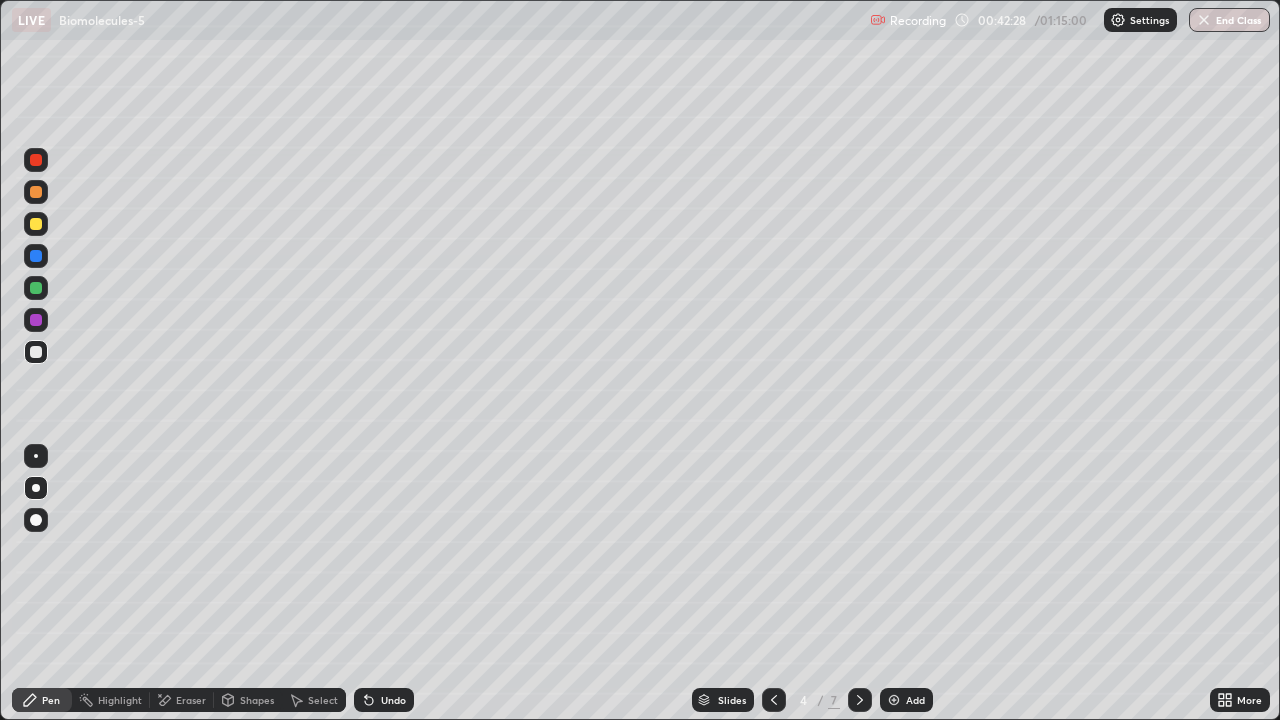 click at bounding box center (36, 224) 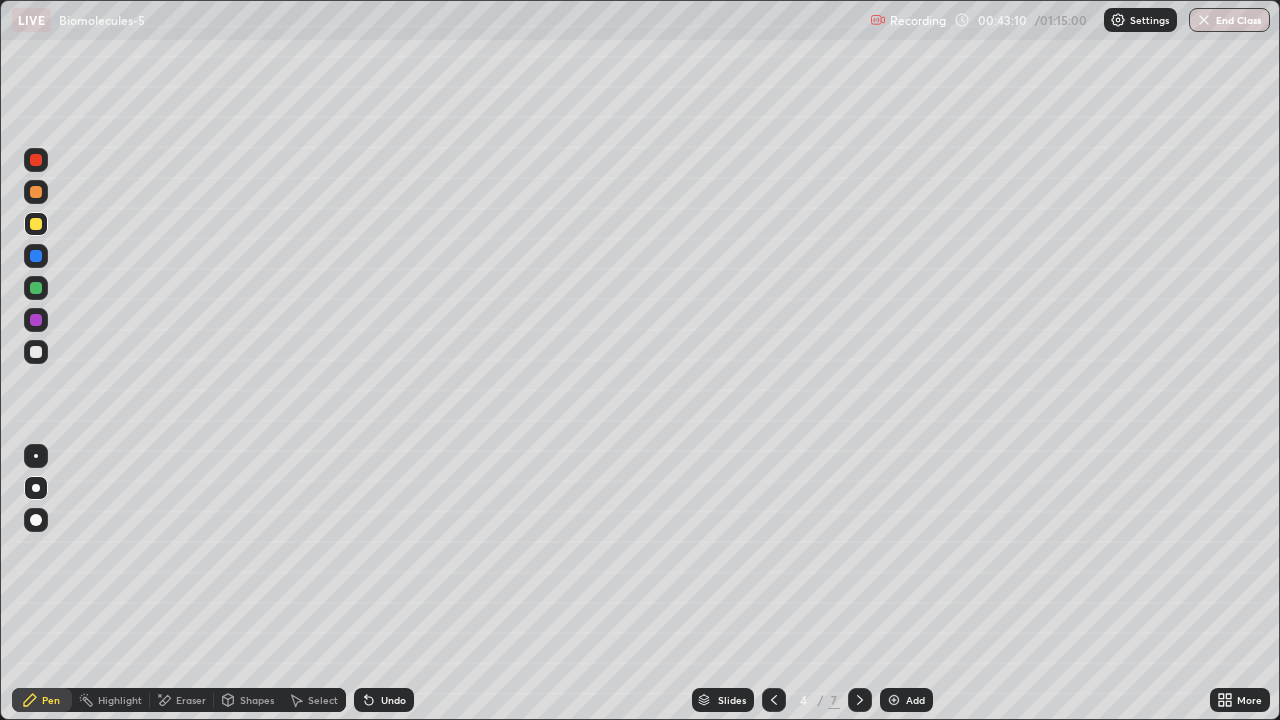 click at bounding box center (36, 352) 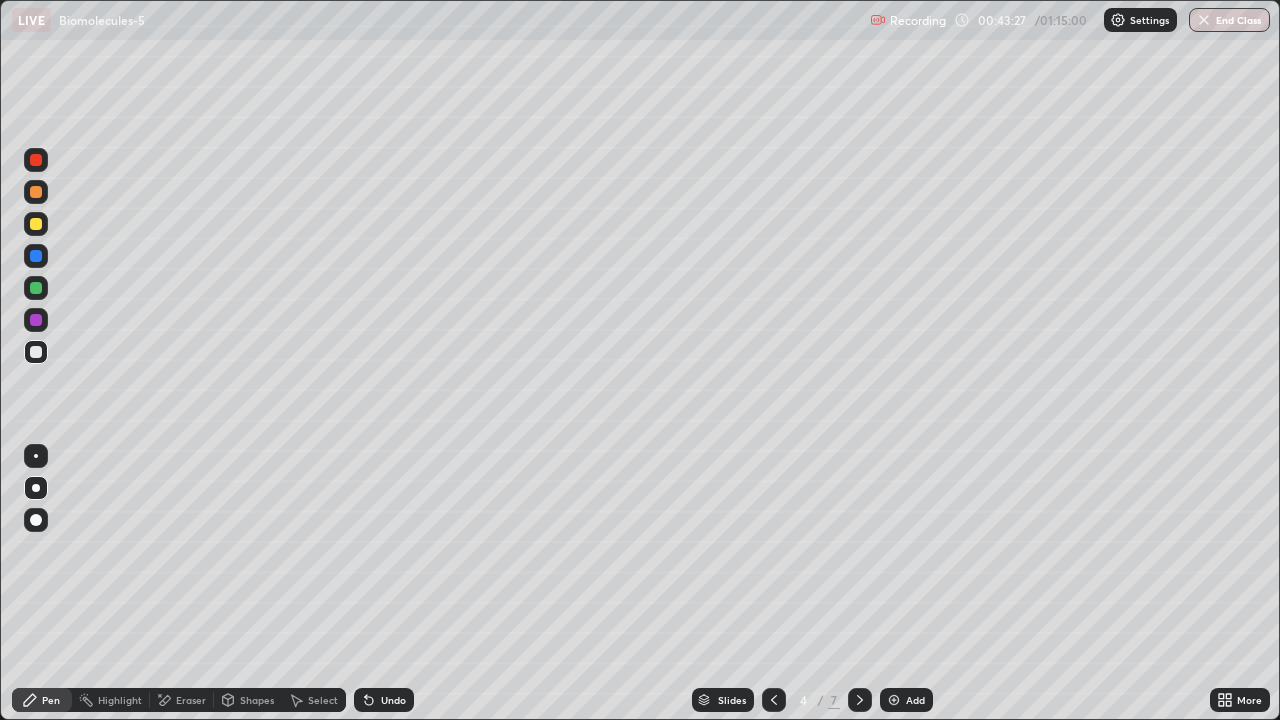 click 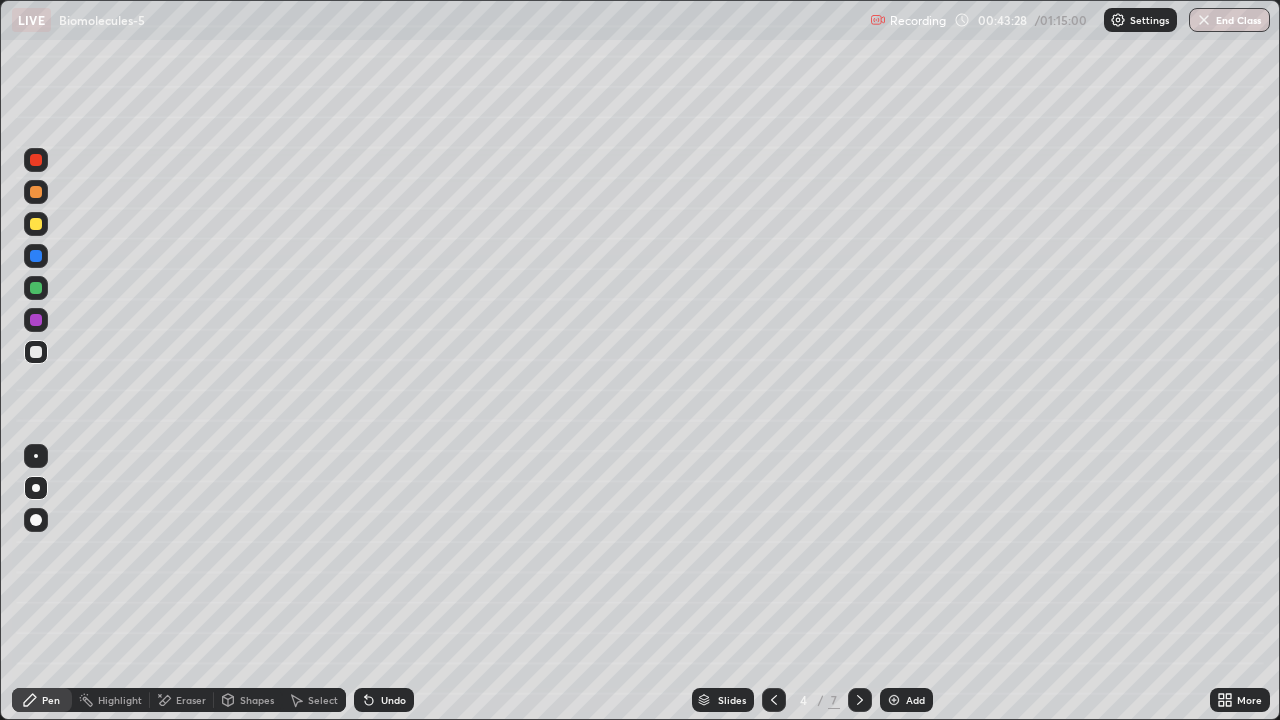 click on "Undo" at bounding box center [384, 700] 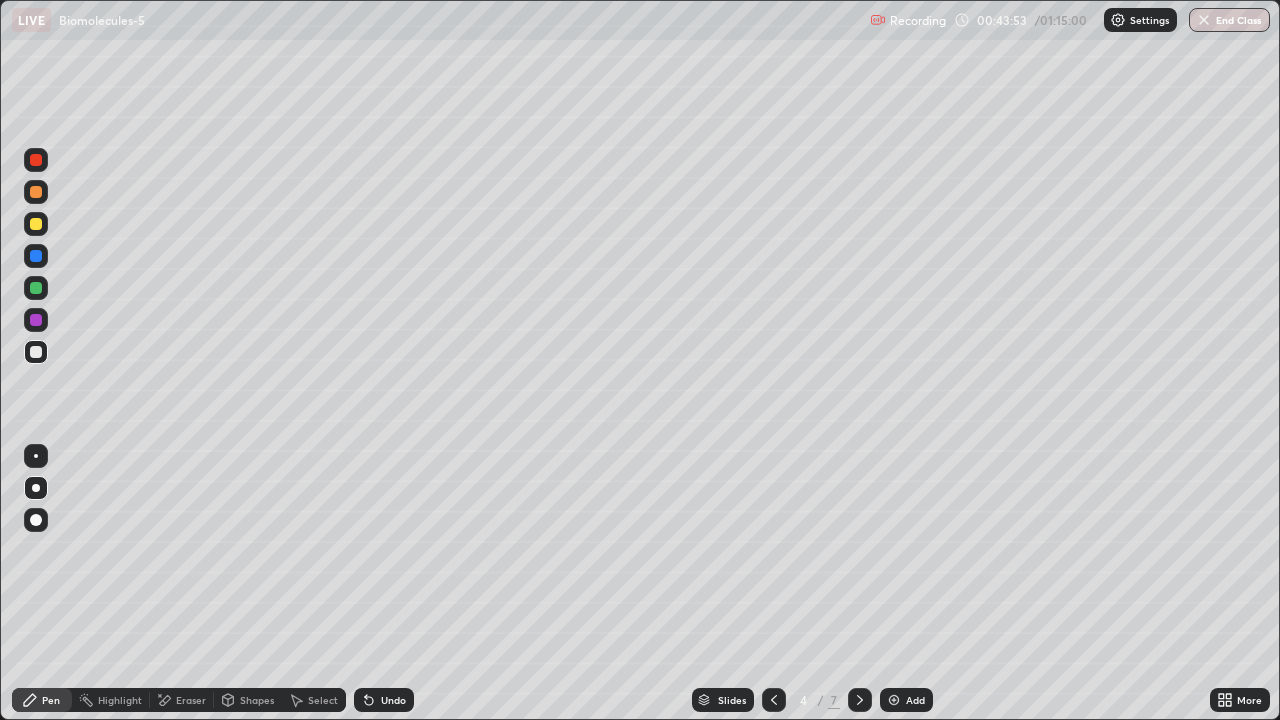 click at bounding box center [36, 192] 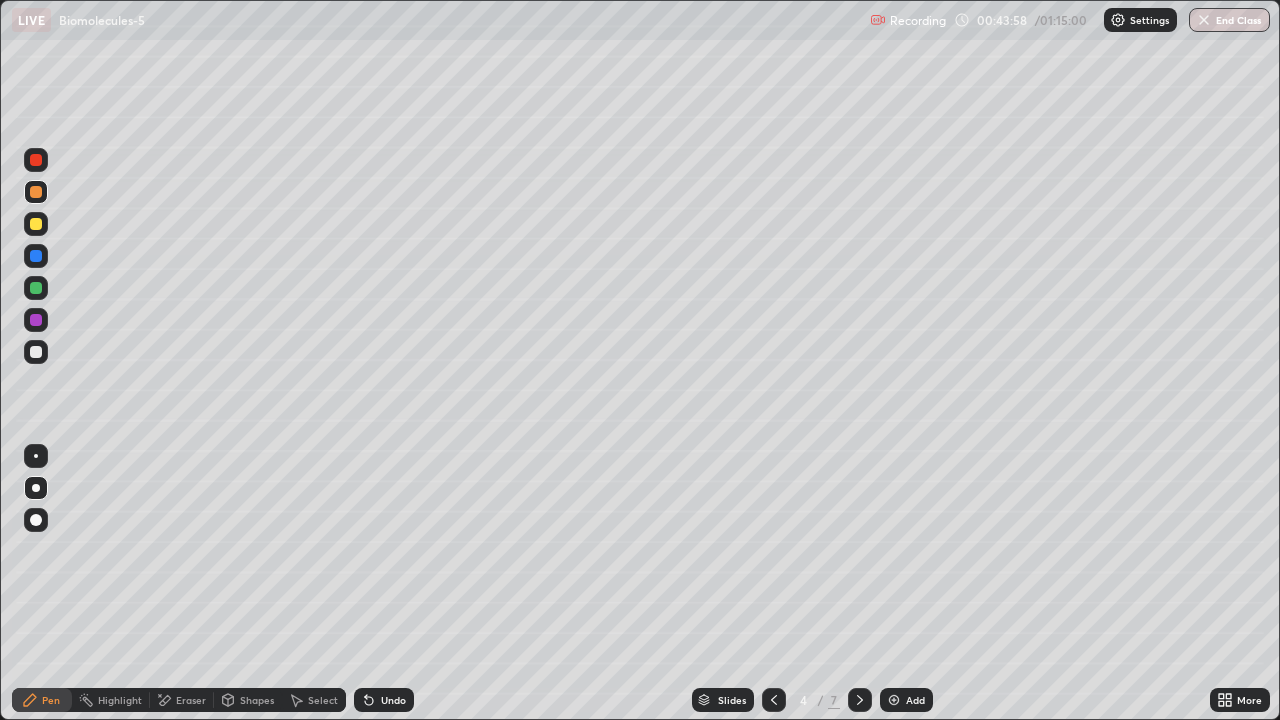 click 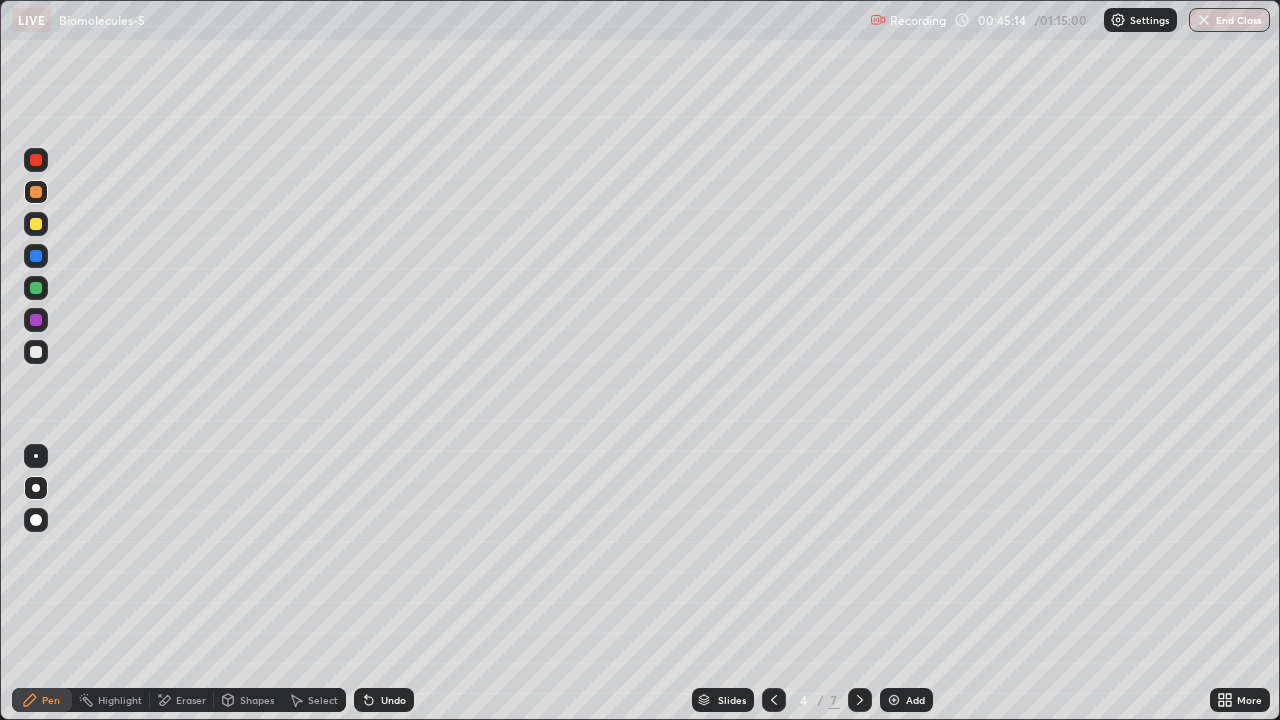 click on "Undo" at bounding box center [384, 700] 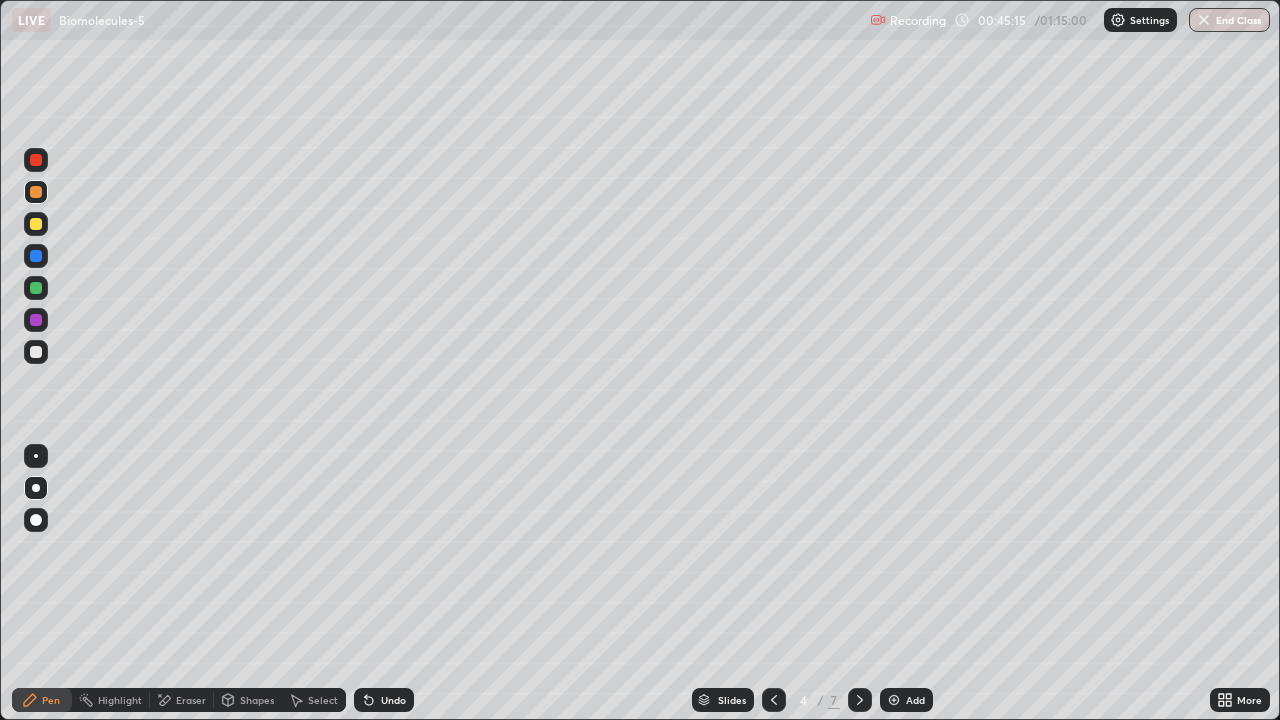 click 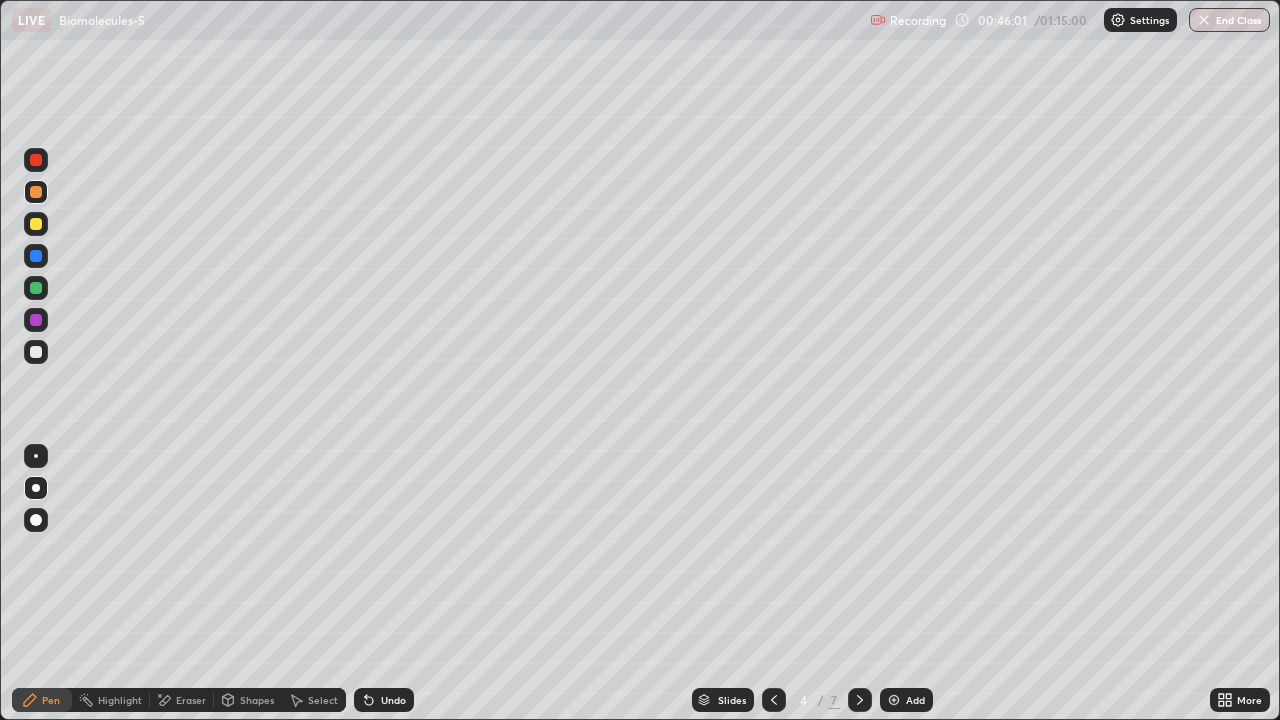 click at bounding box center (36, 320) 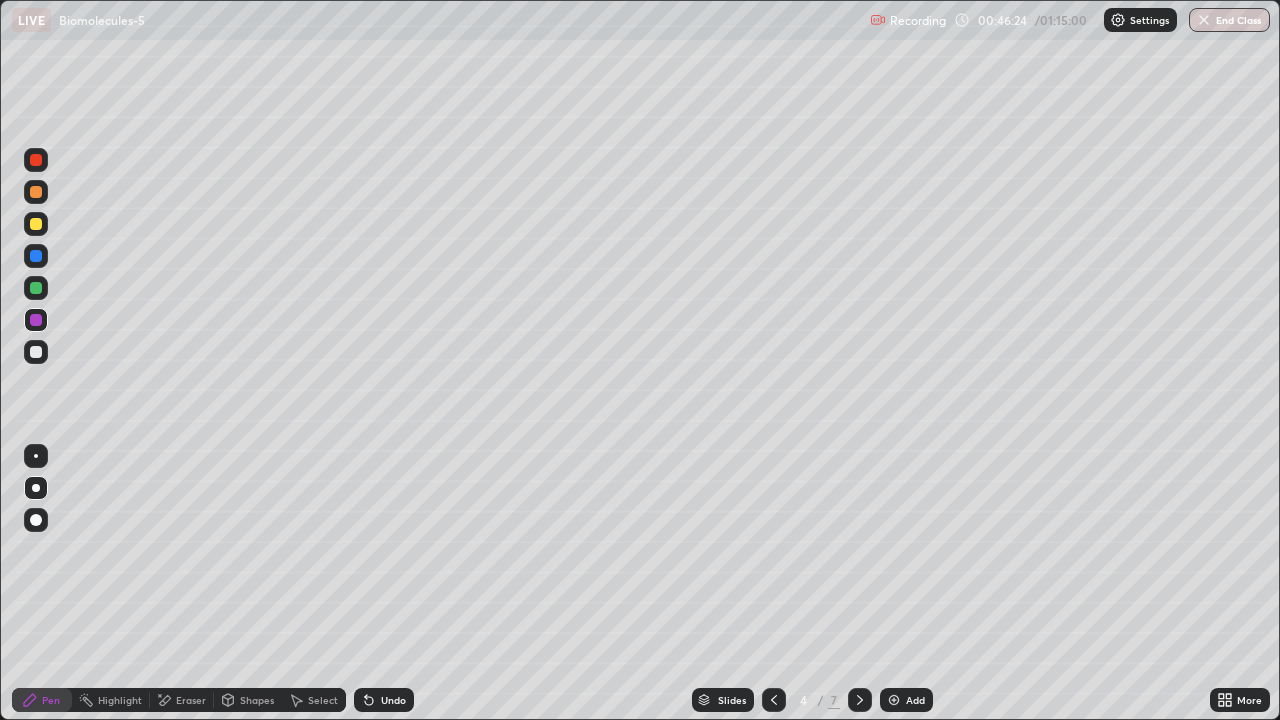 click 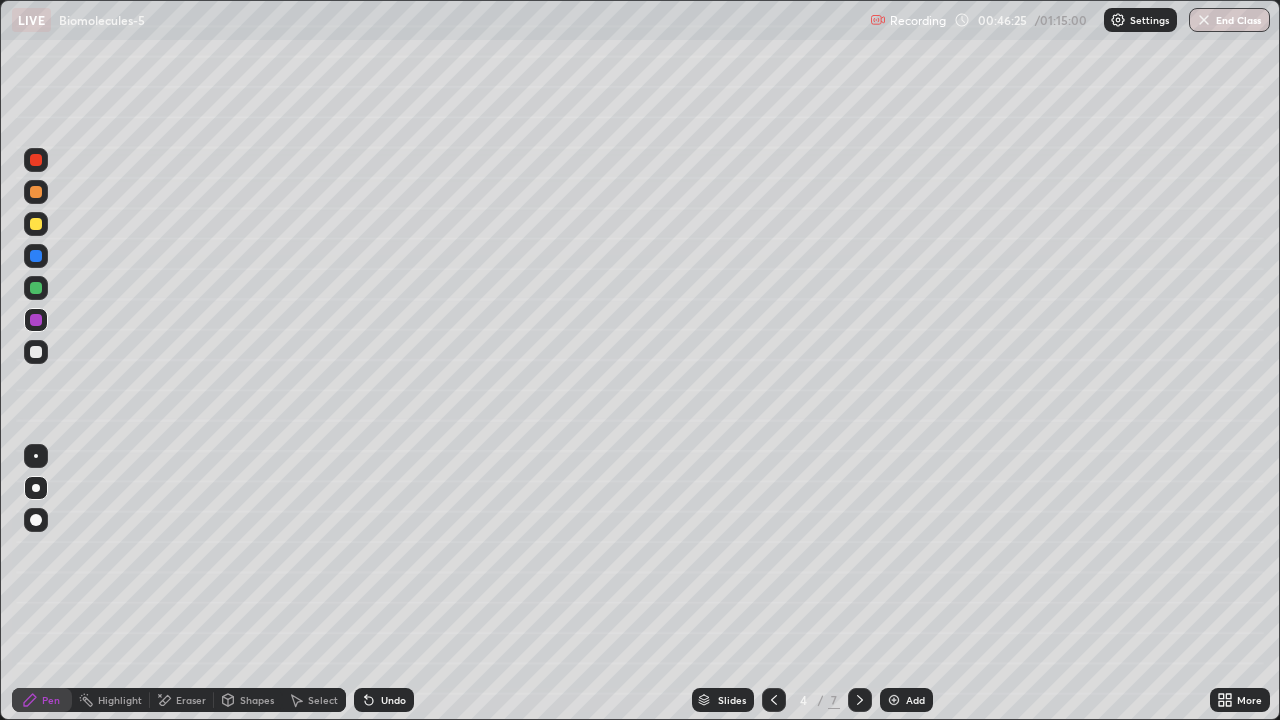 click 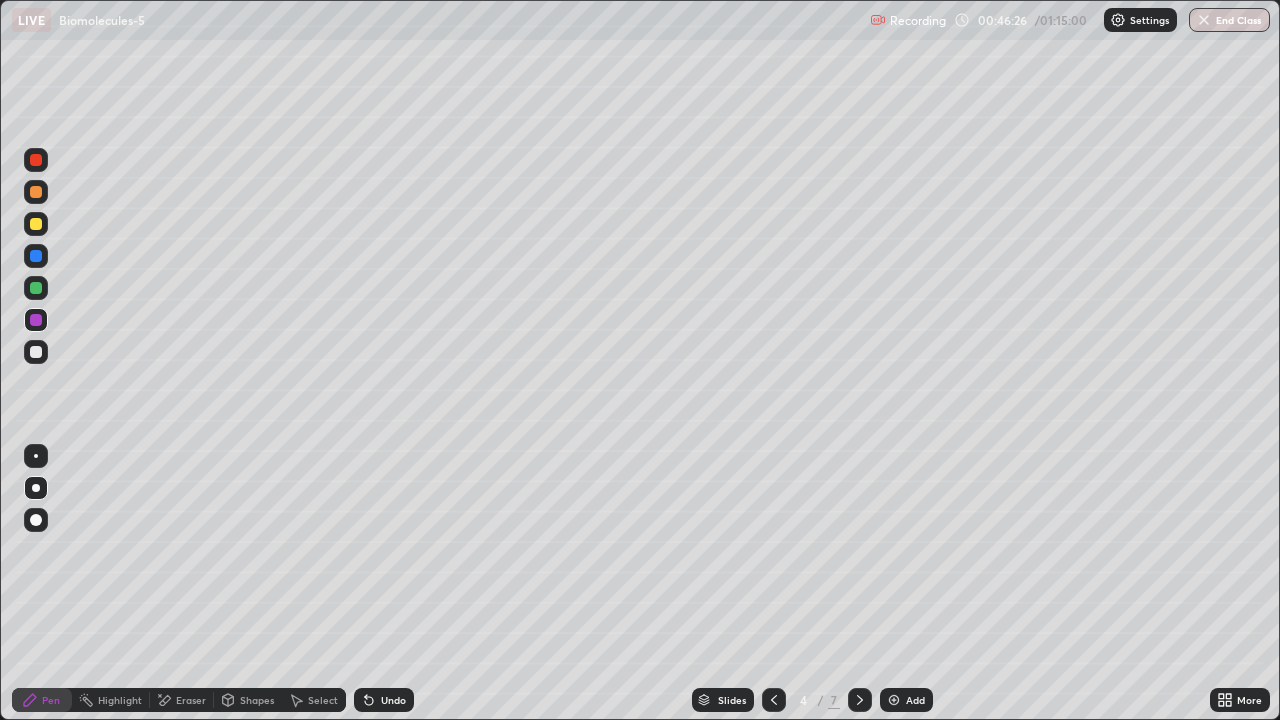click on "Undo" at bounding box center [393, 700] 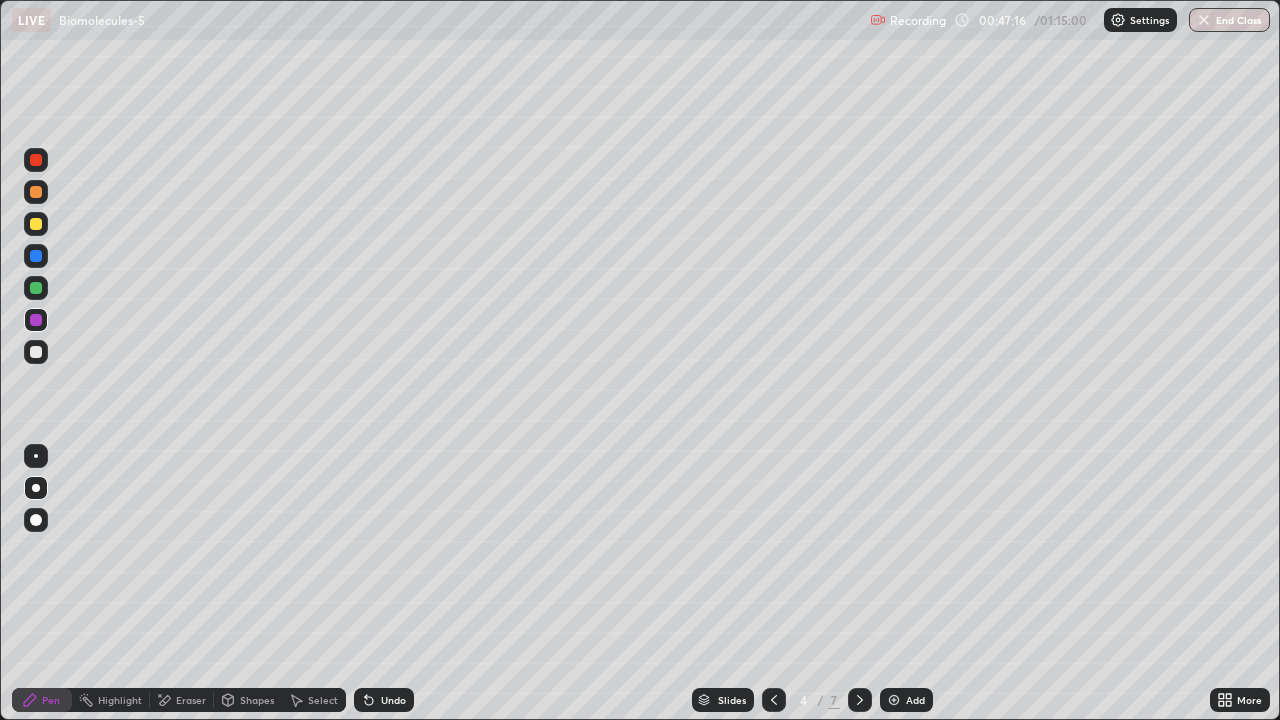 click 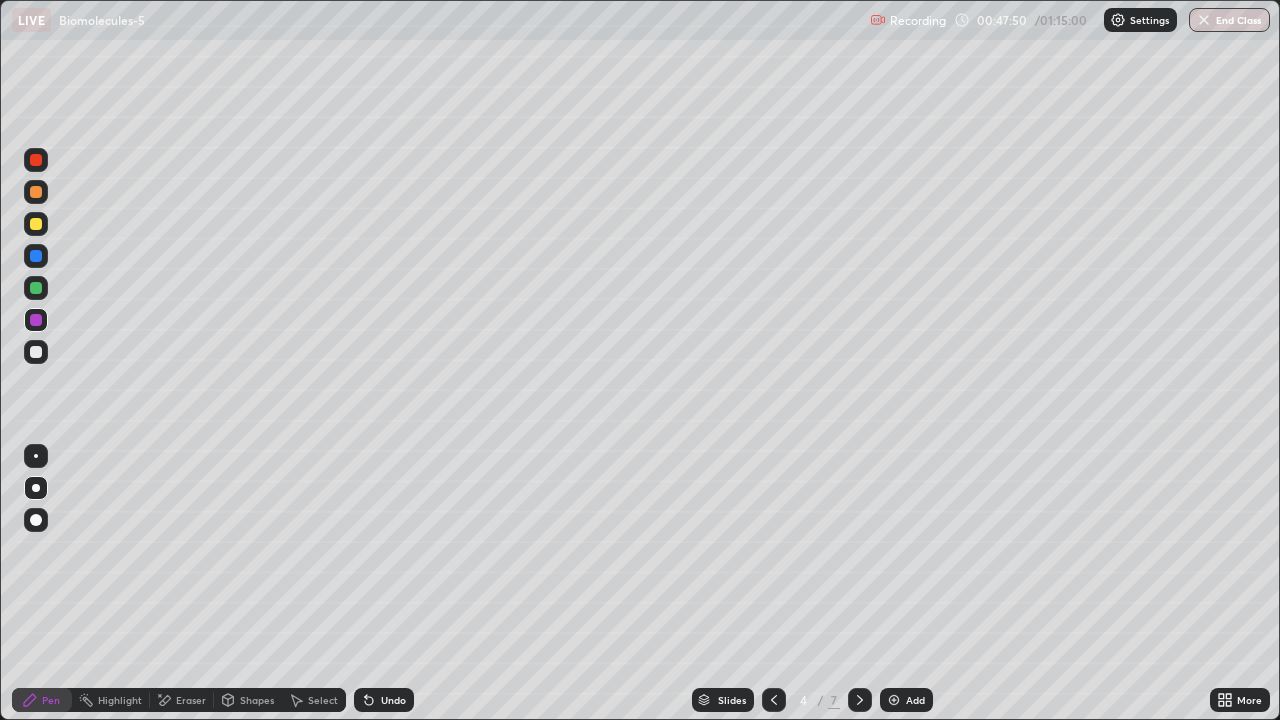 click at bounding box center (36, 288) 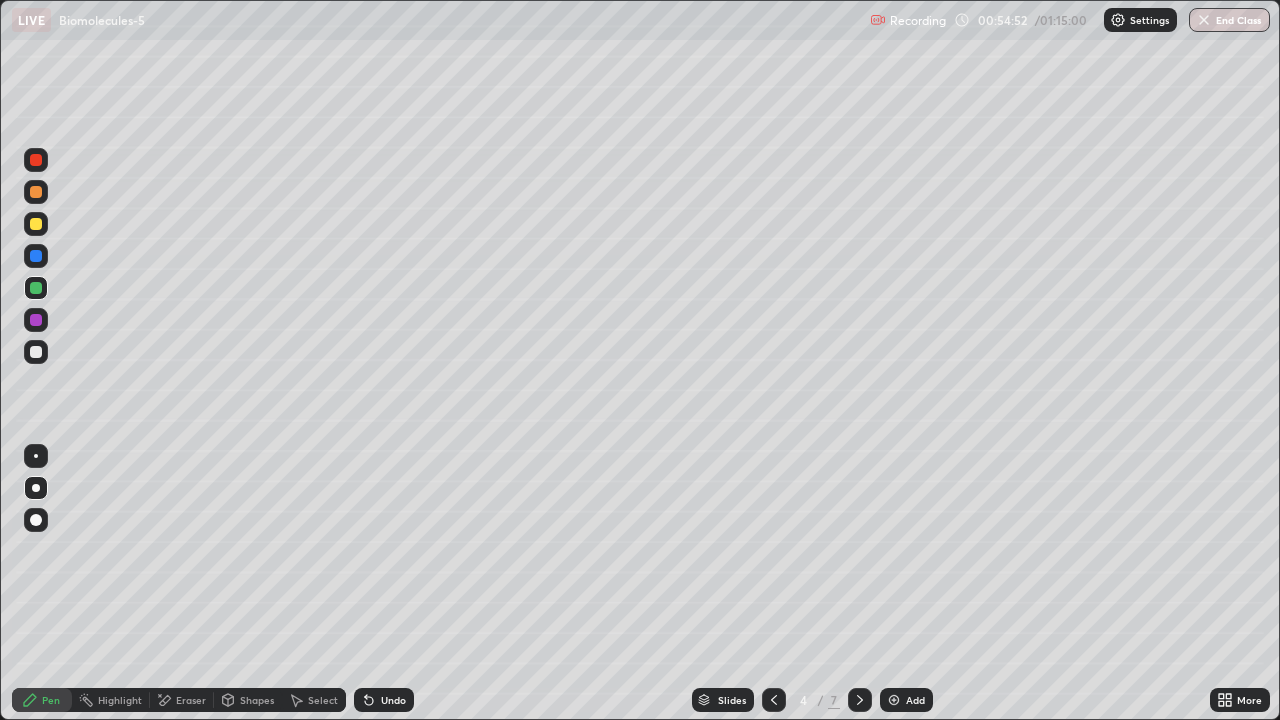 click 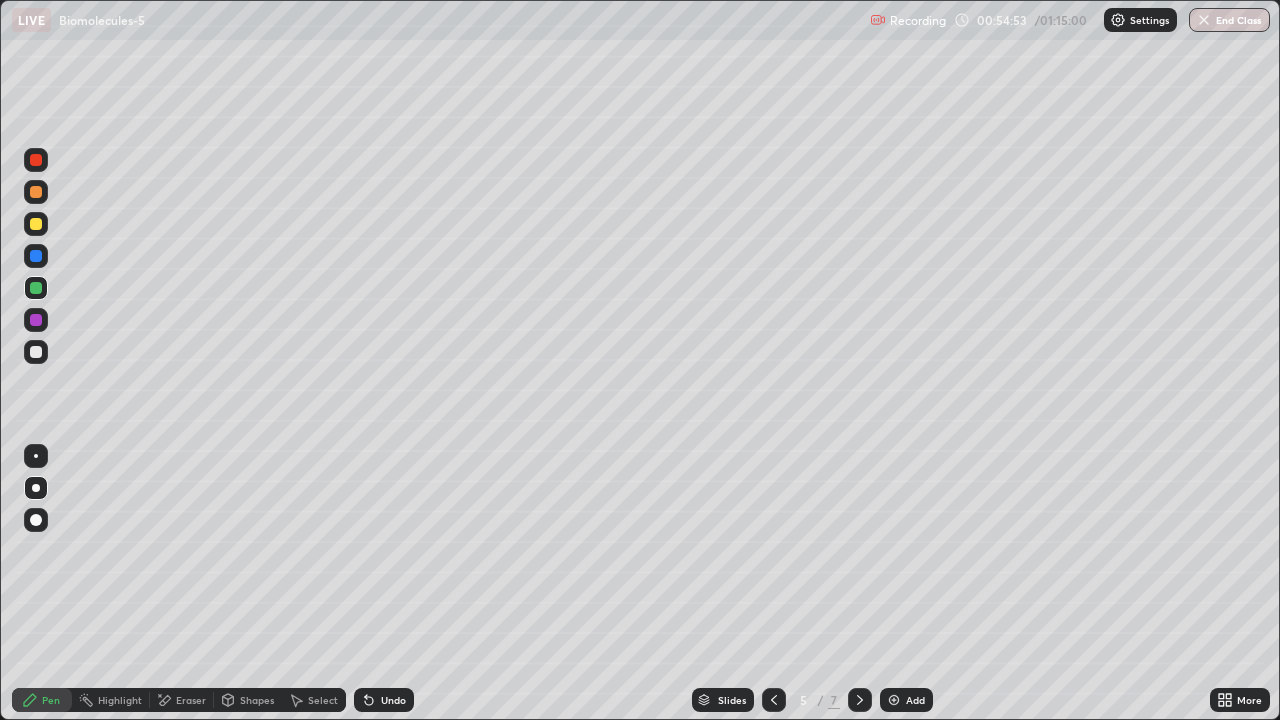 click 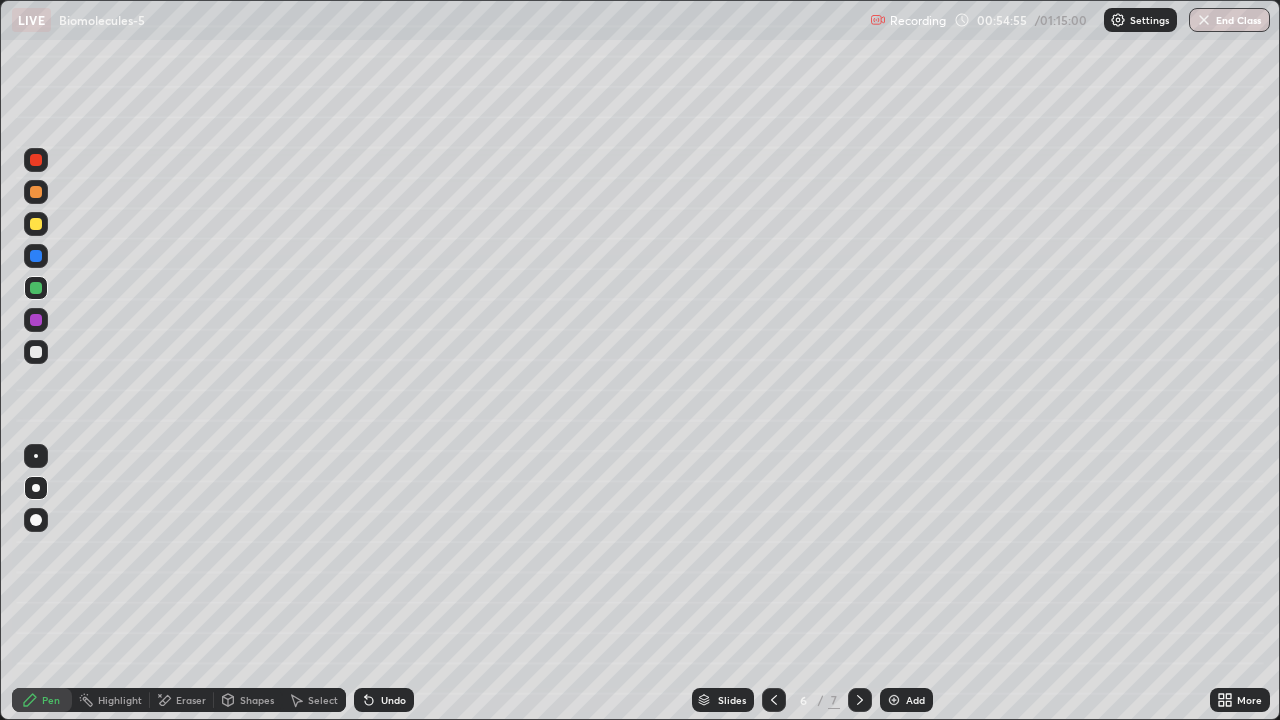 click 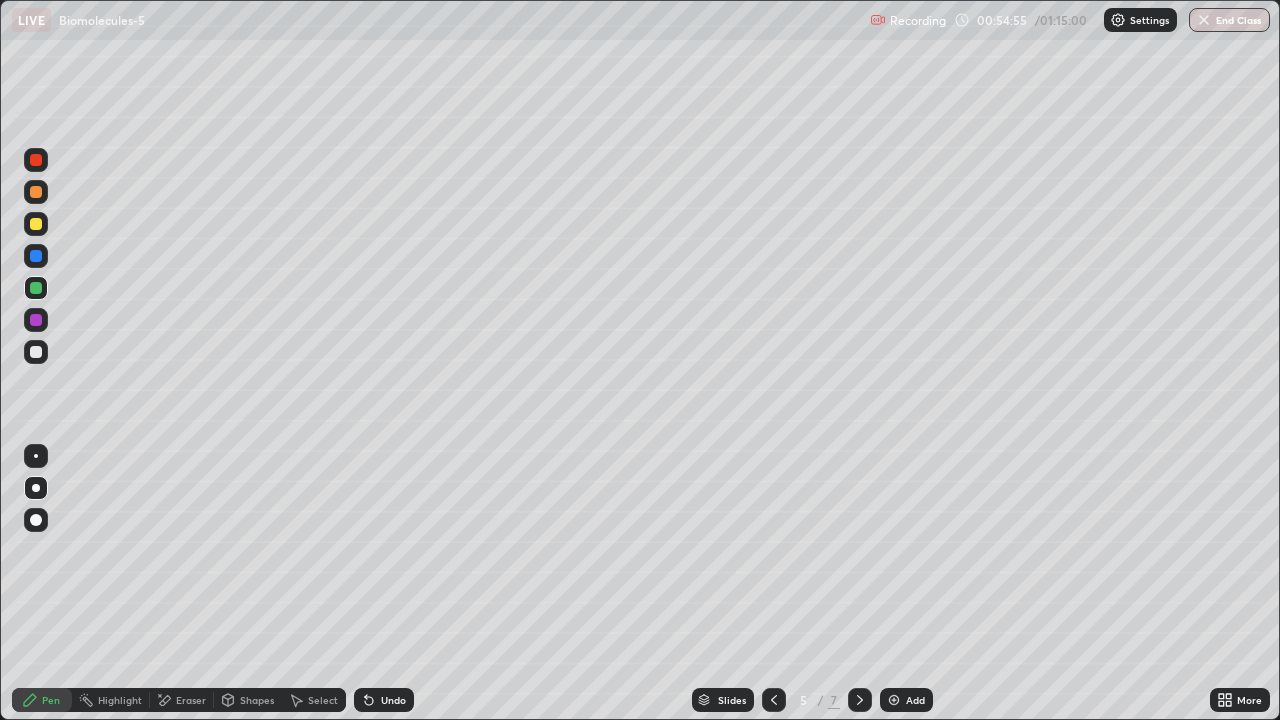 click at bounding box center (774, 700) 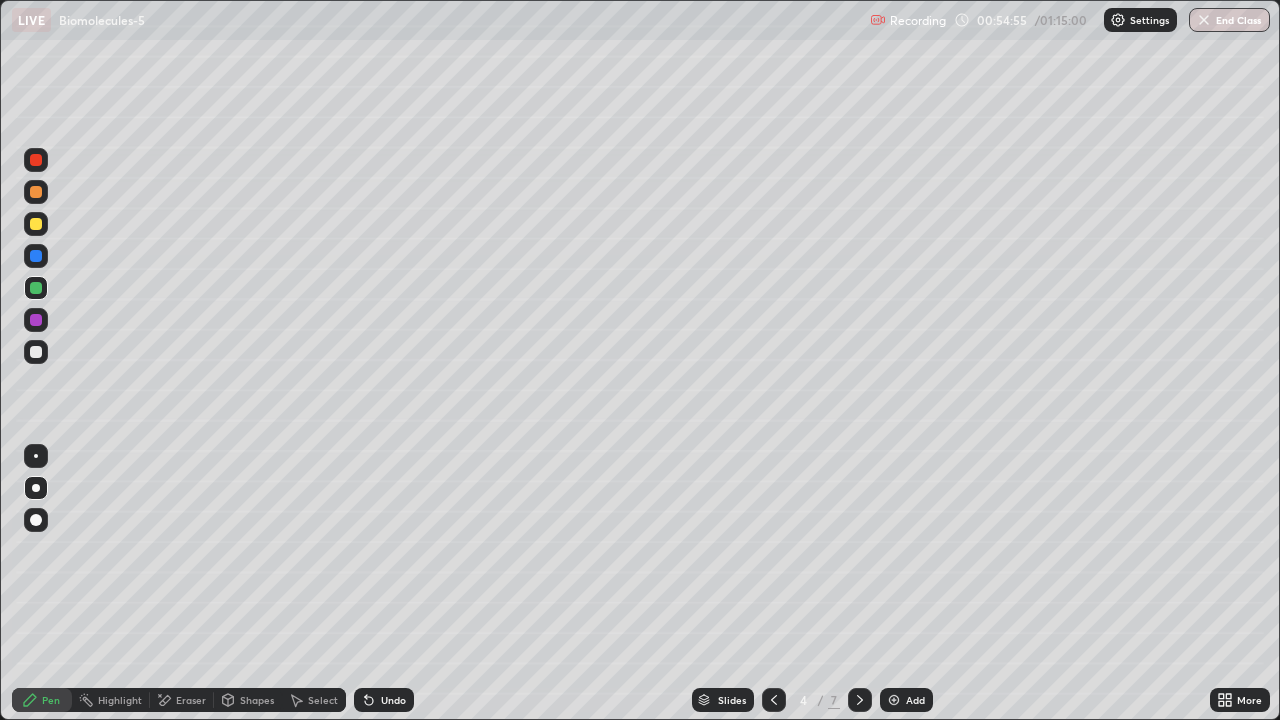 click 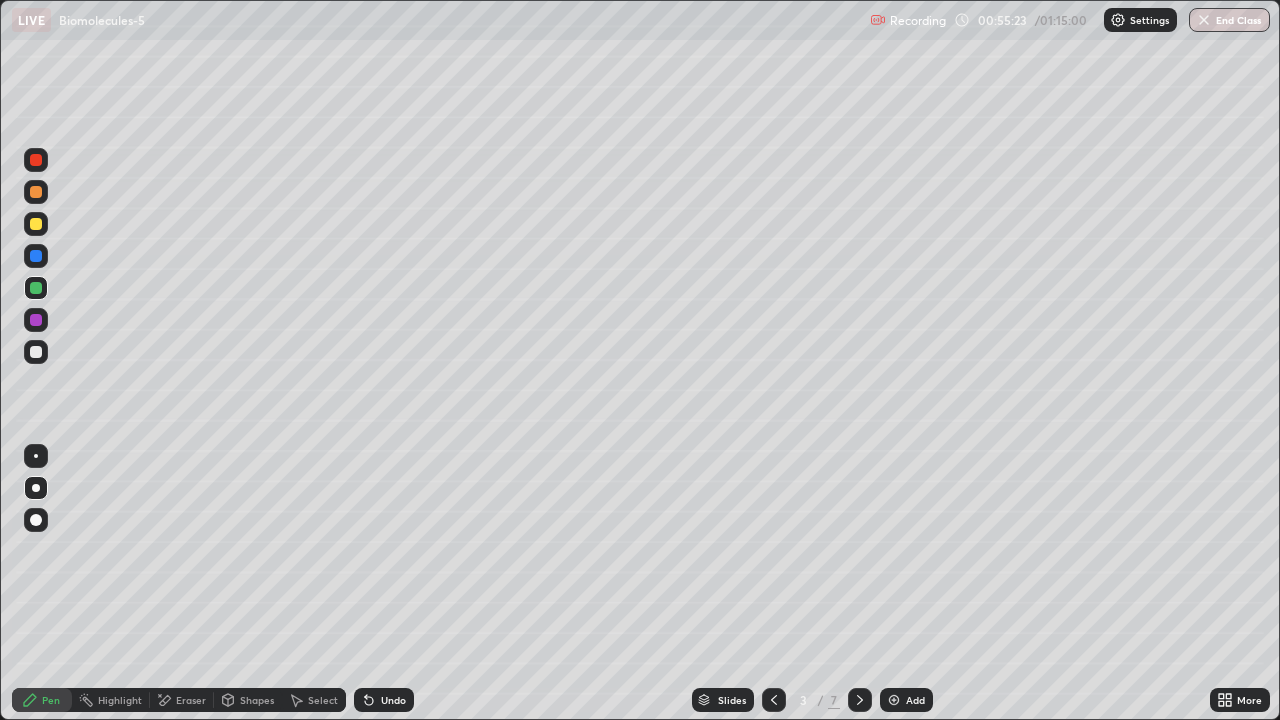 click at bounding box center [36, 192] 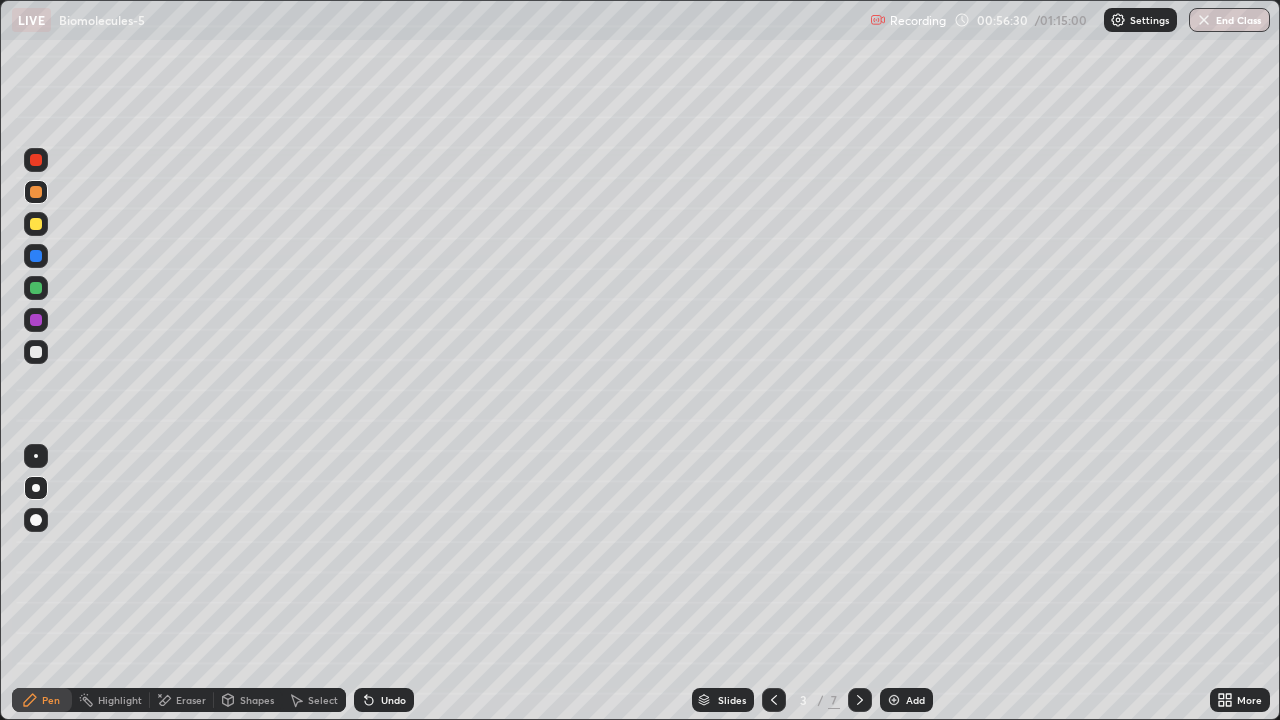 click 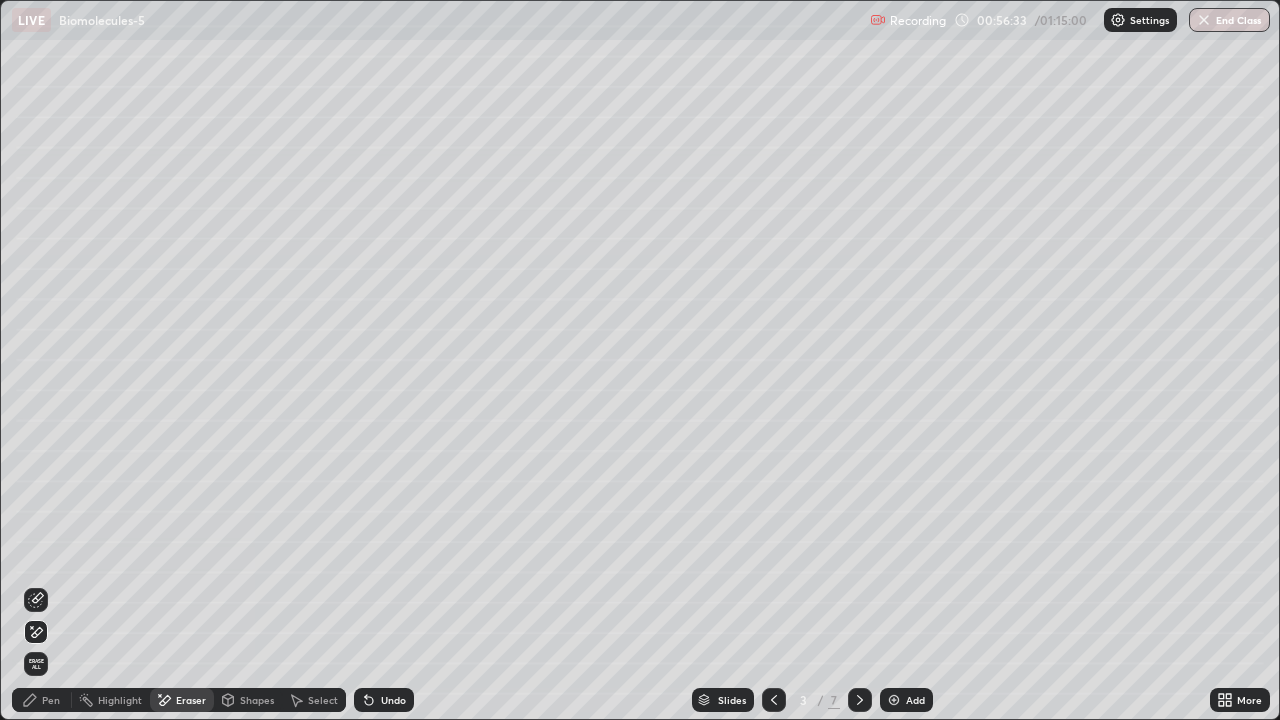 click on "Pen" at bounding box center [42, 700] 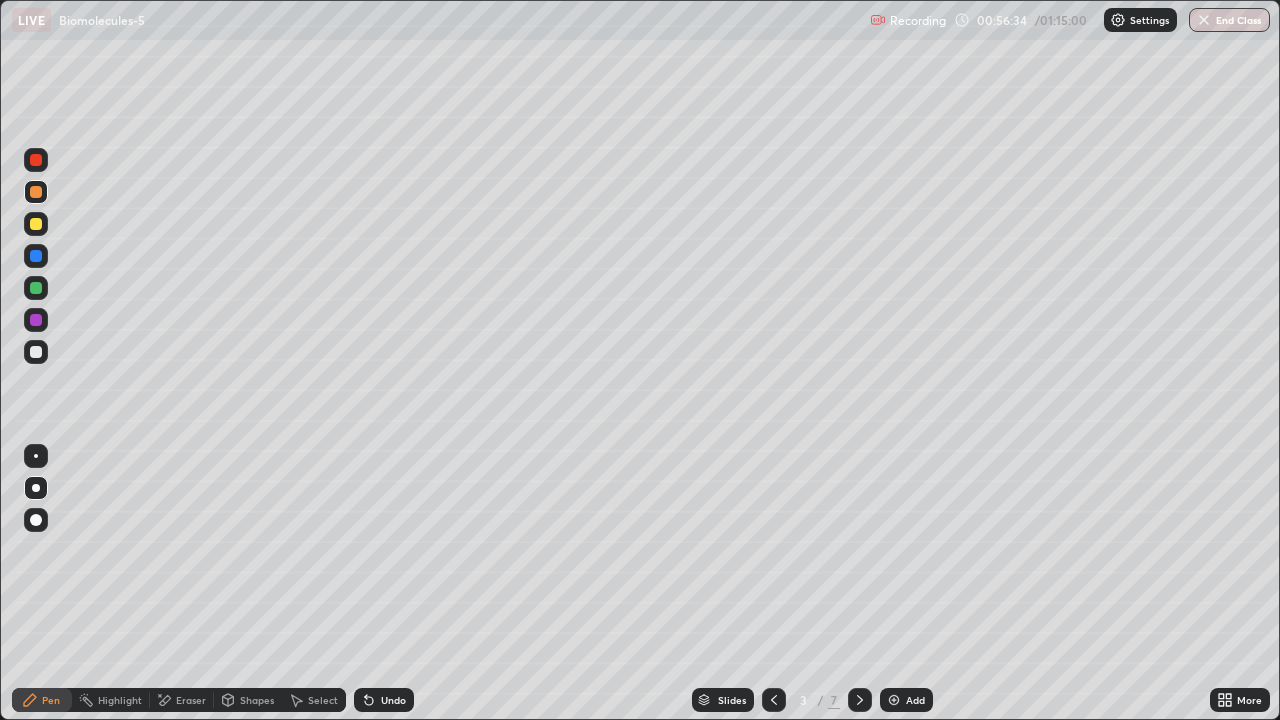 click at bounding box center (36, 352) 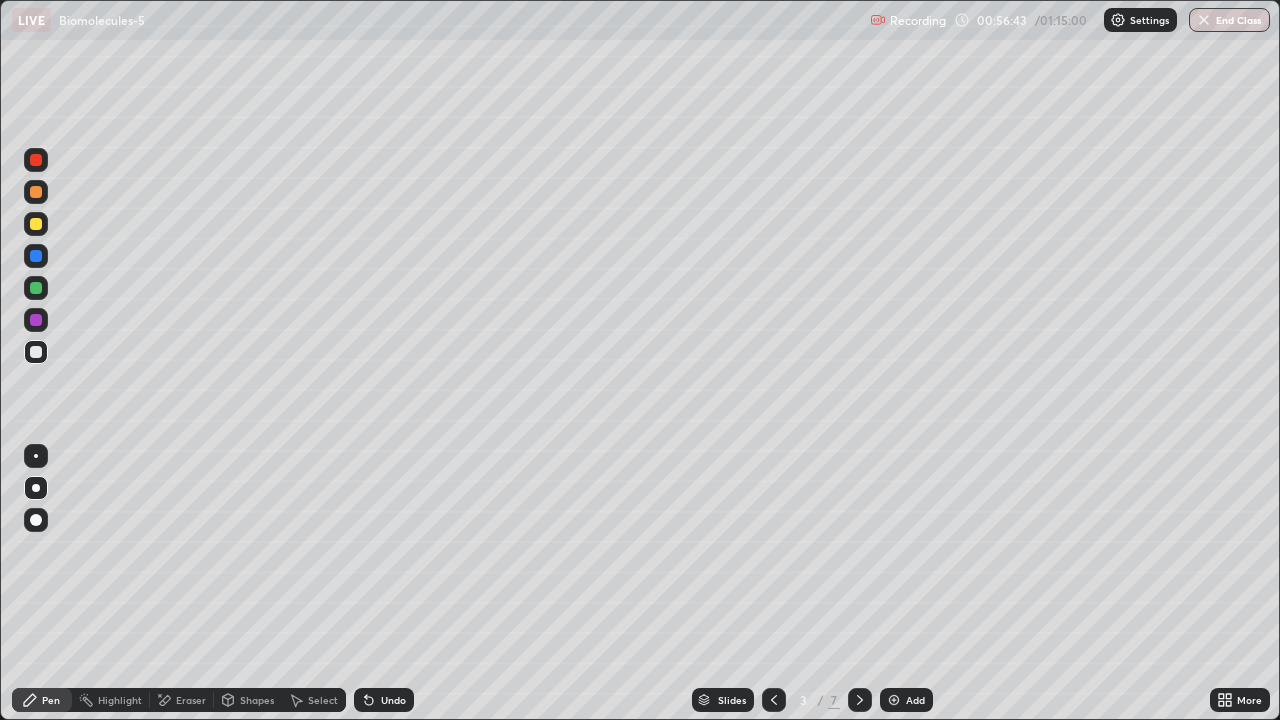 click 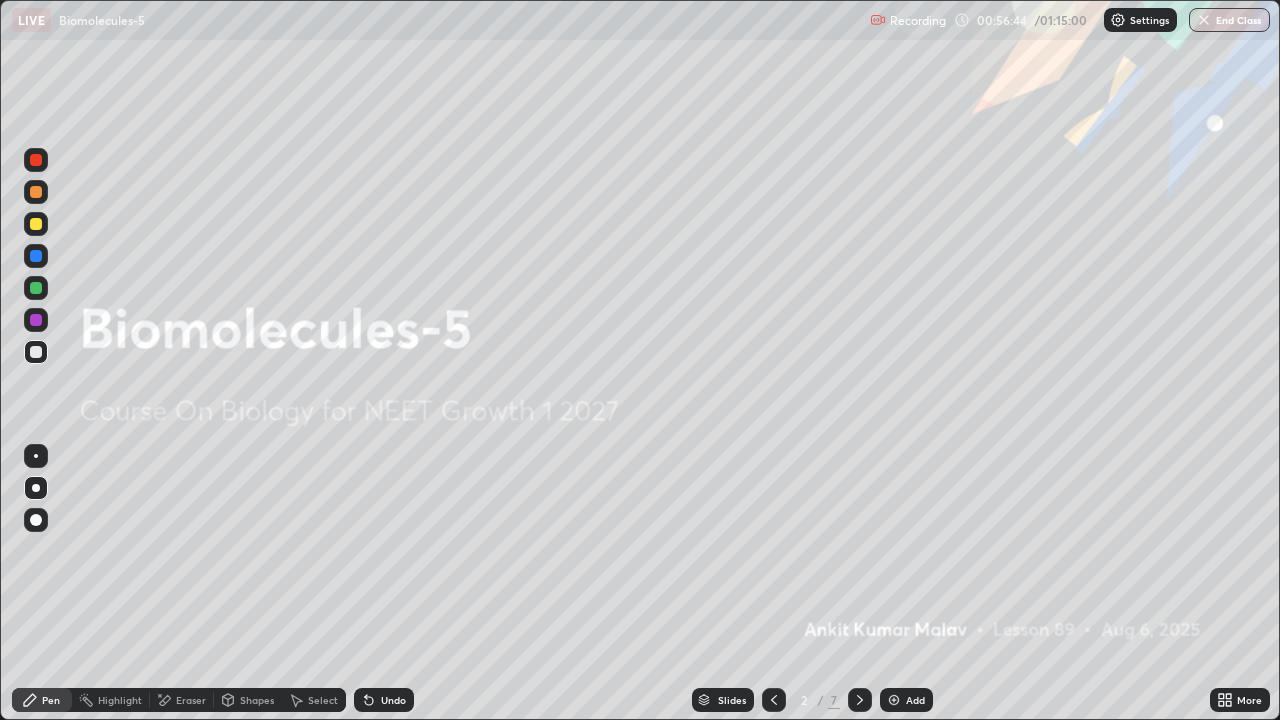 click 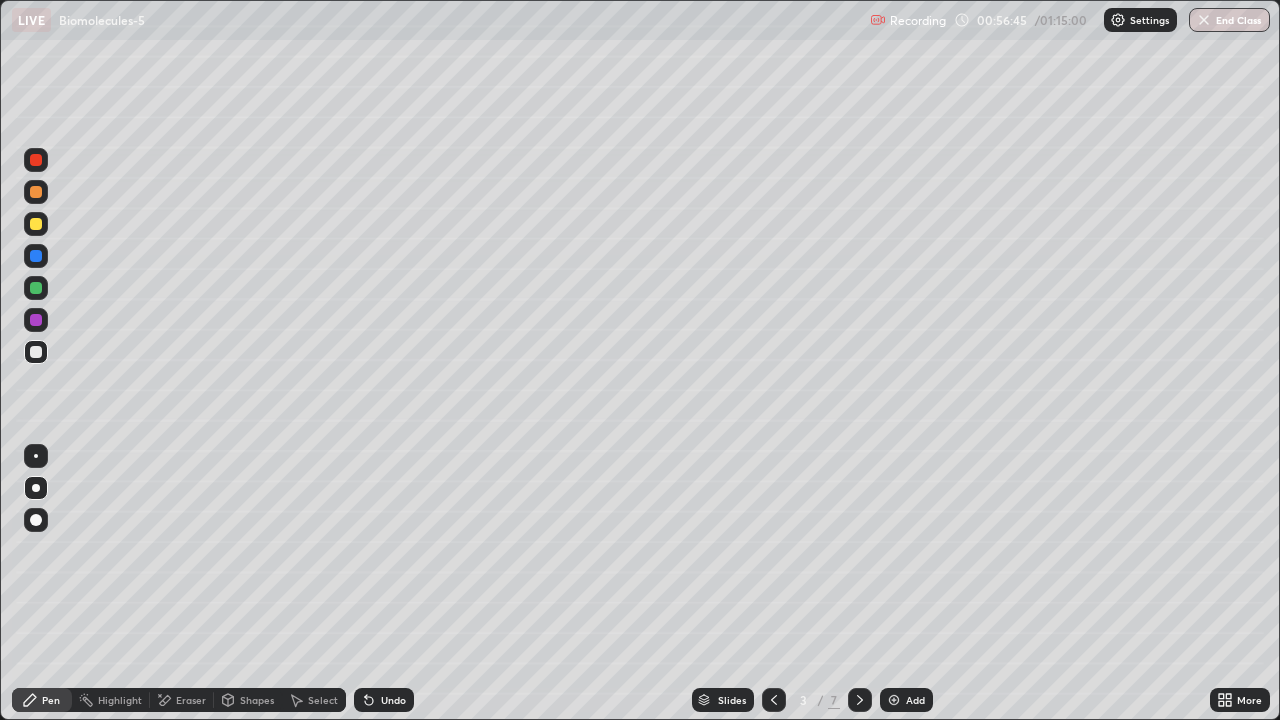click 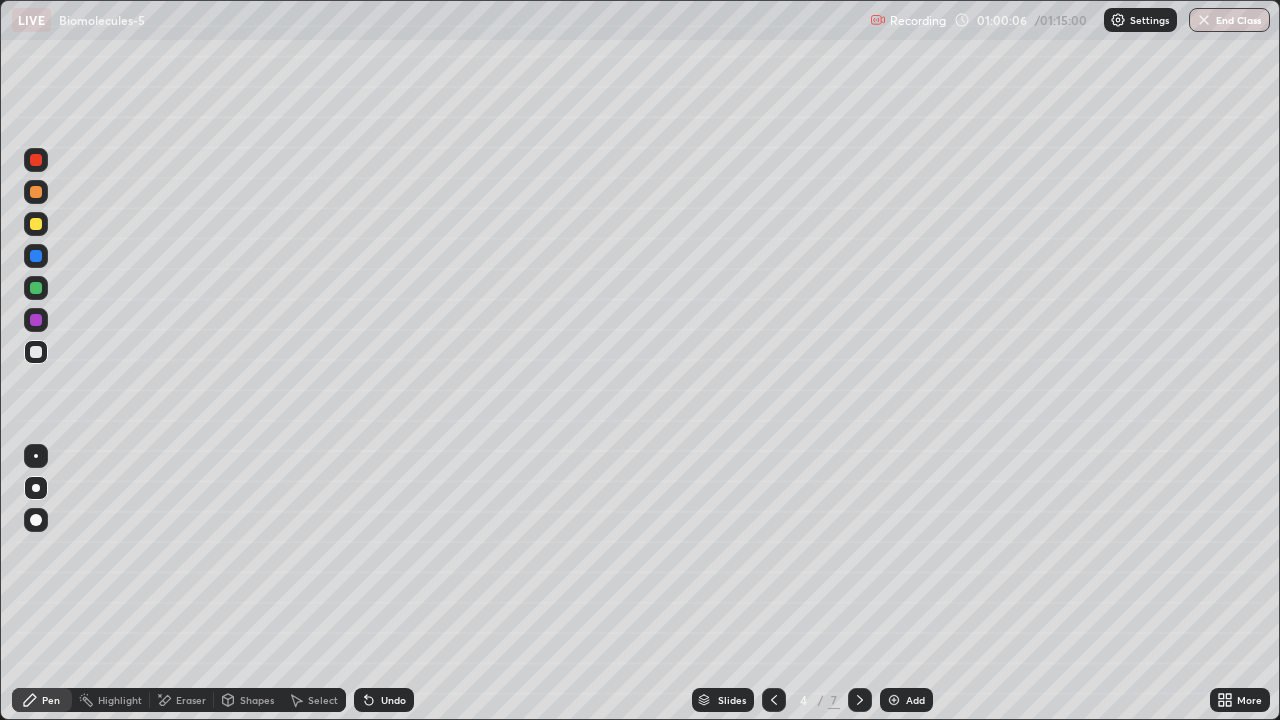 click at bounding box center [774, 700] 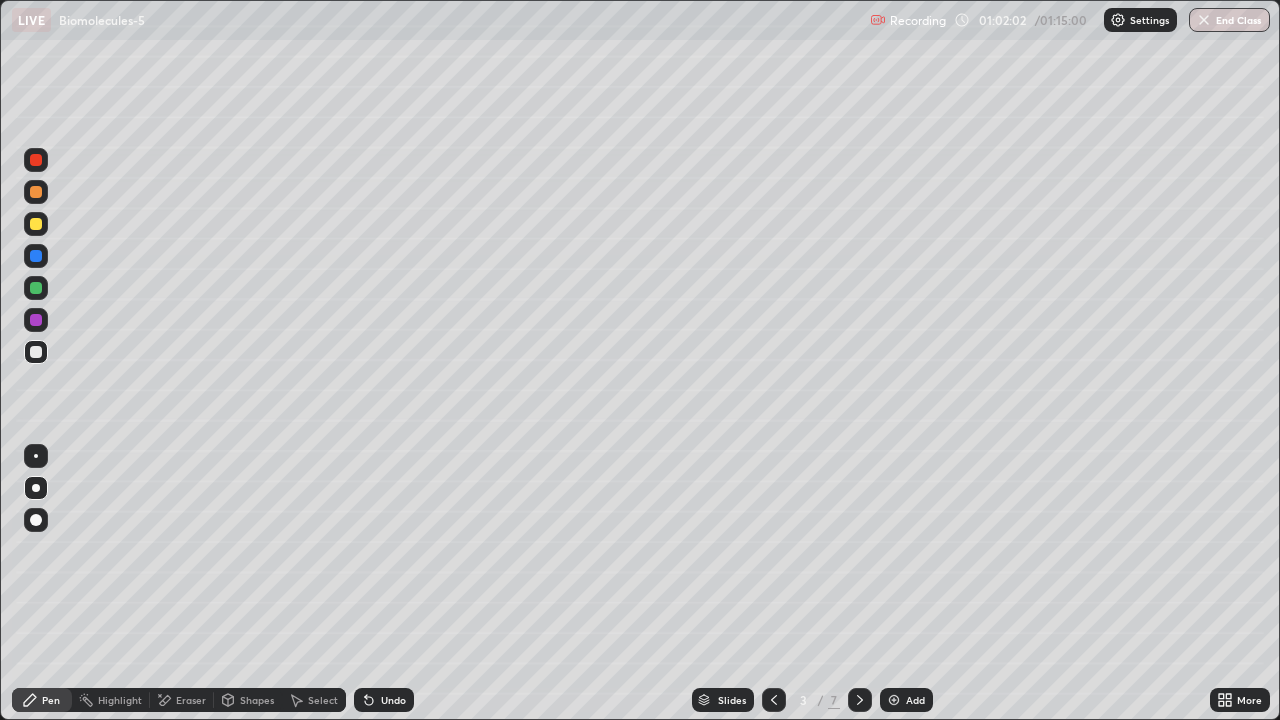click at bounding box center [36, 224] 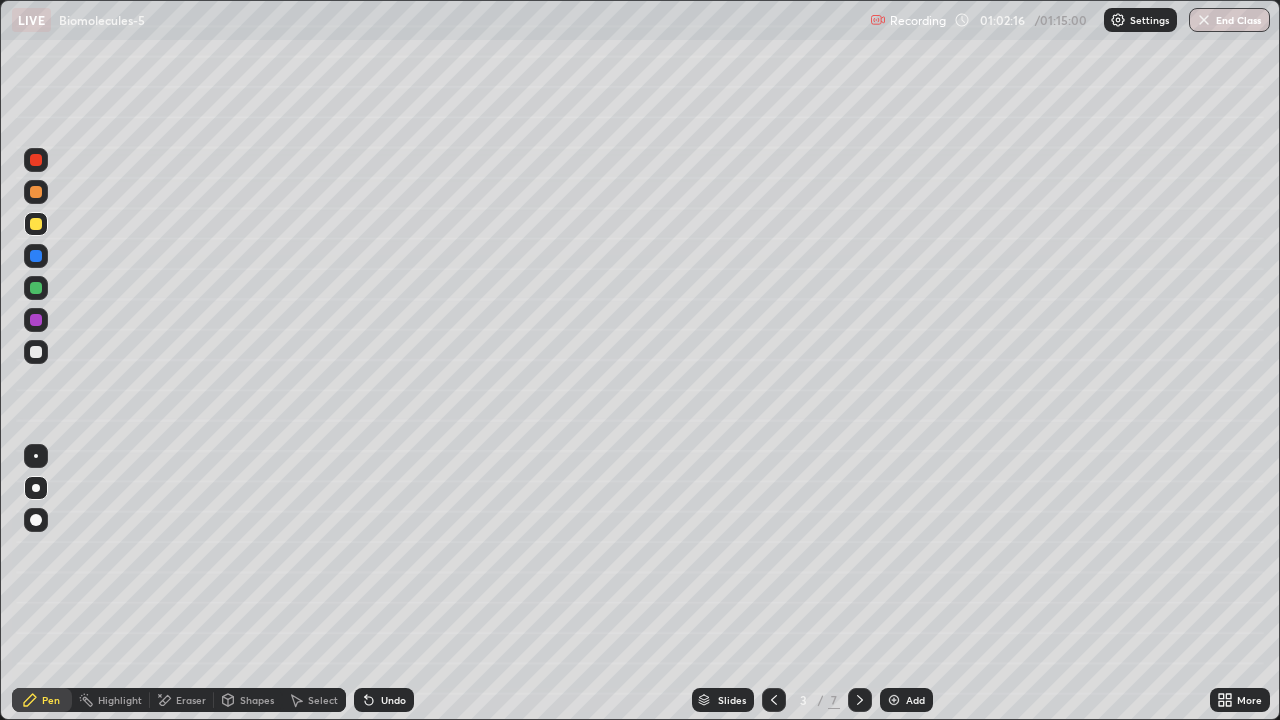 click at bounding box center [36, 352] 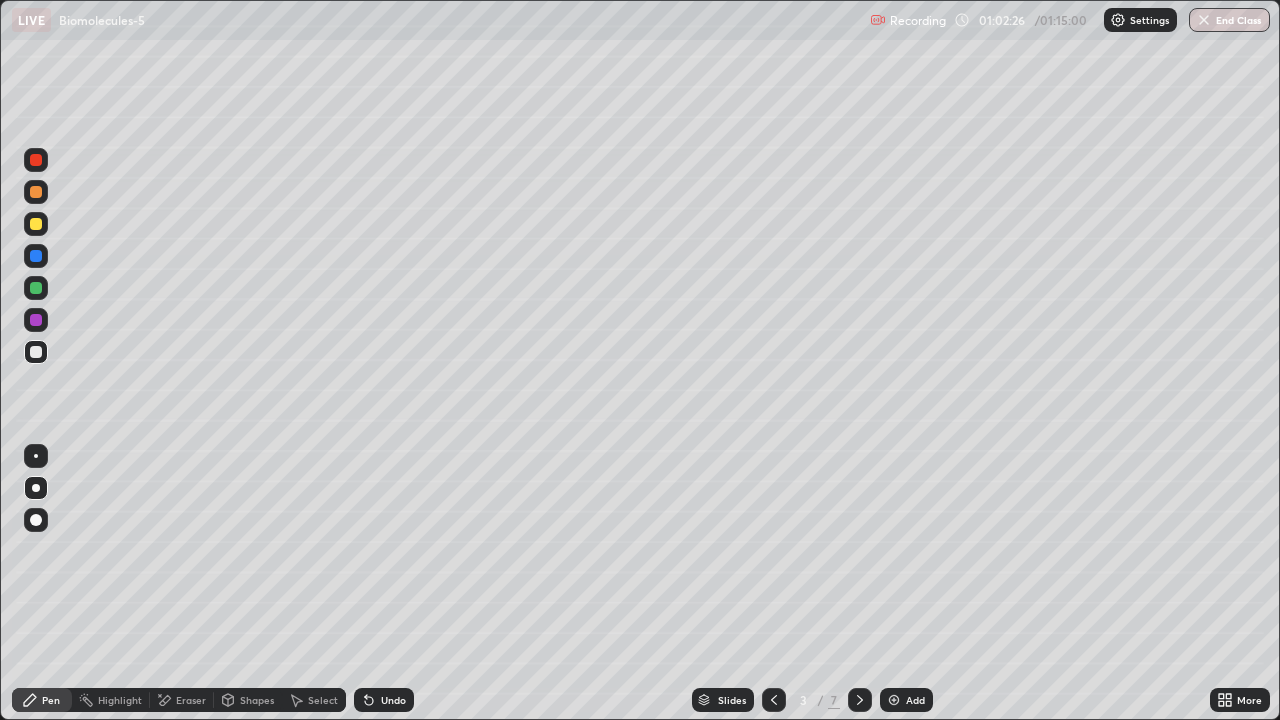 click at bounding box center (36, 288) 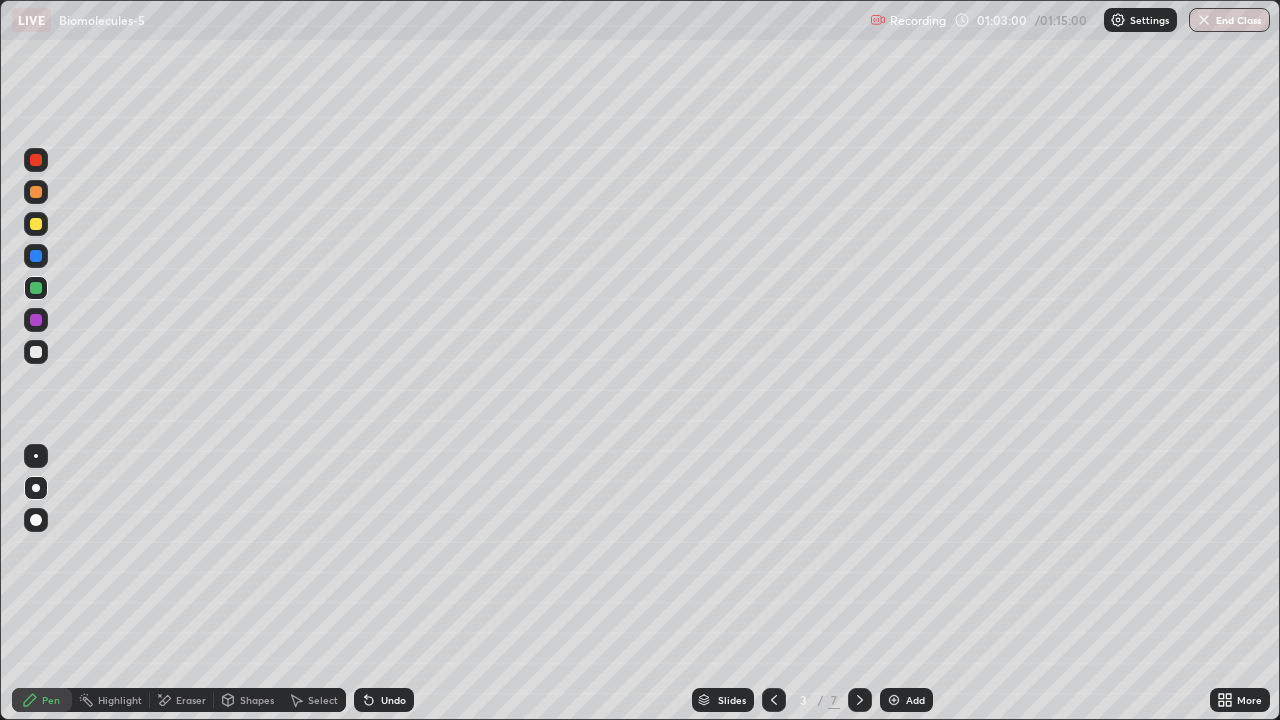 click at bounding box center (36, 352) 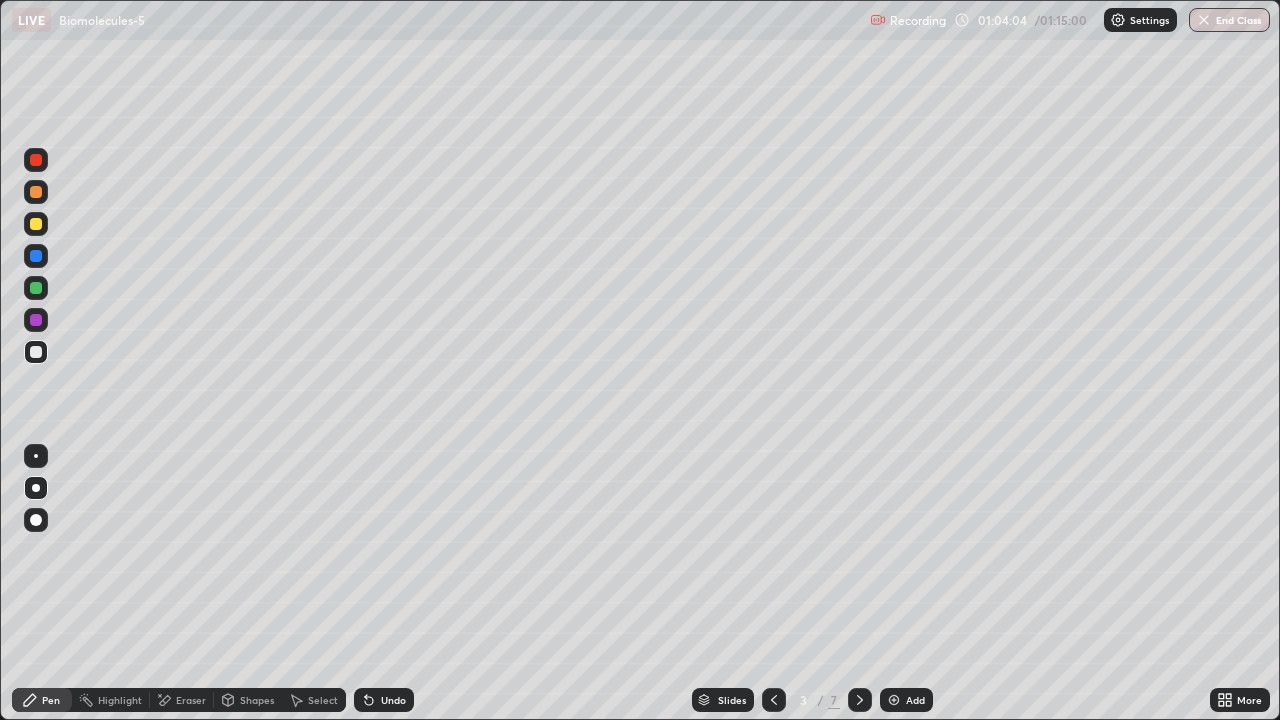 click at bounding box center [36, 320] 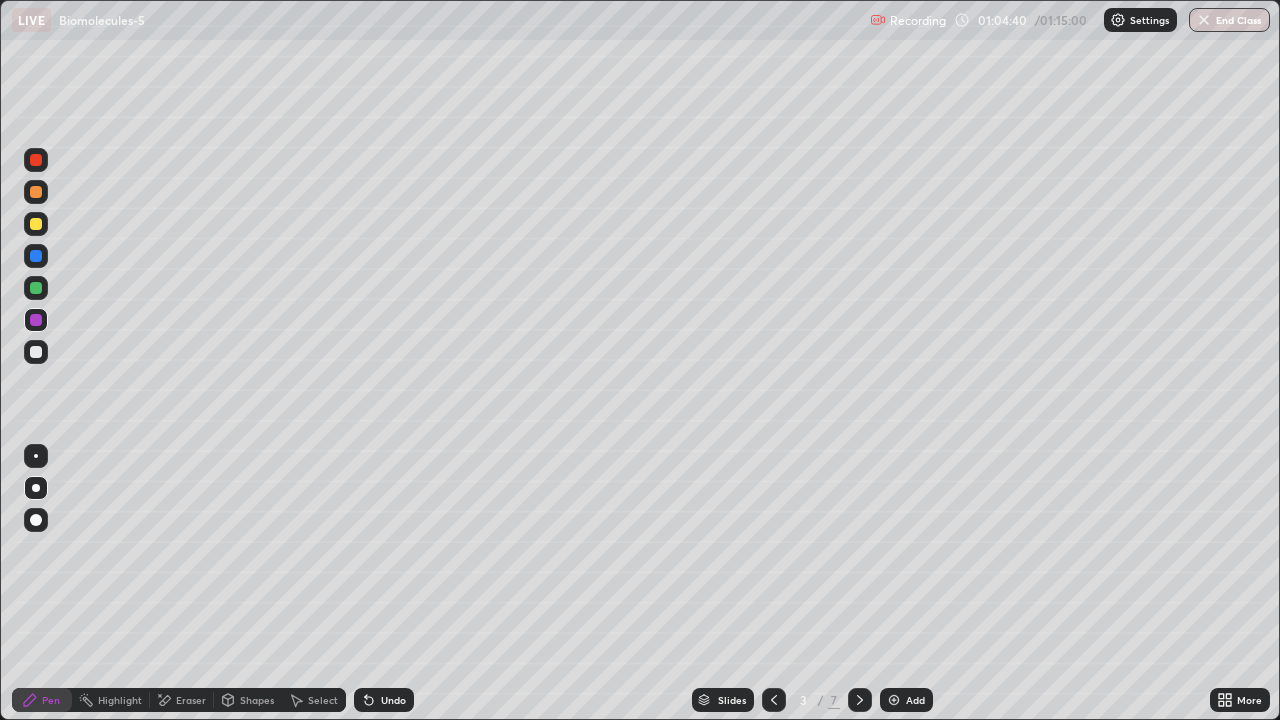 click at bounding box center (36, 352) 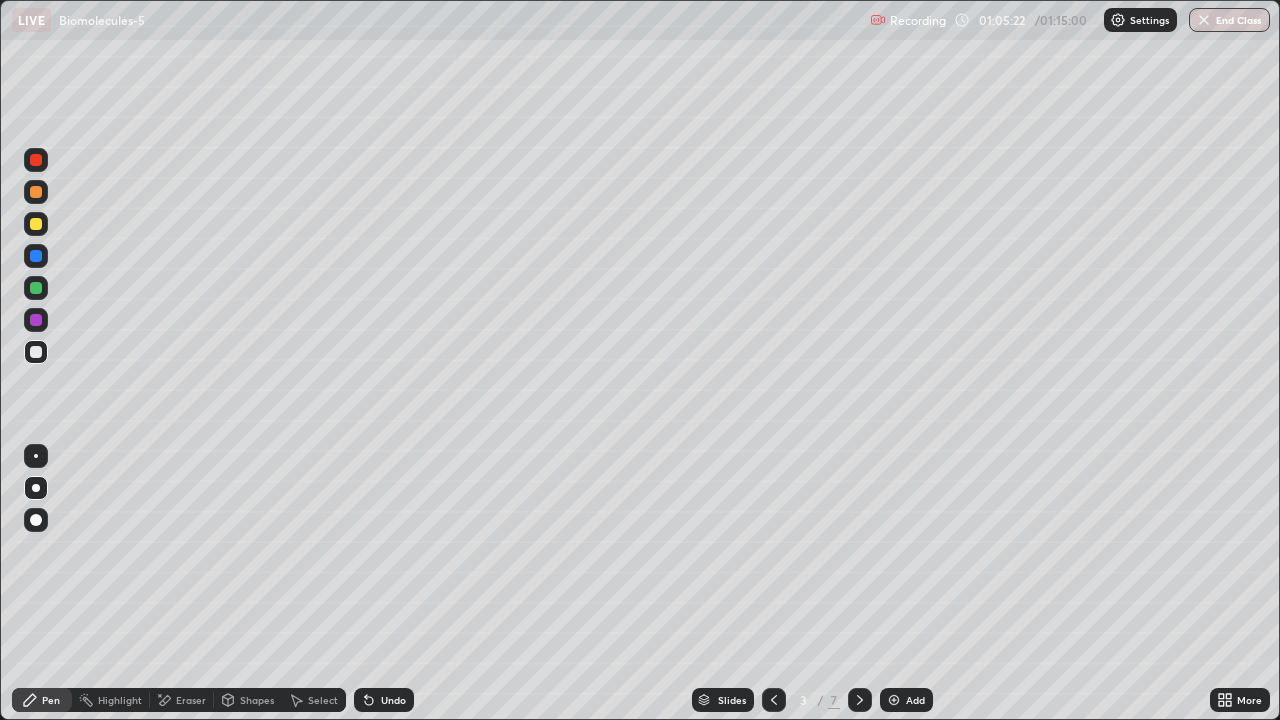 click at bounding box center (36, 320) 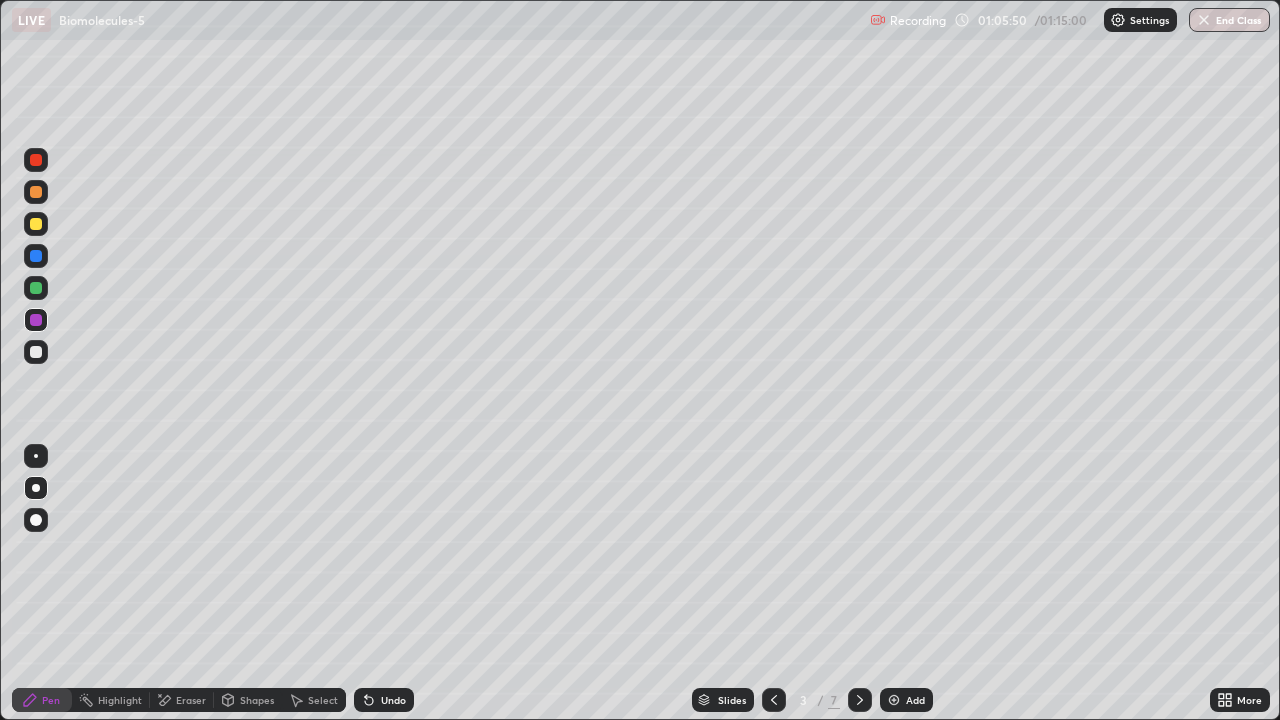 click at bounding box center (36, 224) 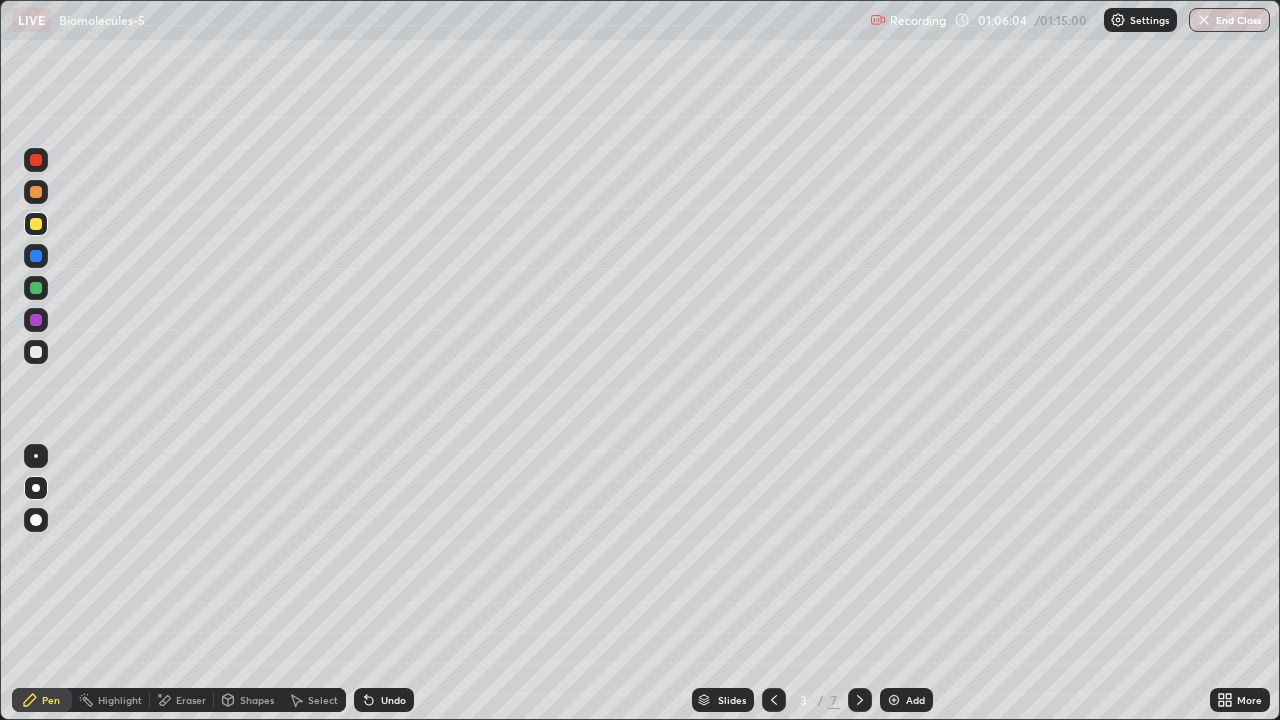 click at bounding box center [36, 288] 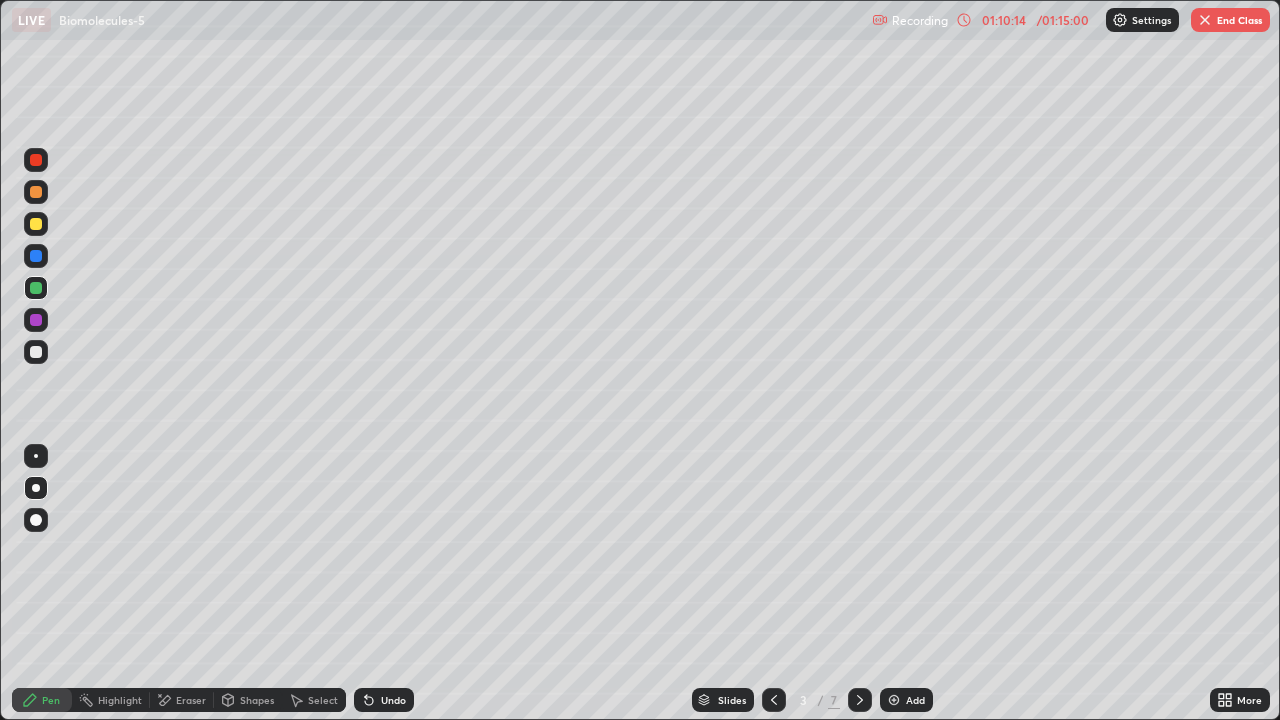 click at bounding box center (36, 352) 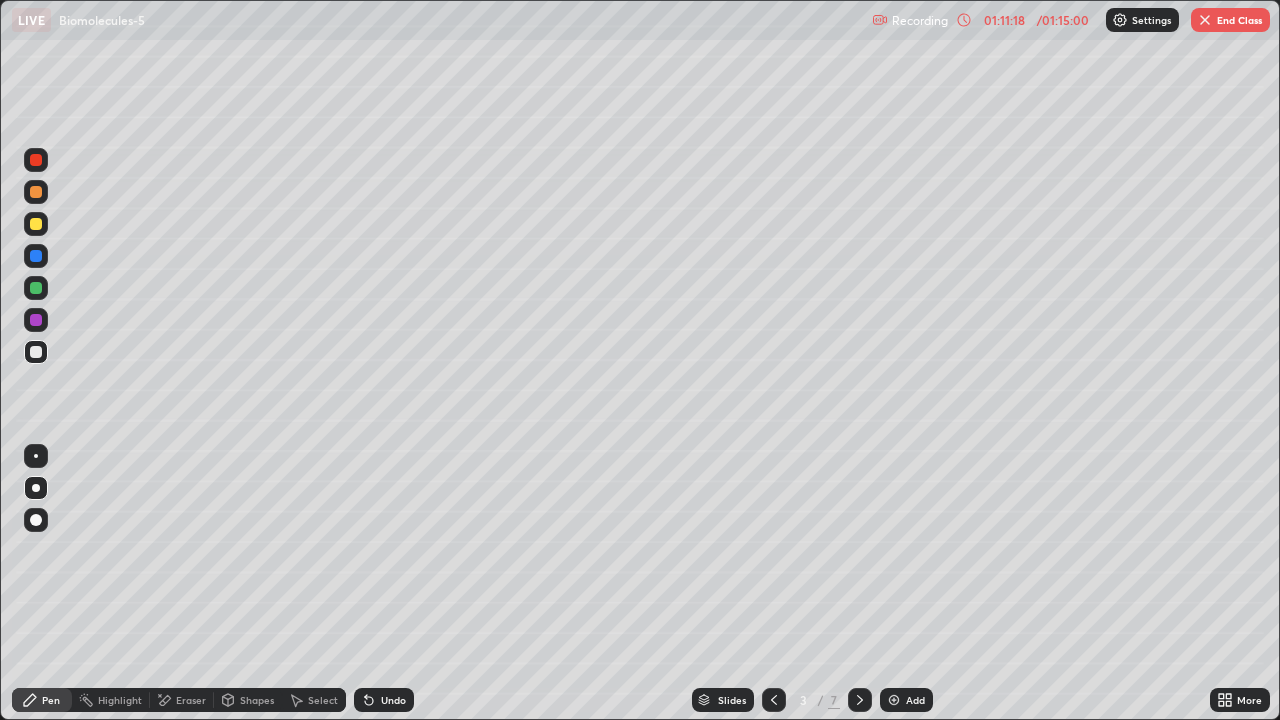 click on "Eraser" at bounding box center [191, 700] 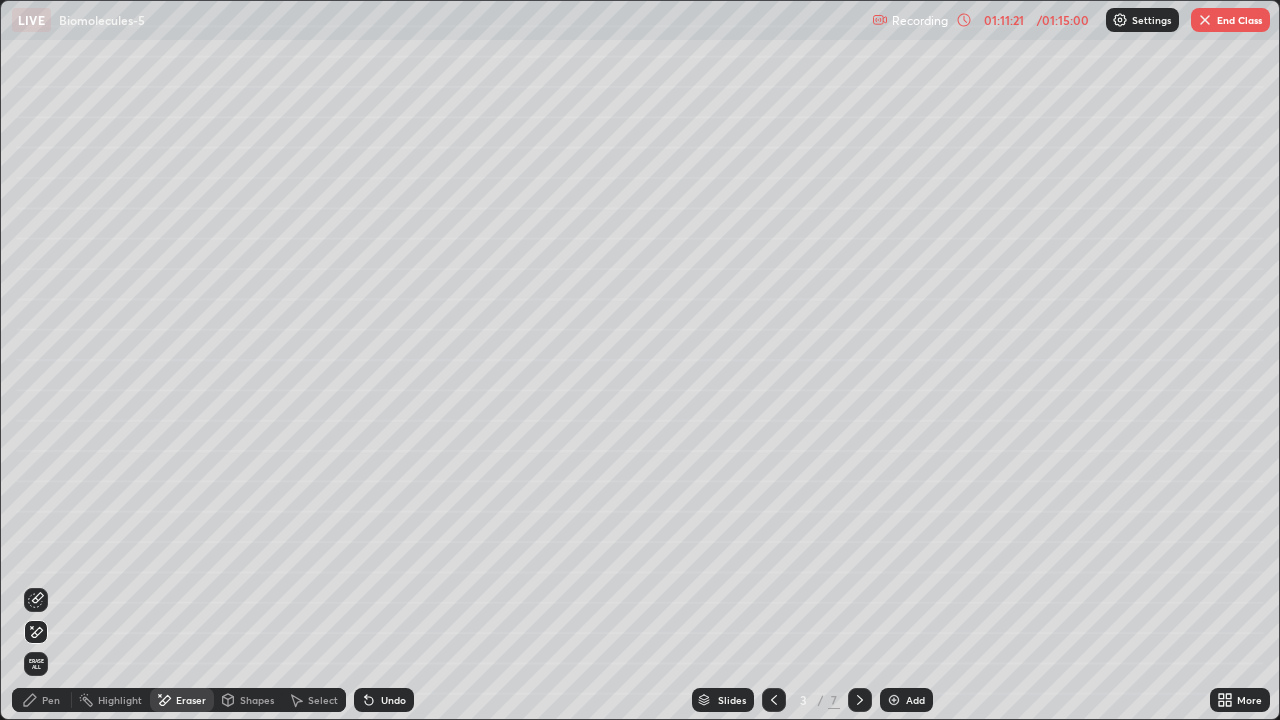click 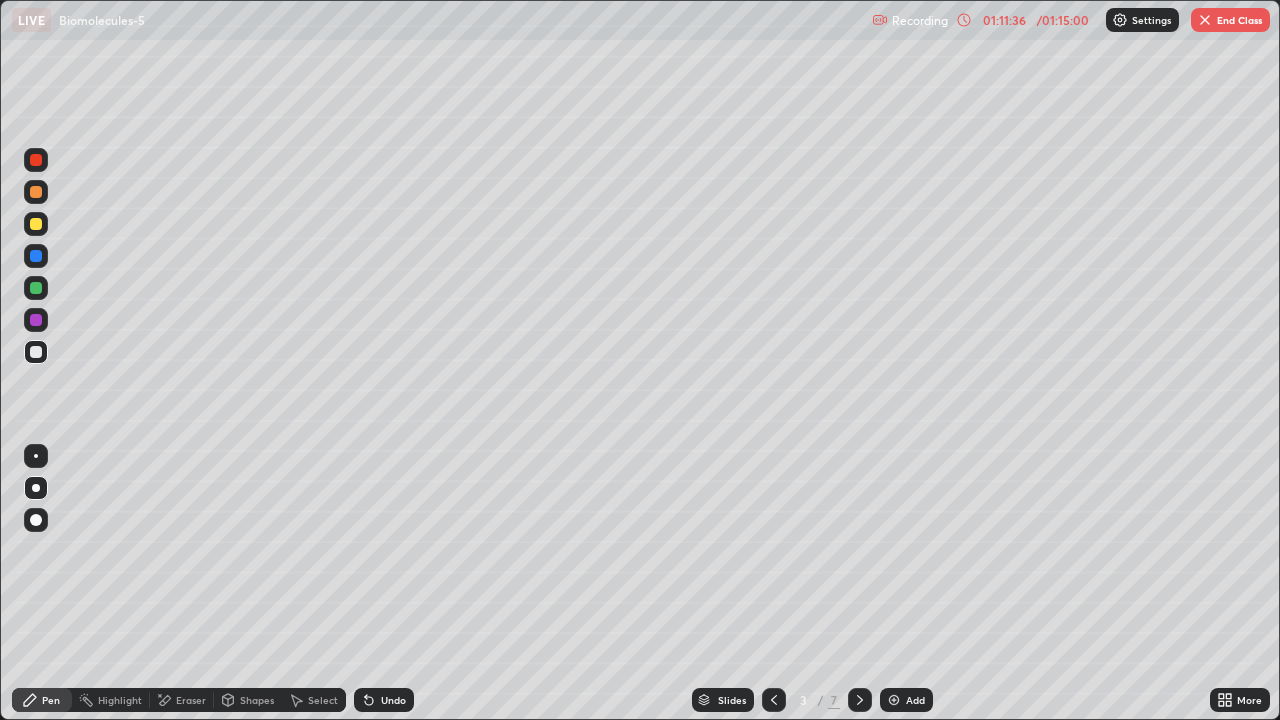 click at bounding box center [894, 700] 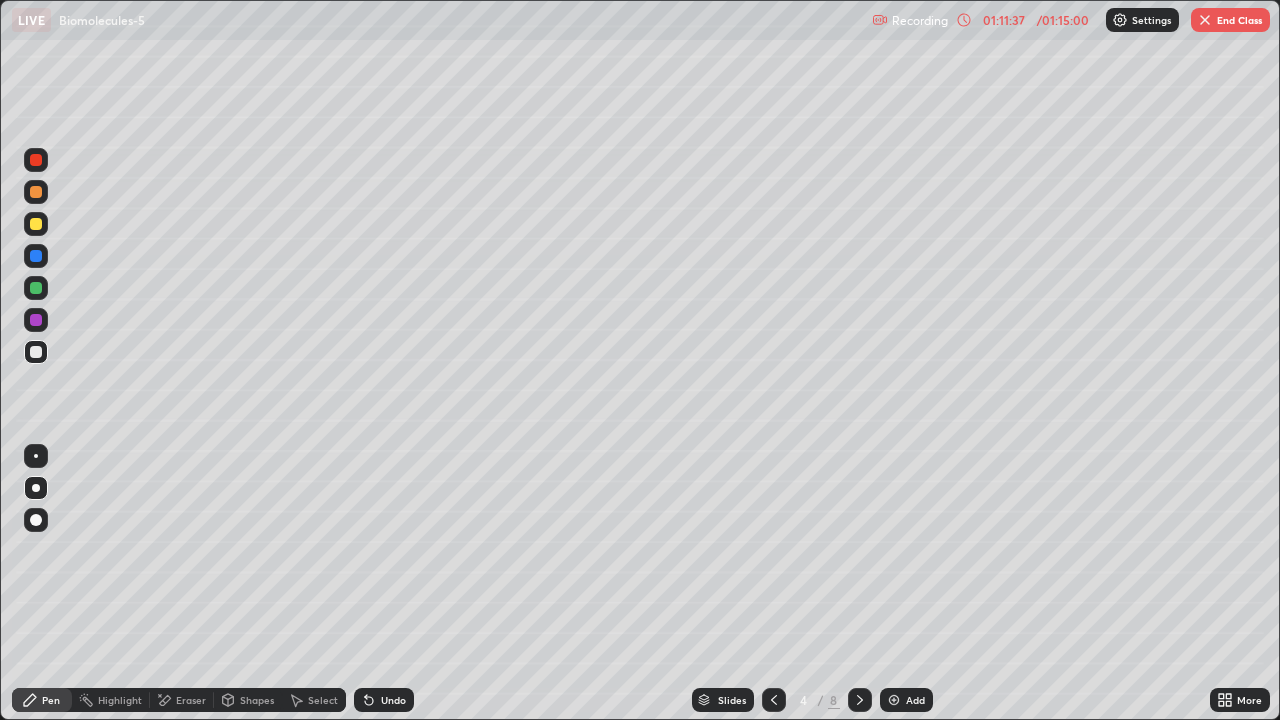 click at bounding box center (36, 224) 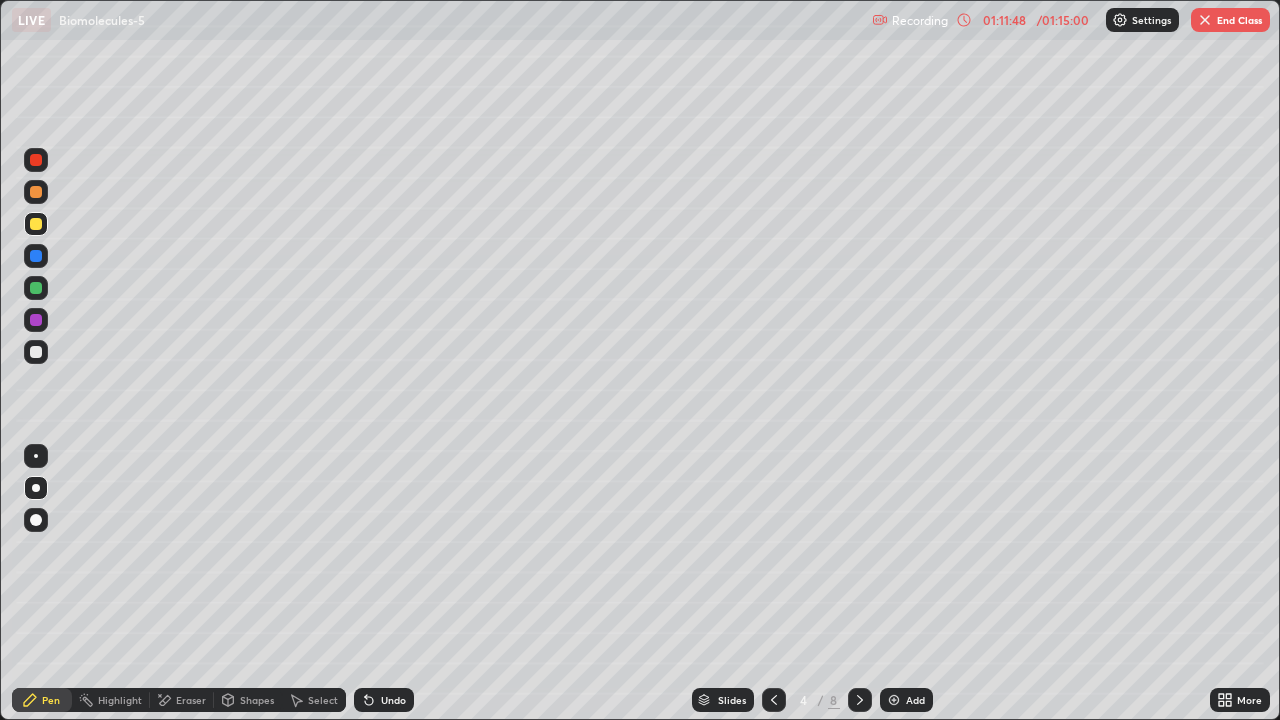 click at bounding box center [36, 352] 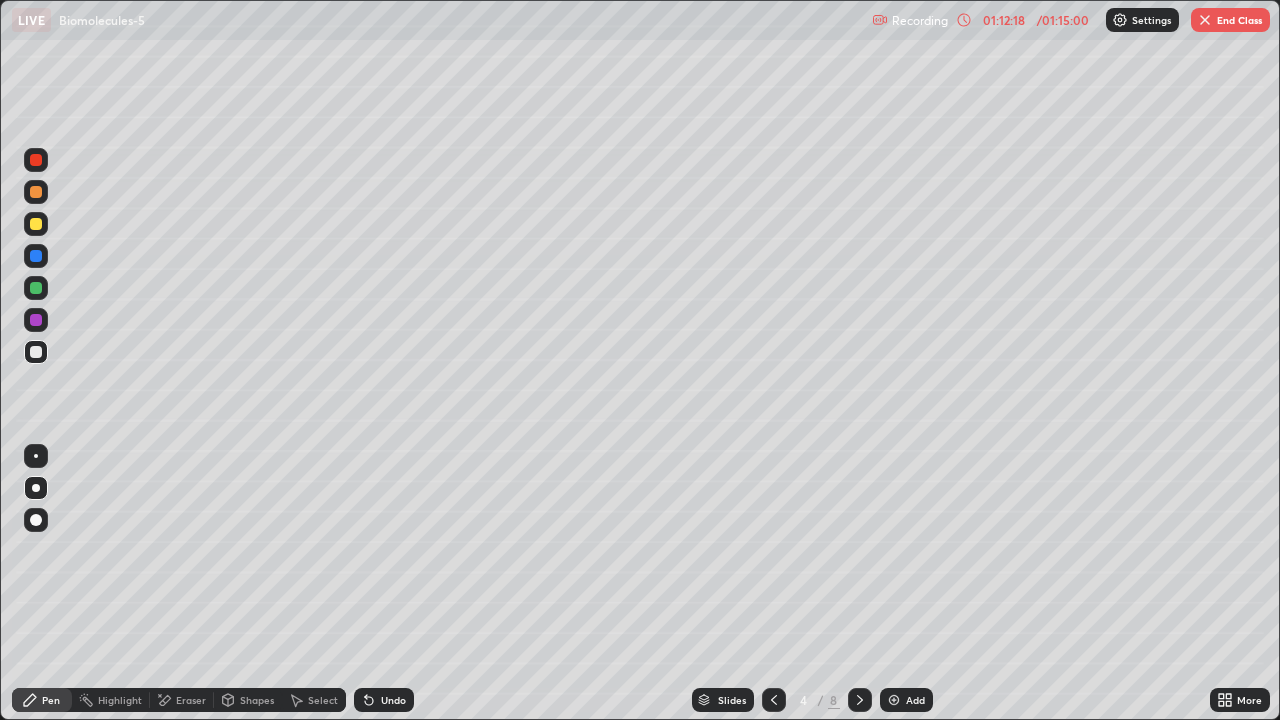 click on "Undo" at bounding box center (384, 700) 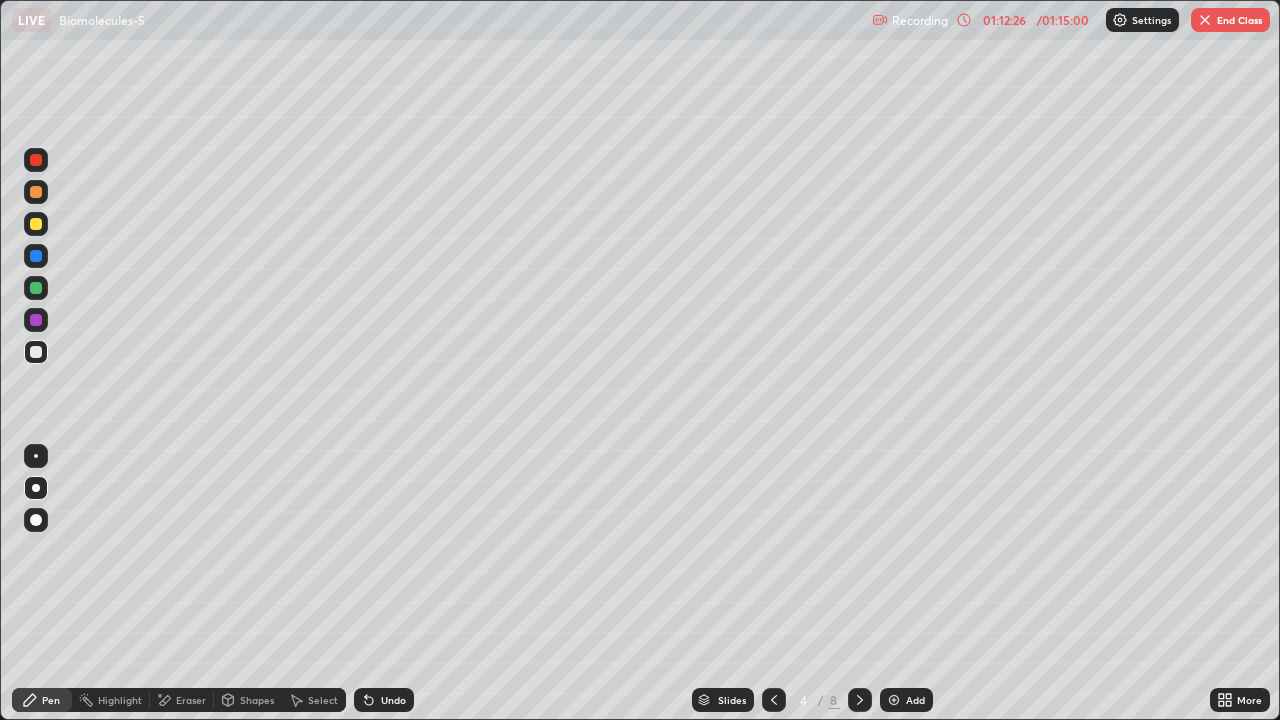click 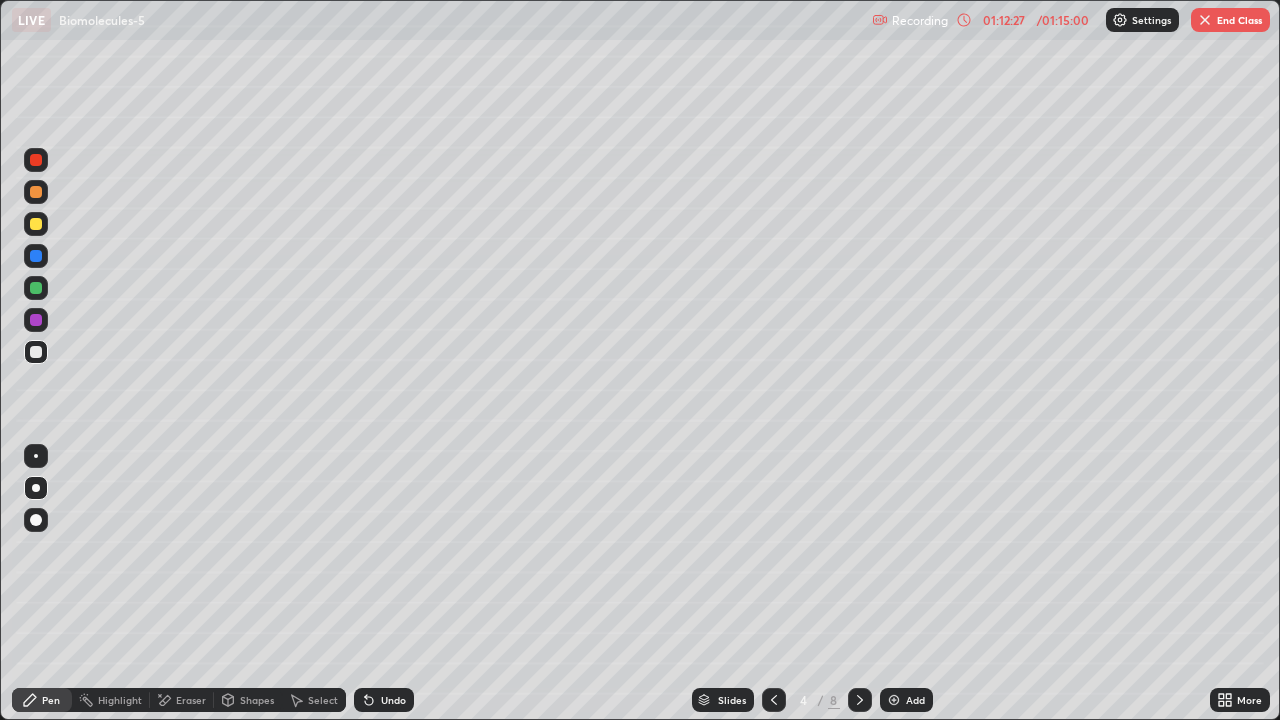 click 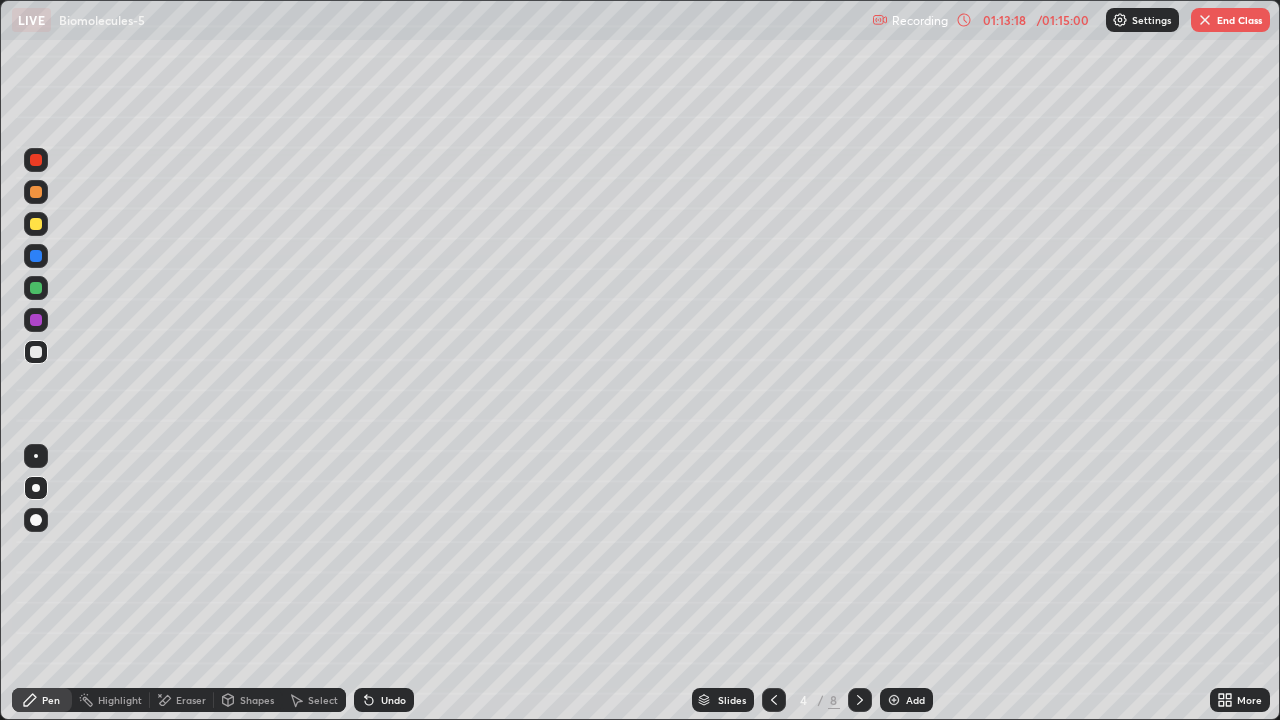 click at bounding box center (36, 224) 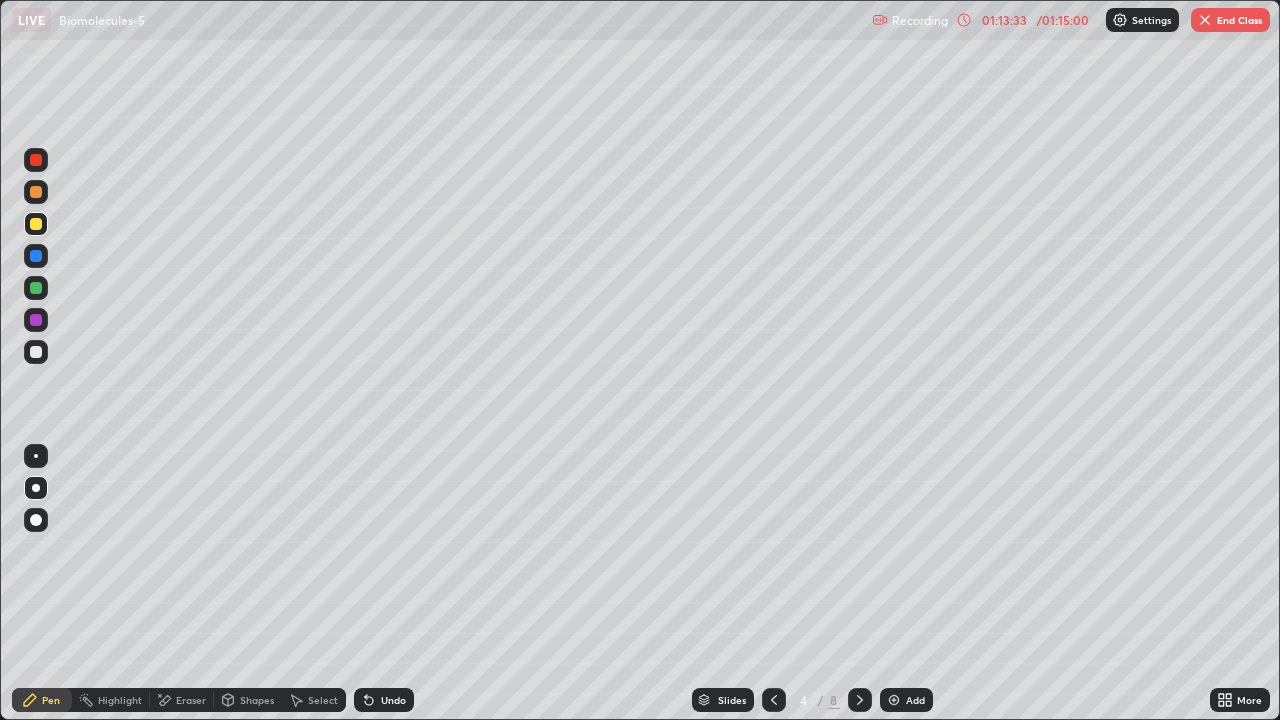 click at bounding box center (36, 352) 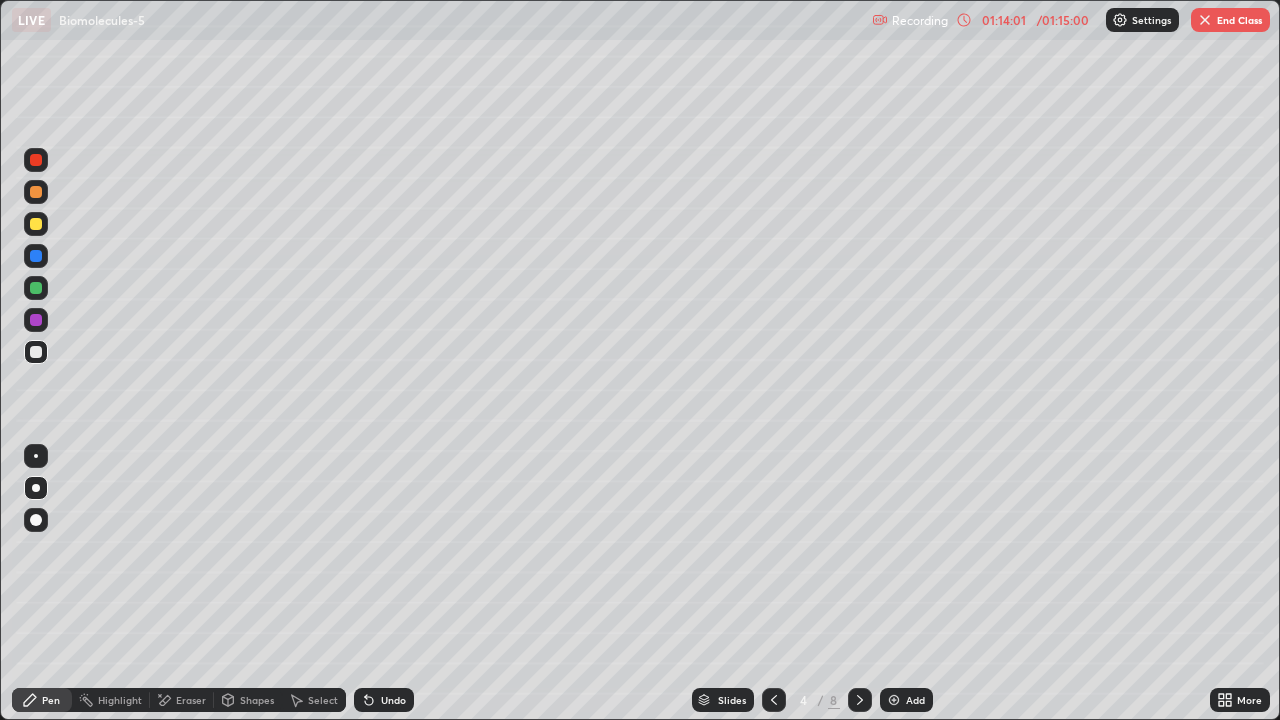click on "Undo" at bounding box center (384, 700) 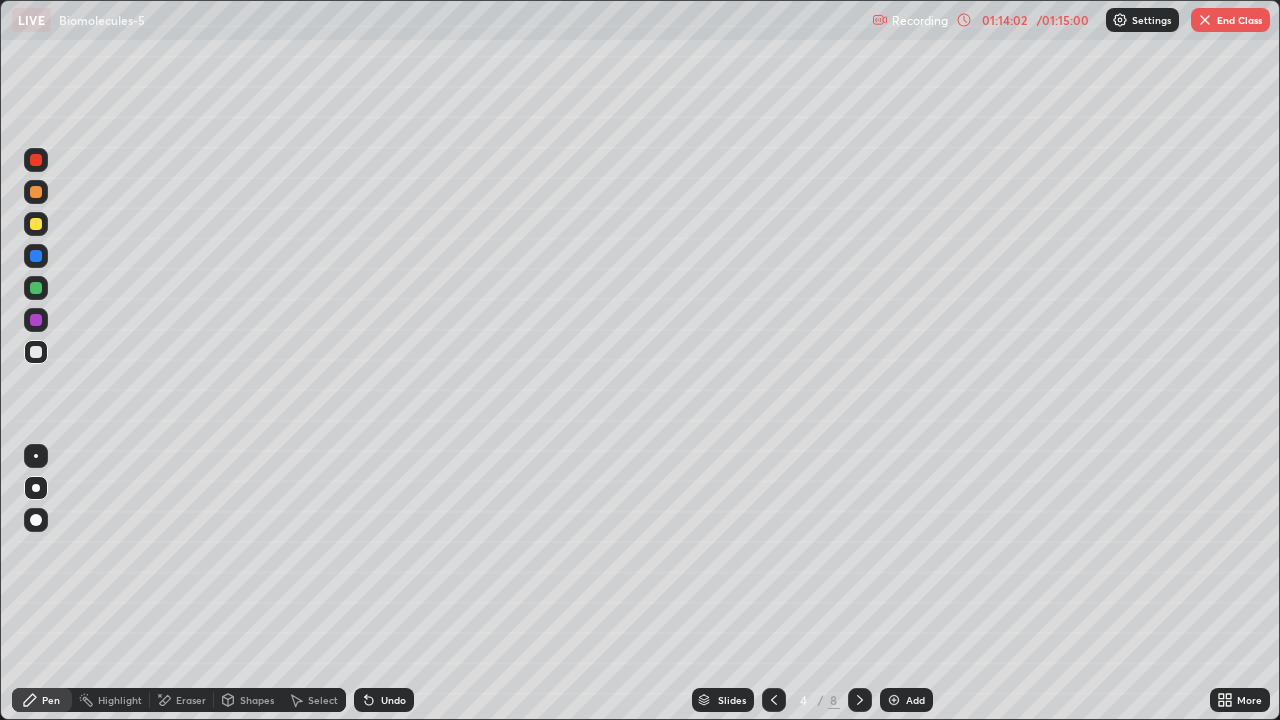 click on "Undo" at bounding box center (384, 700) 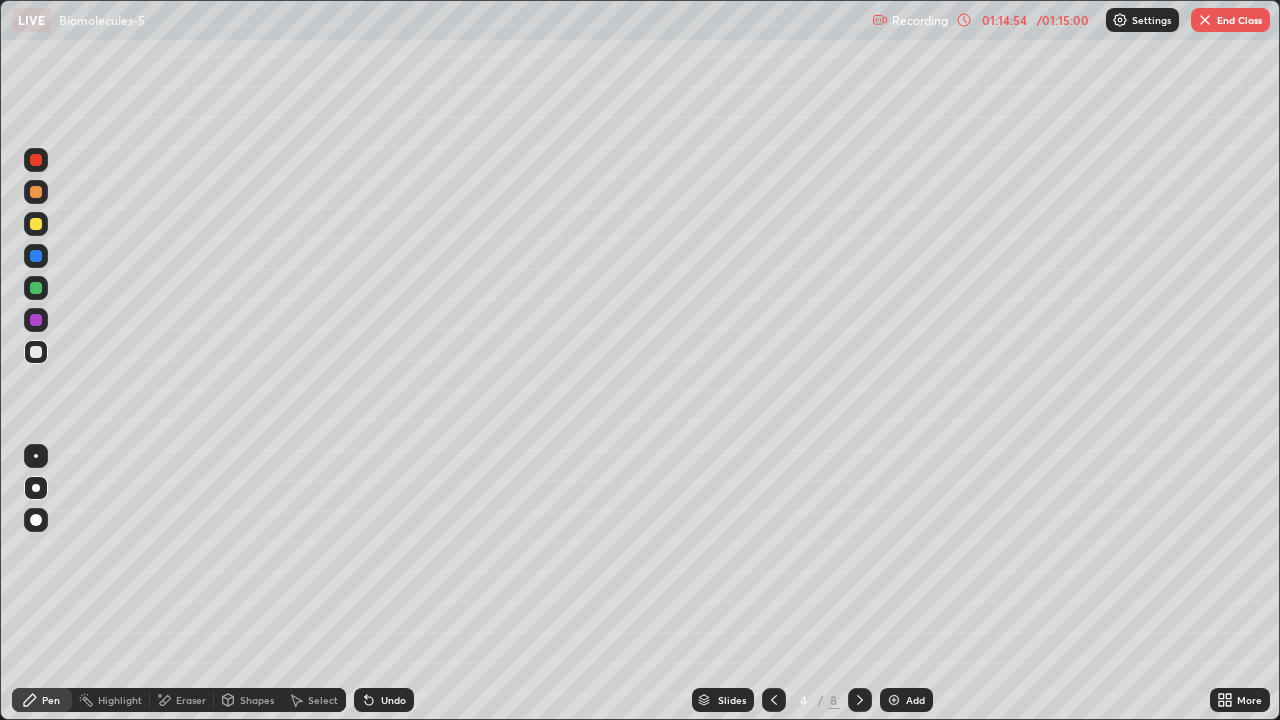 click on "End Class" at bounding box center [1230, 20] 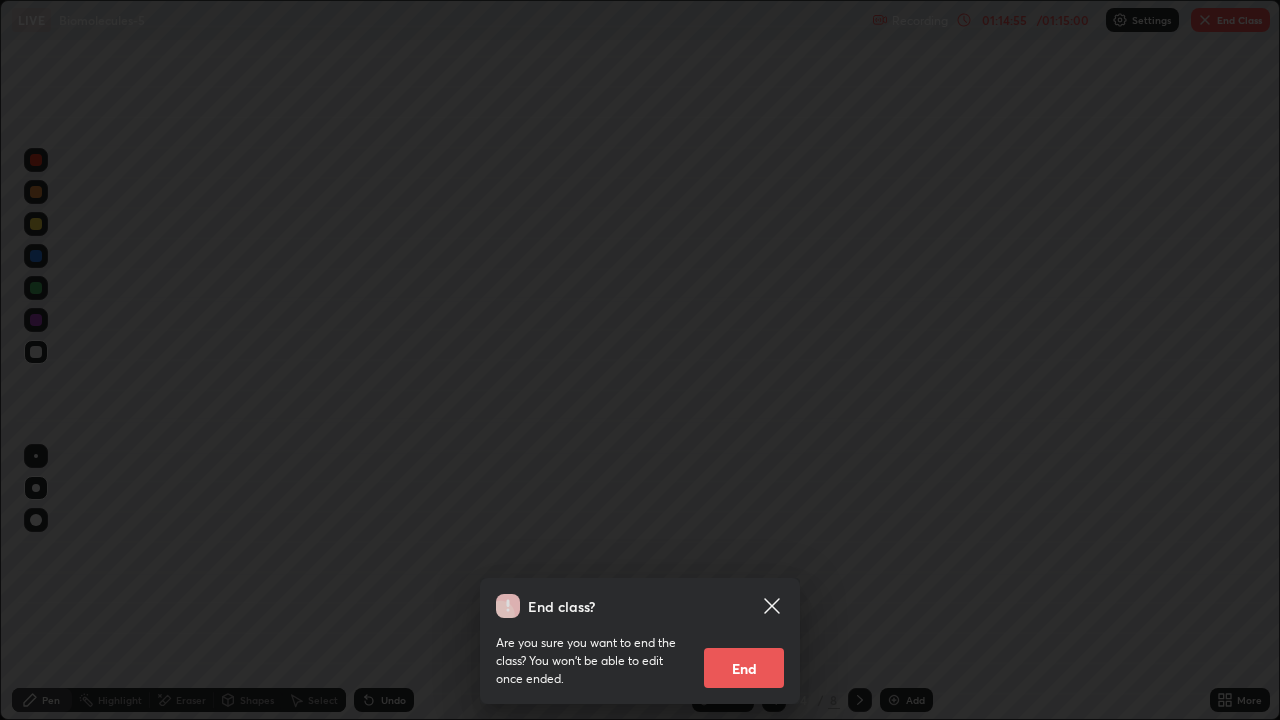 click on "End" at bounding box center (744, 668) 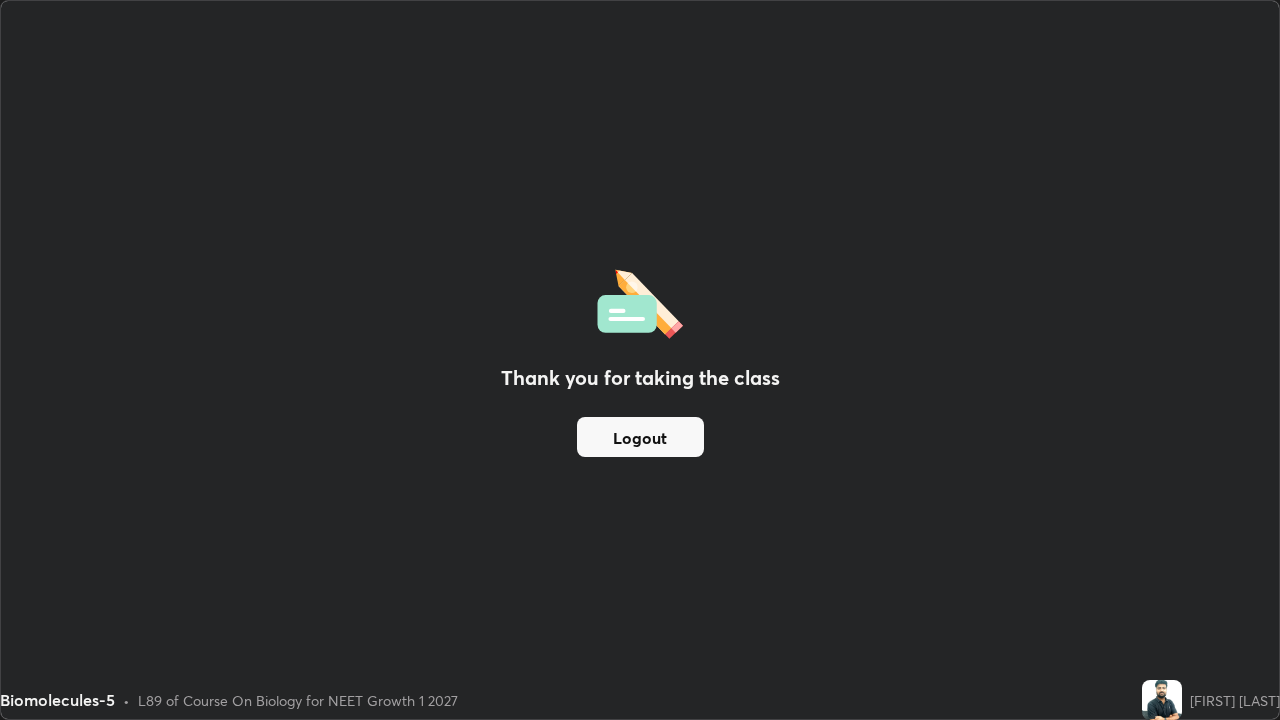 click on "Logout" at bounding box center (640, 437) 